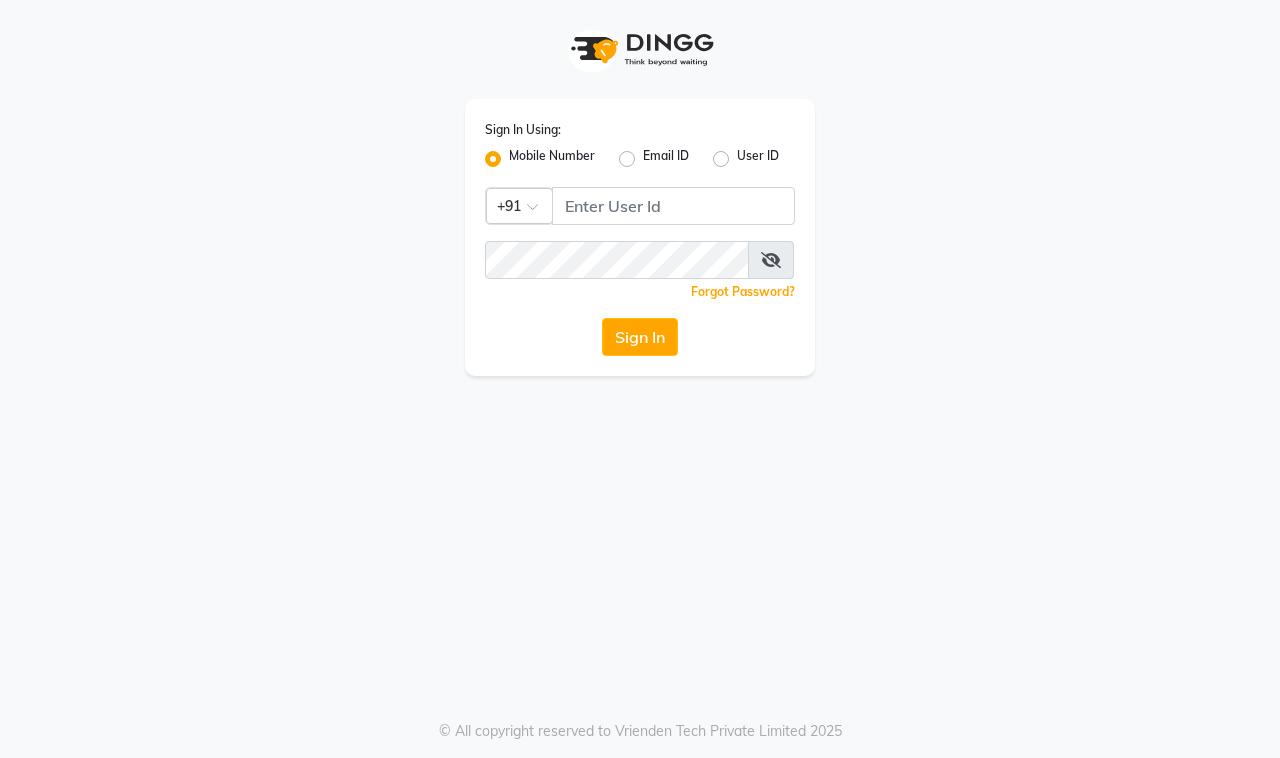 scroll, scrollTop: 0, scrollLeft: 0, axis: both 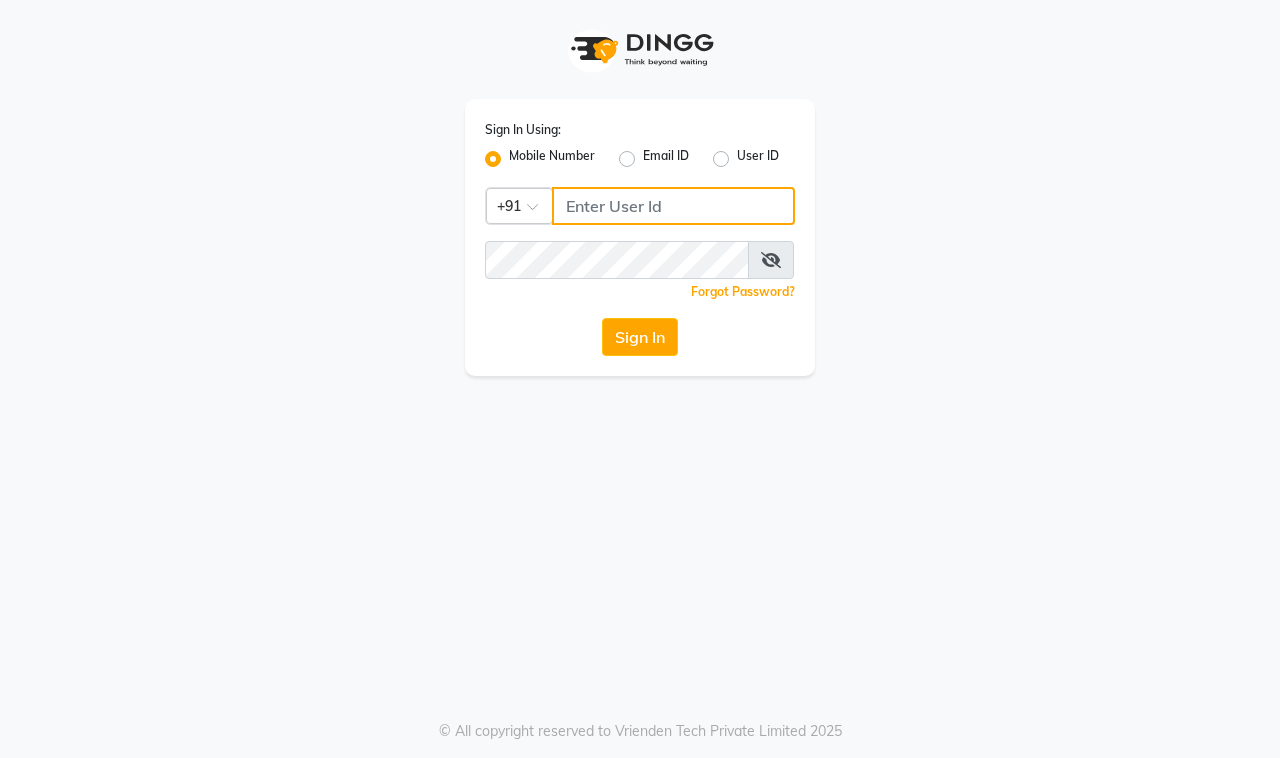 click 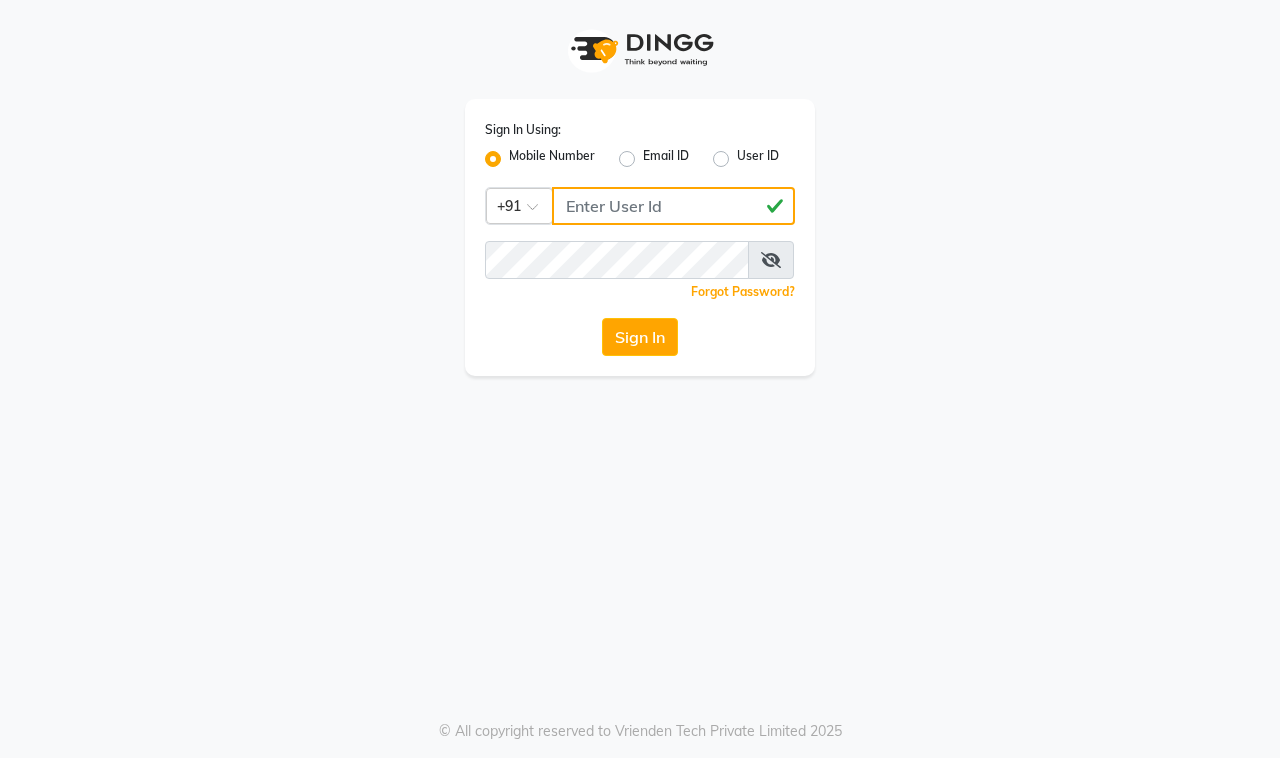 type on "[PHONE]" 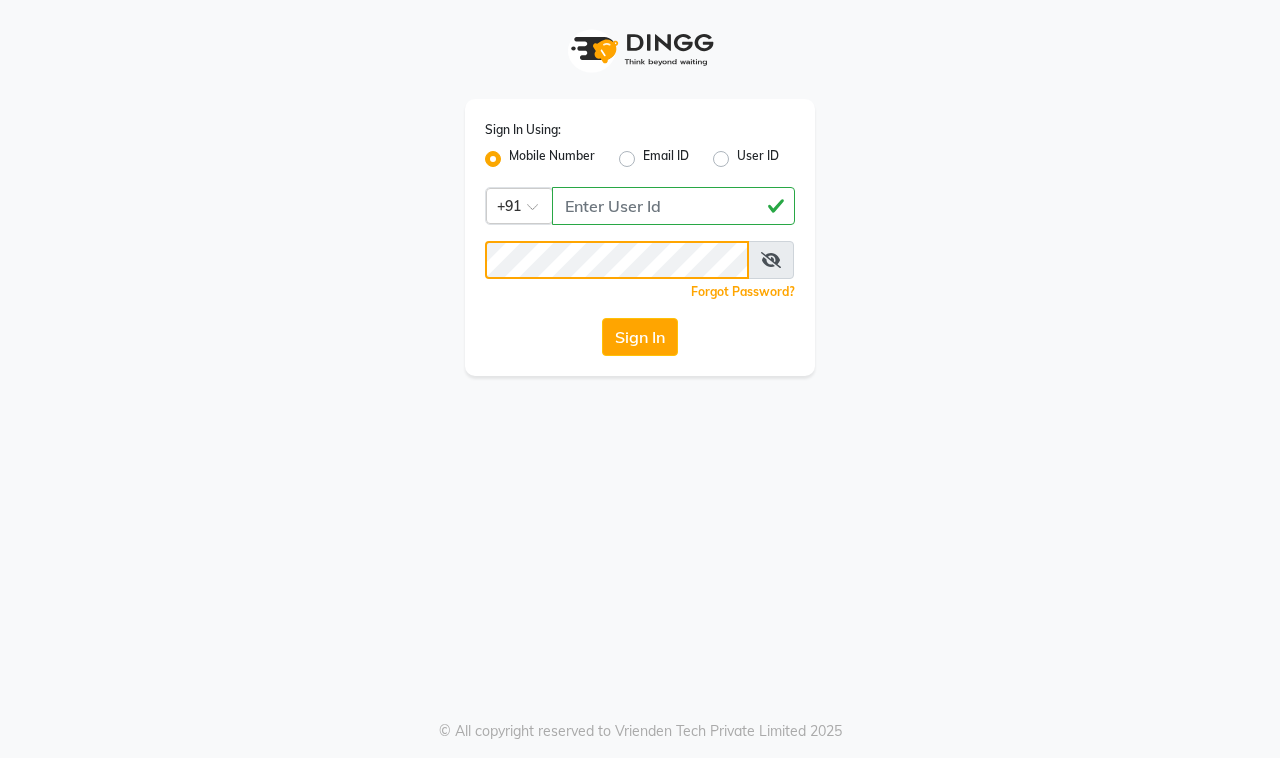 click on "Sign In" 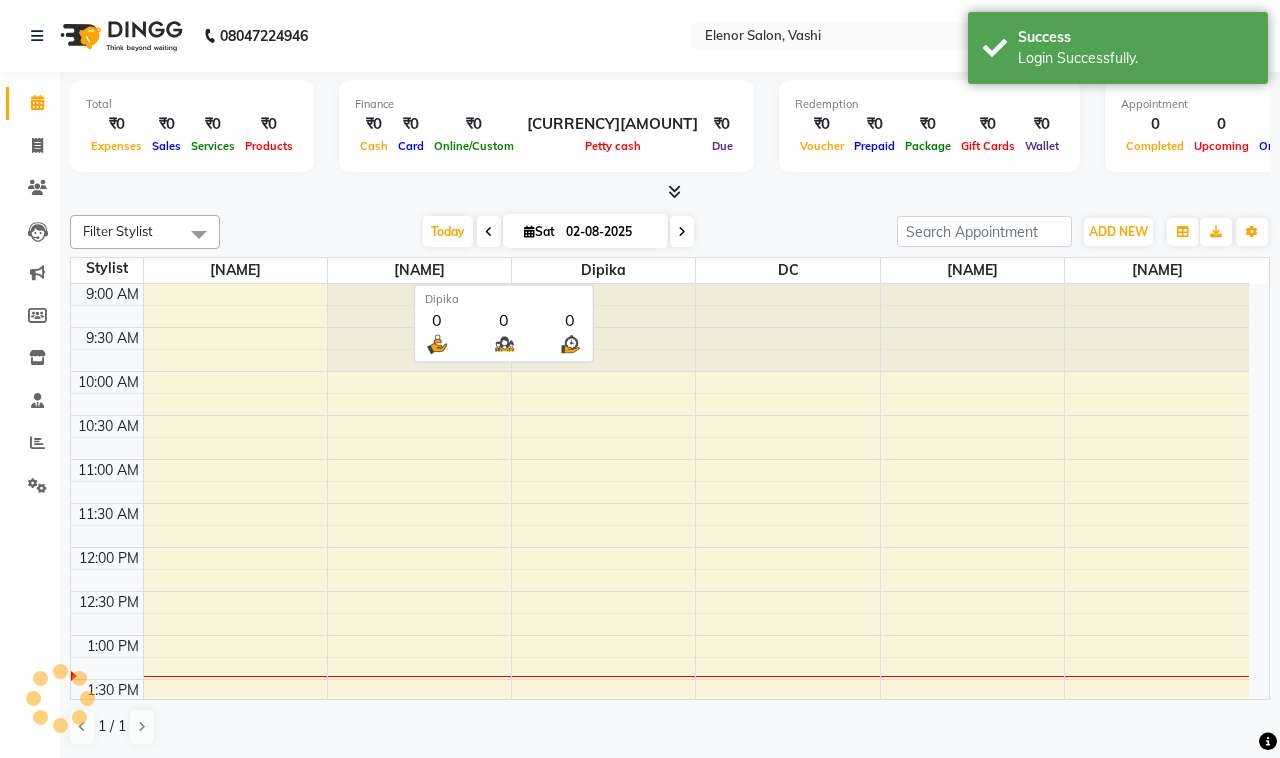 scroll, scrollTop: 0, scrollLeft: 0, axis: both 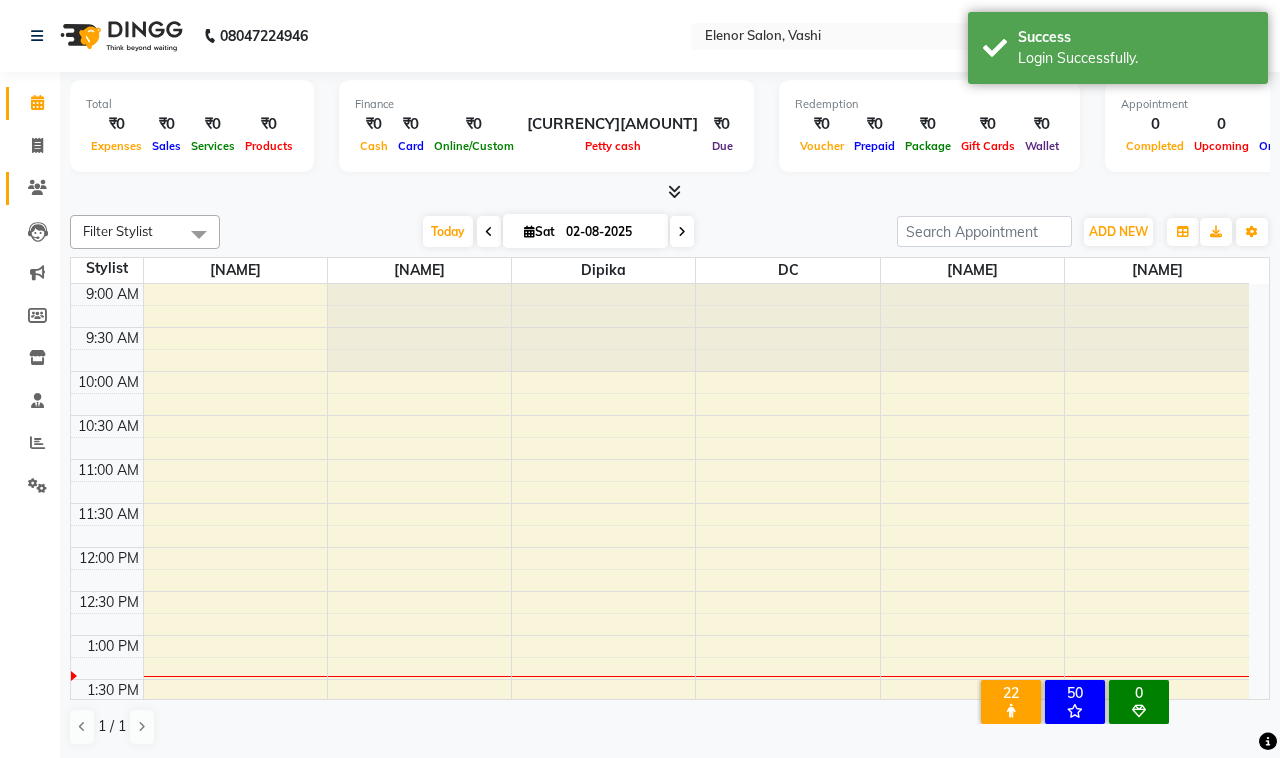 click 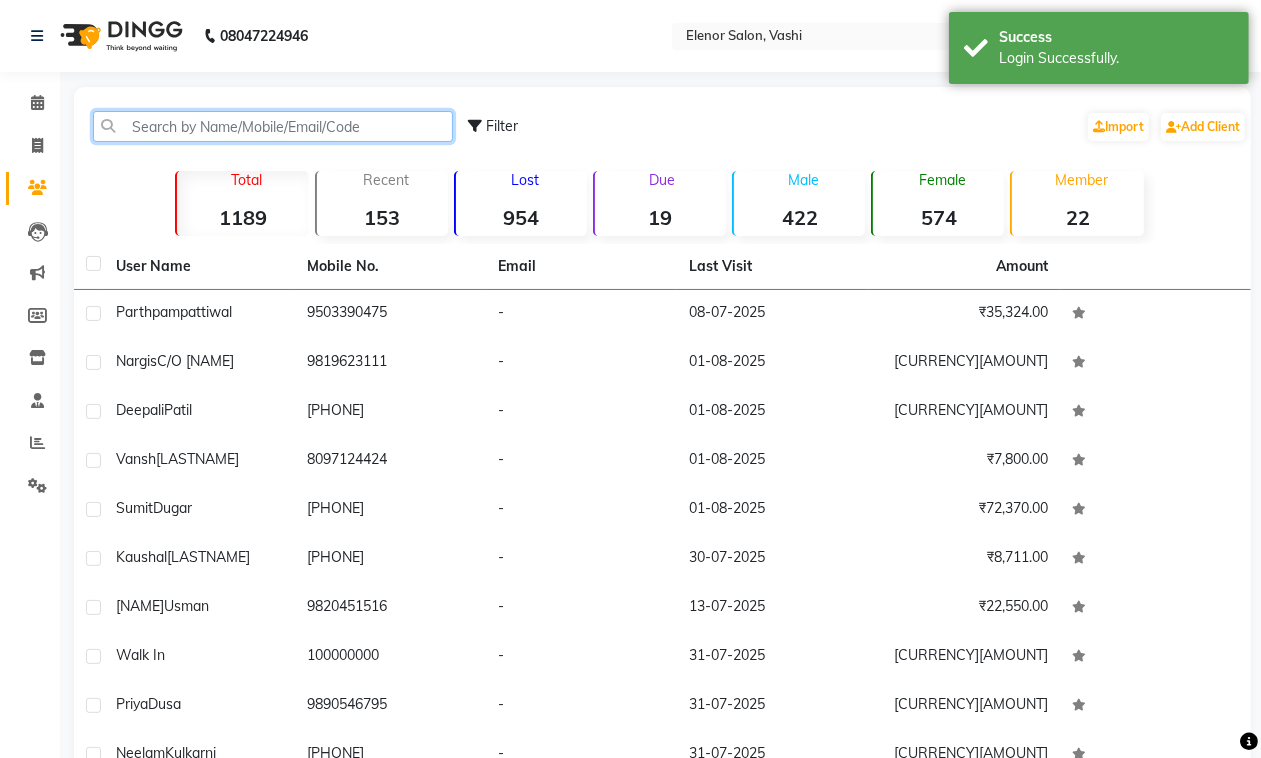 click 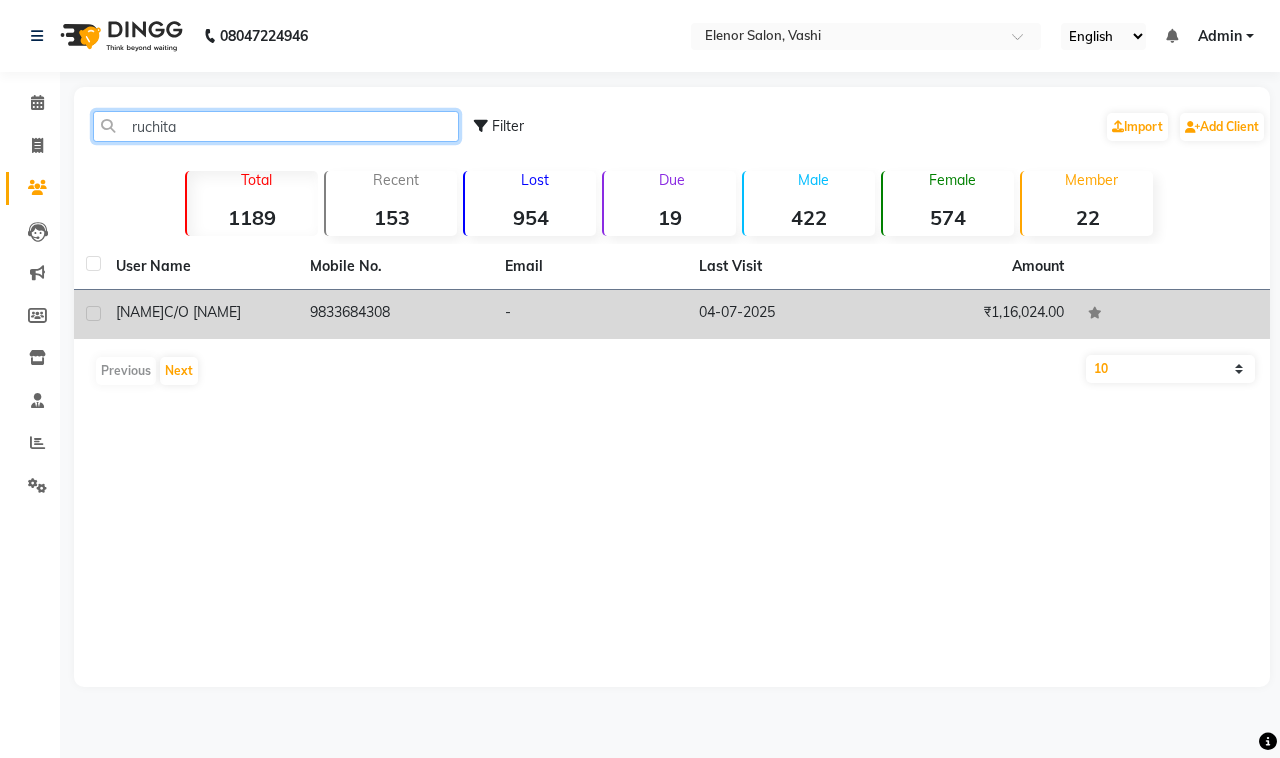 type on "ruchita" 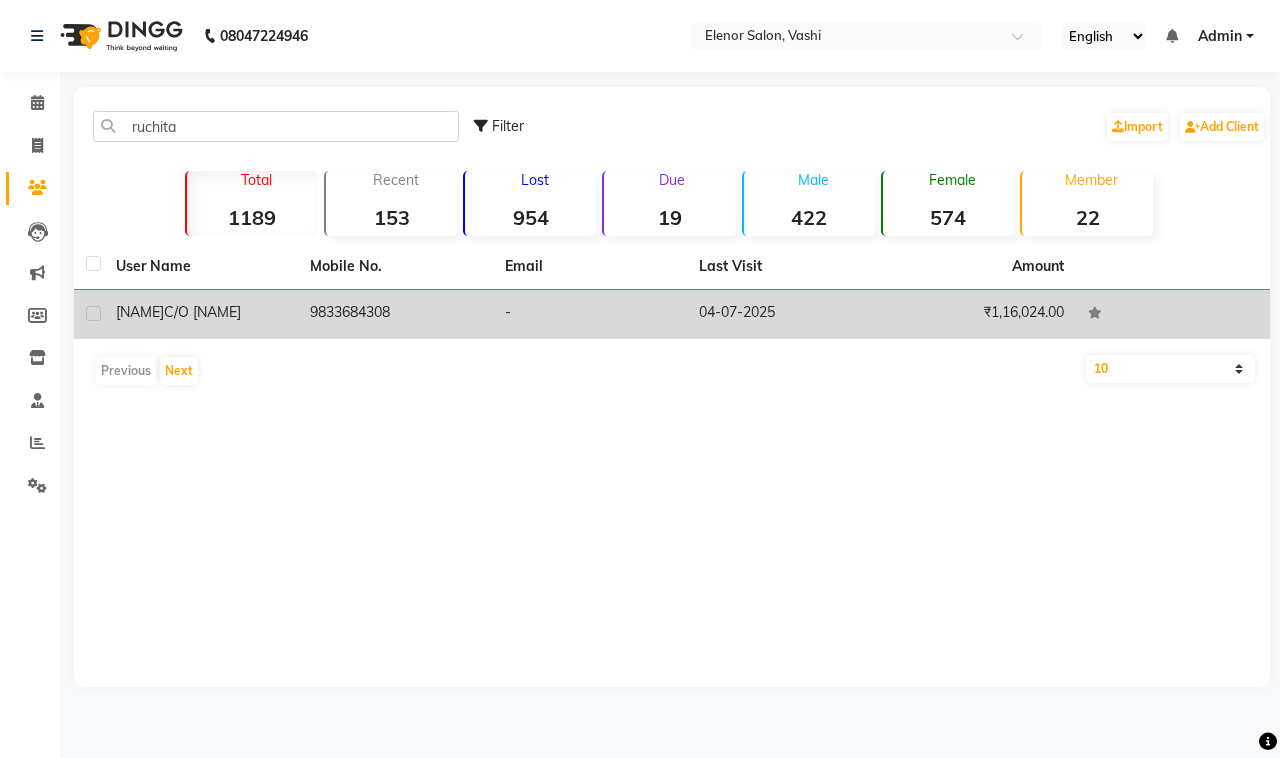 click on "[NAME]  C/O [NAME]" 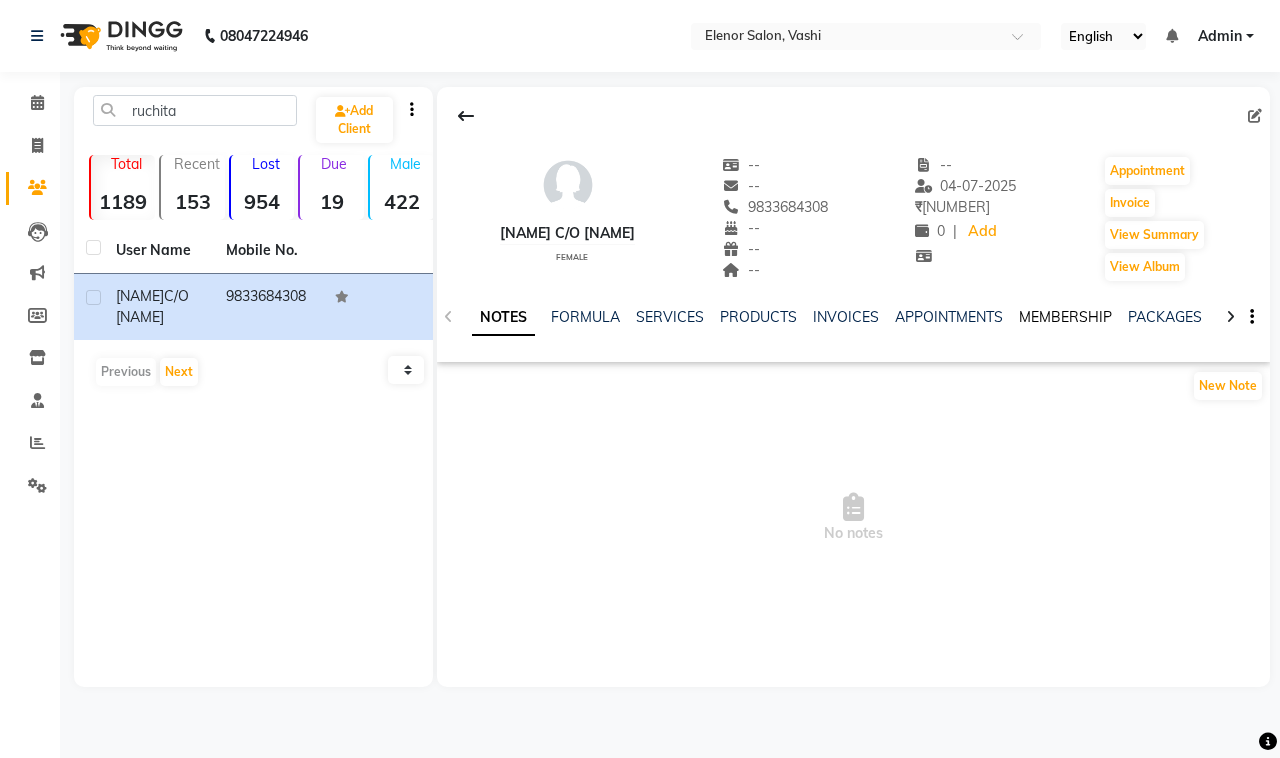 click on "MEMBERSHIP" 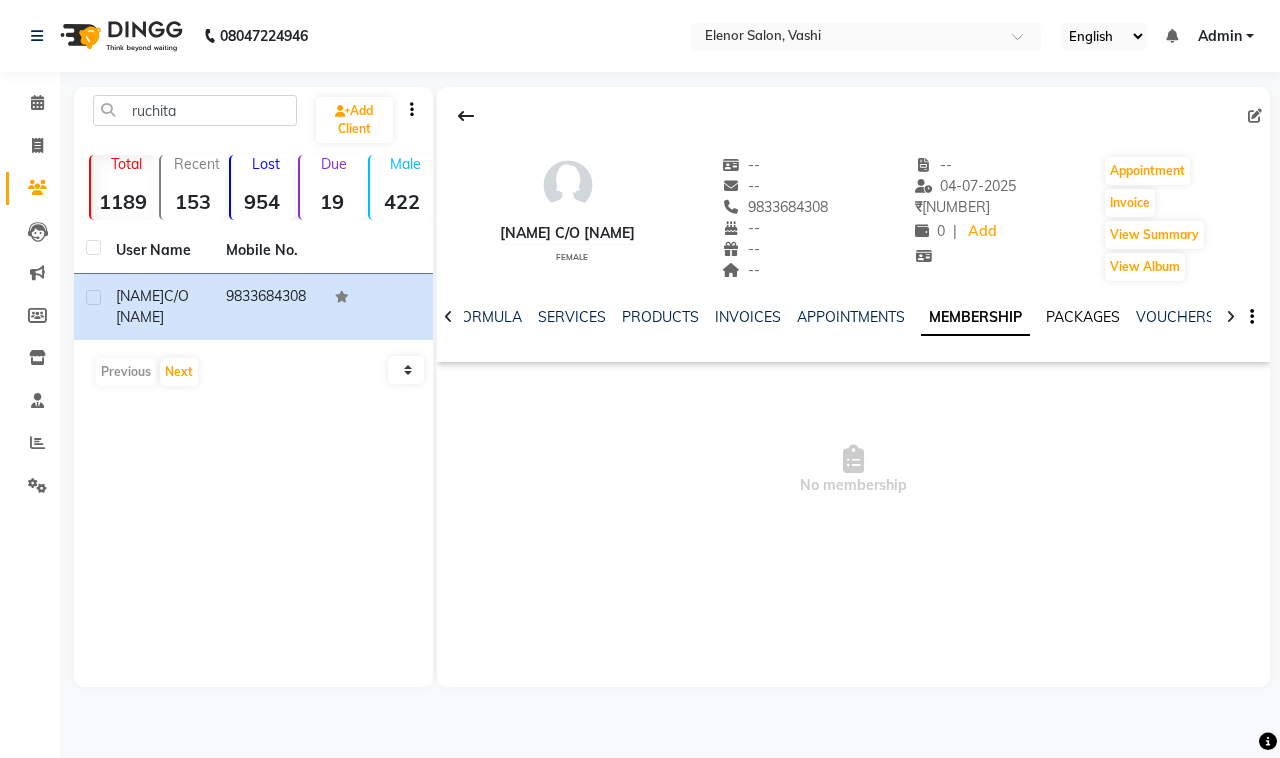 click on "PACKAGES" 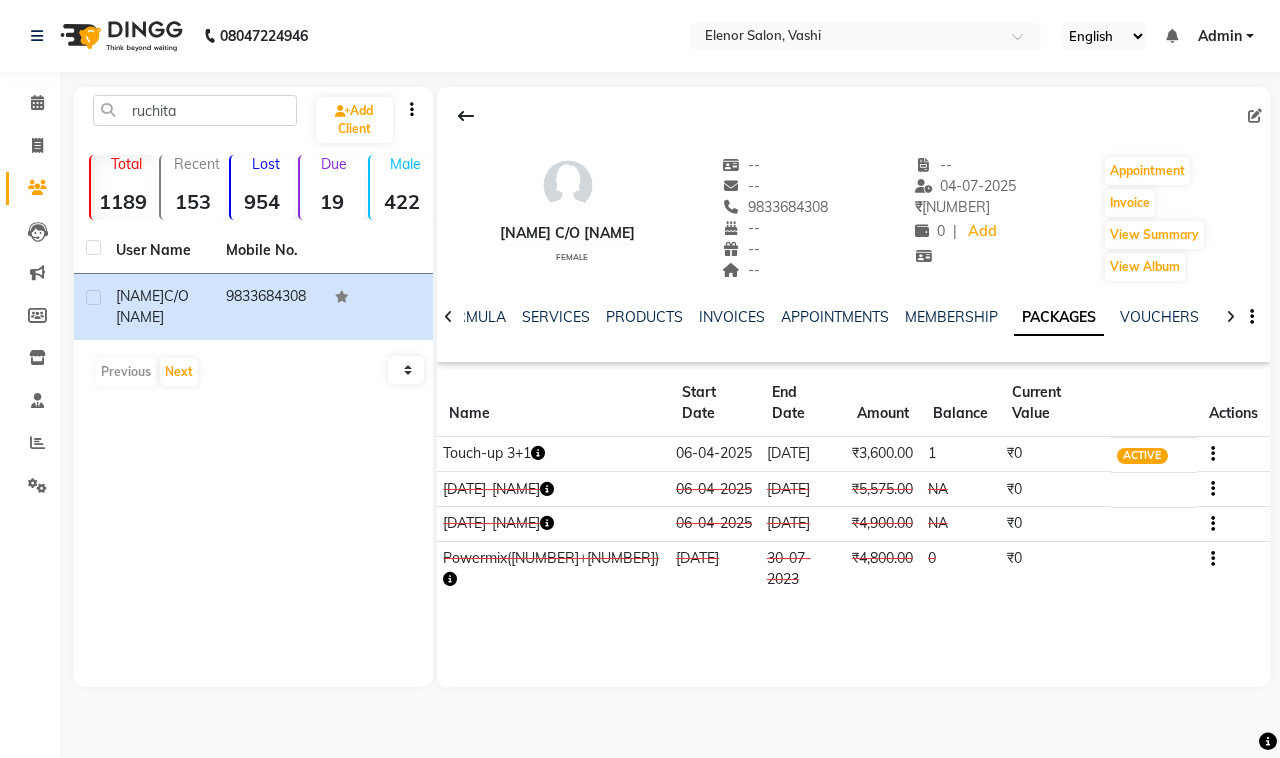 click 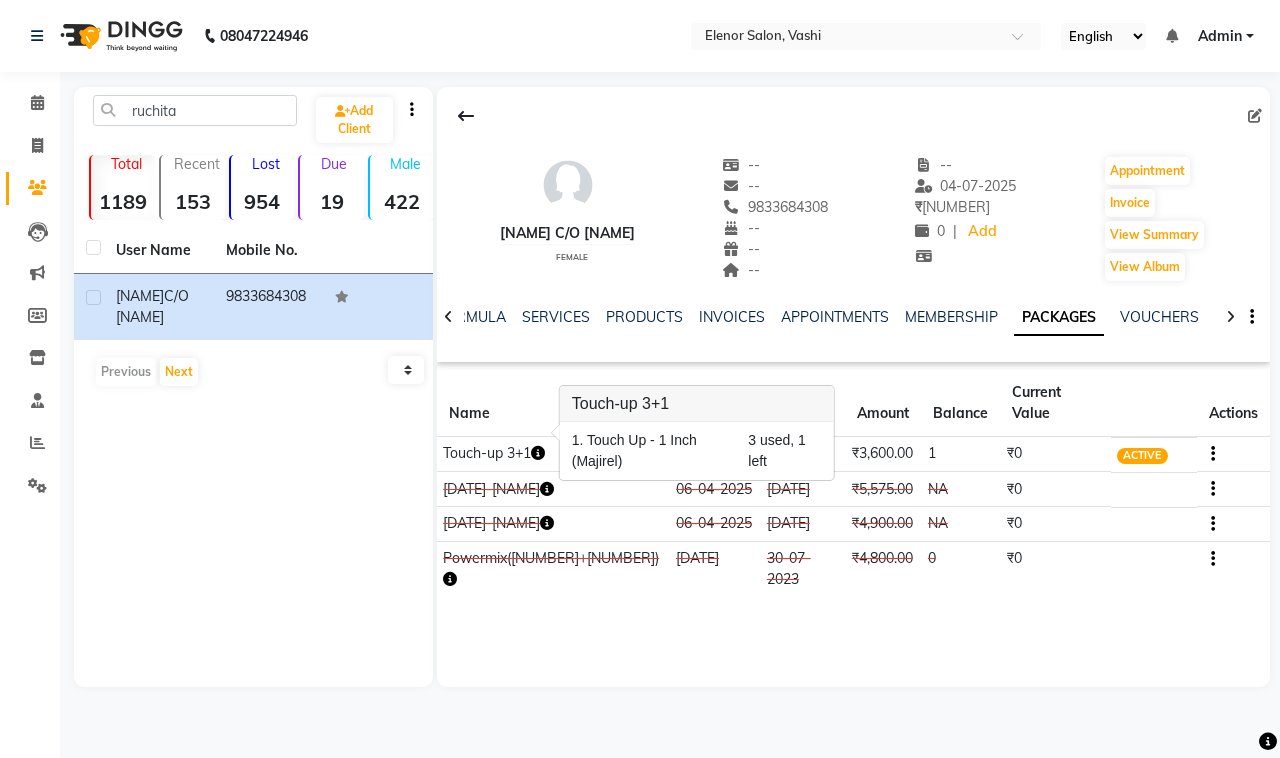click 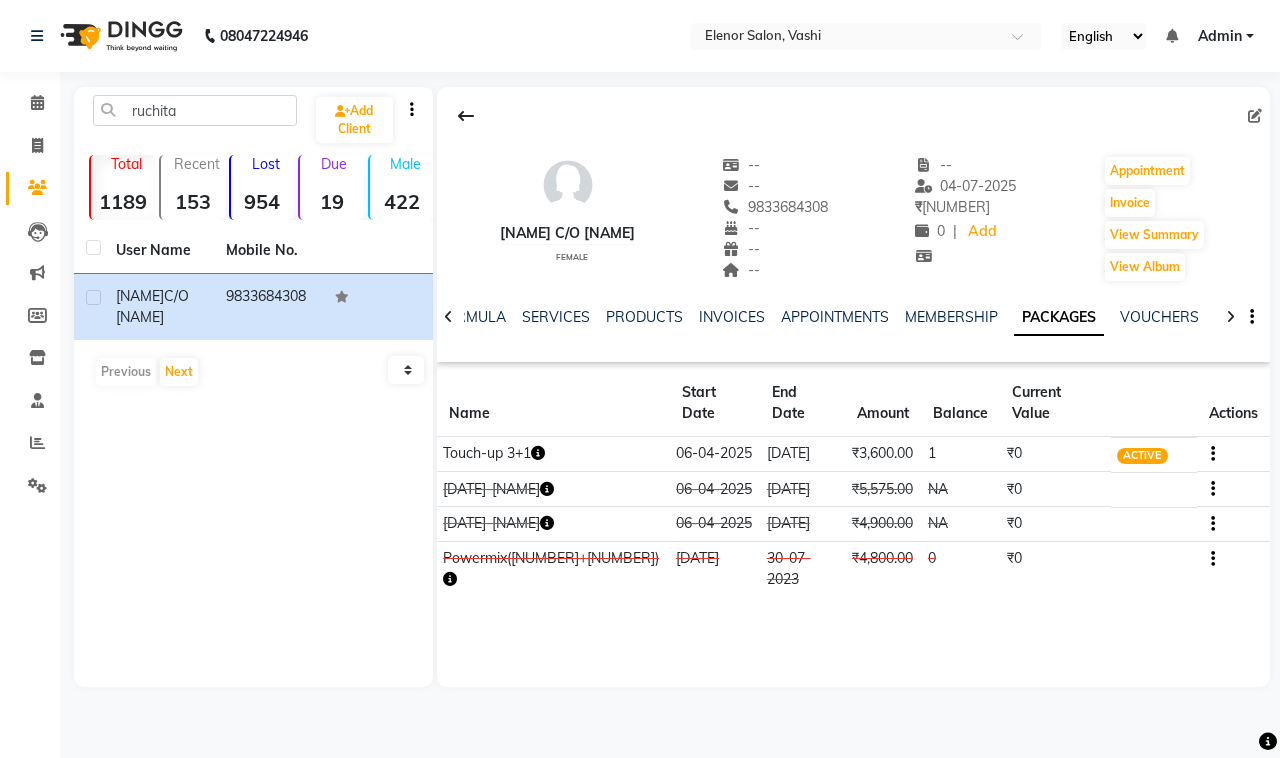 click 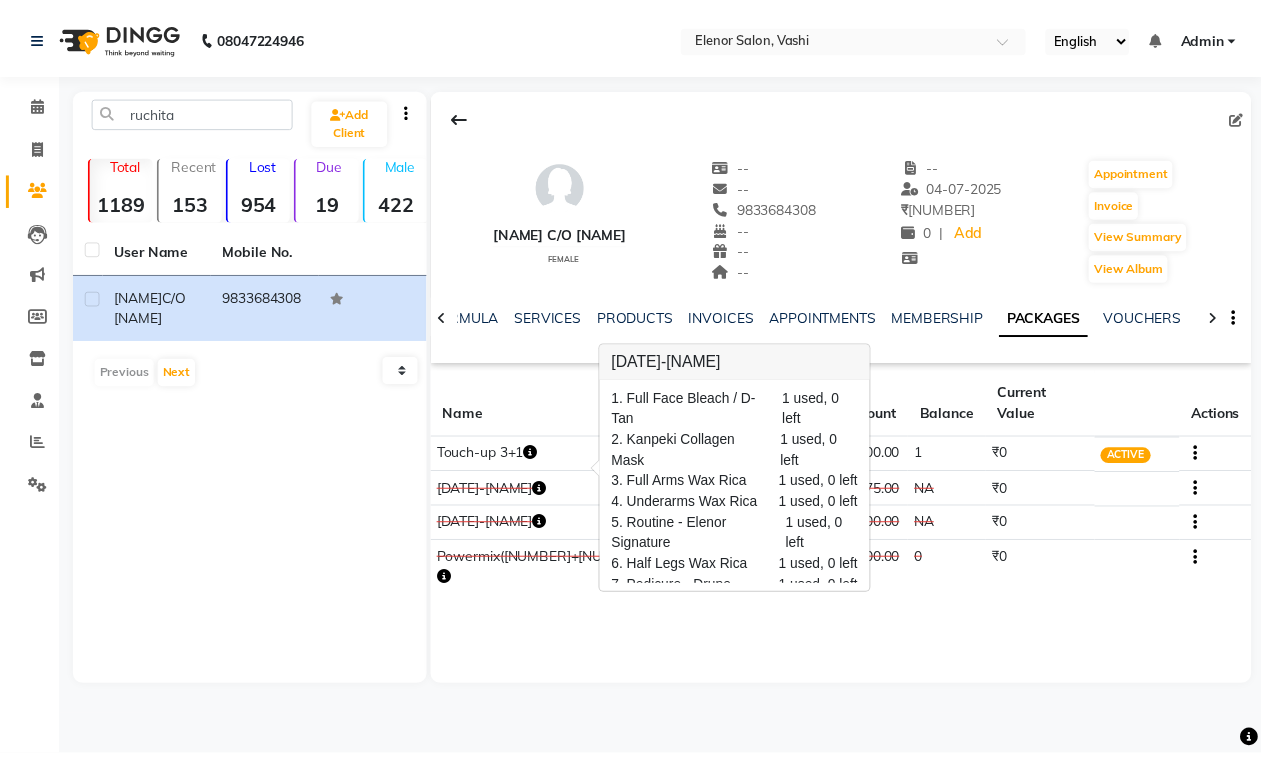 scroll, scrollTop: 53, scrollLeft: 0, axis: vertical 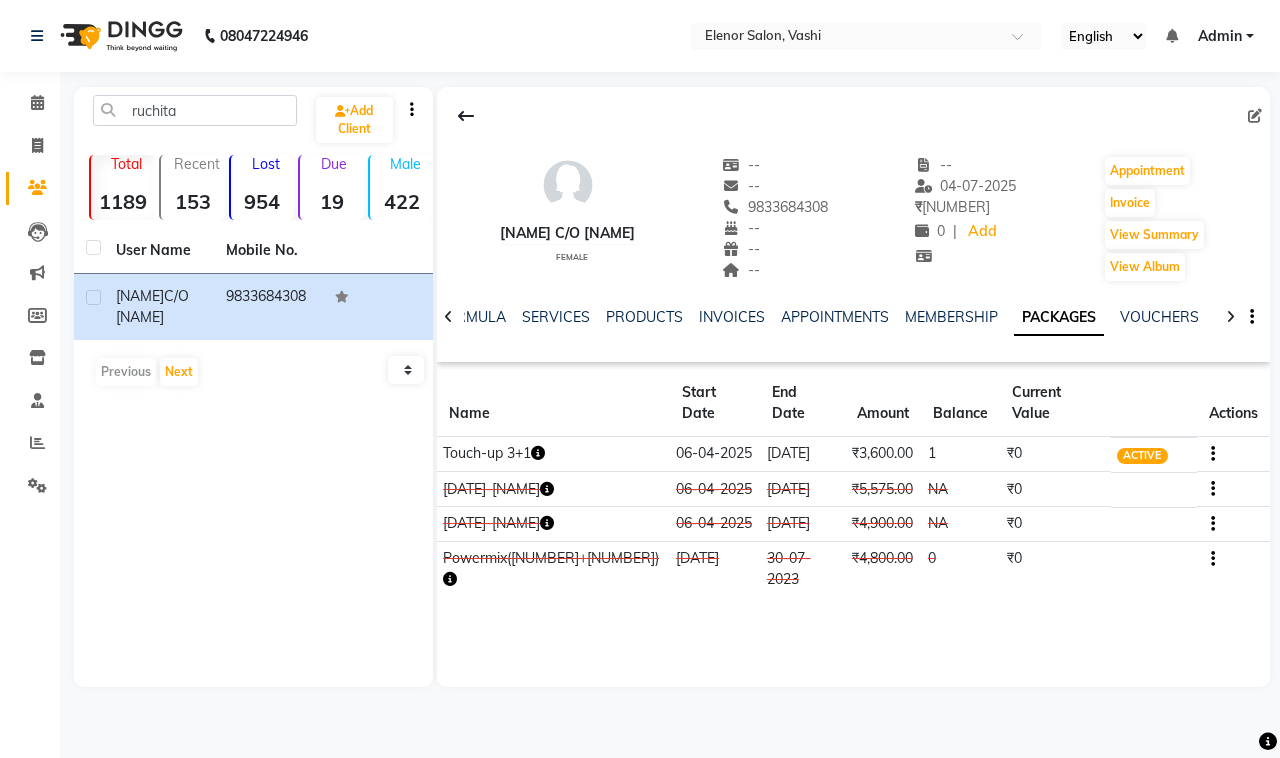 click 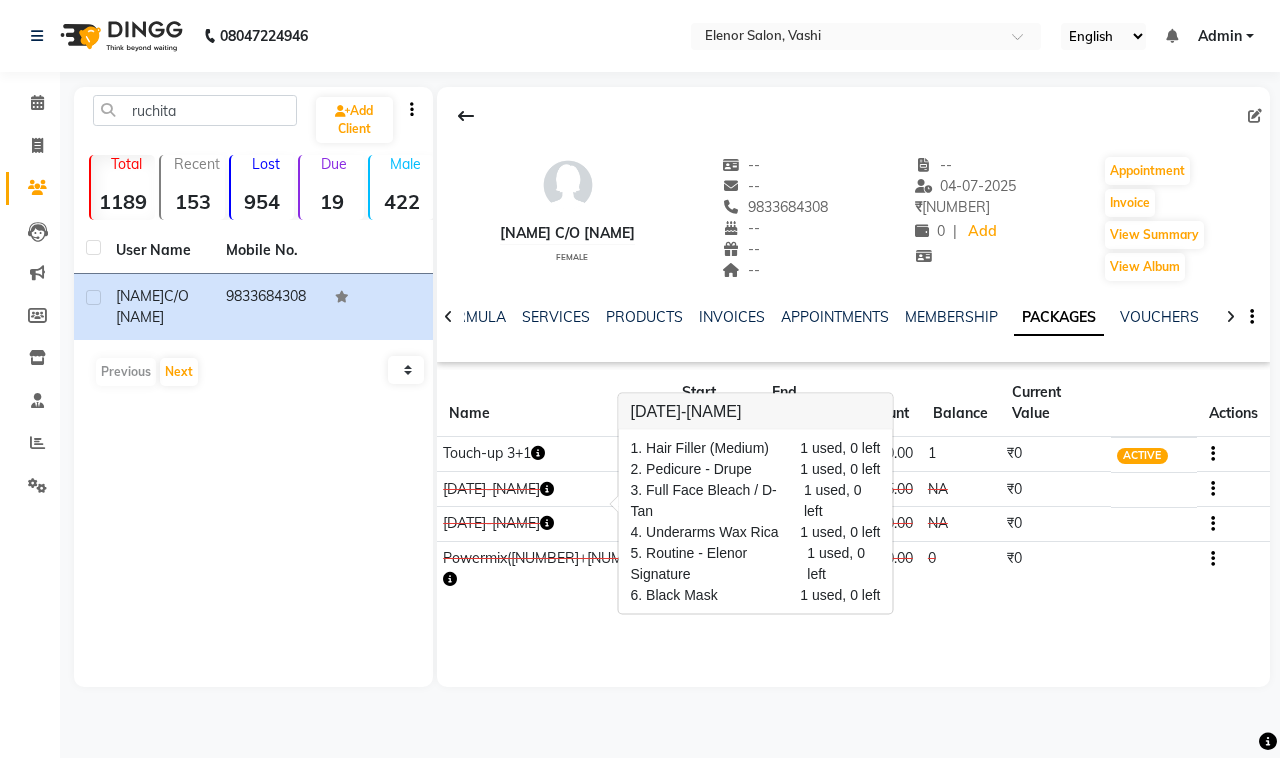 click 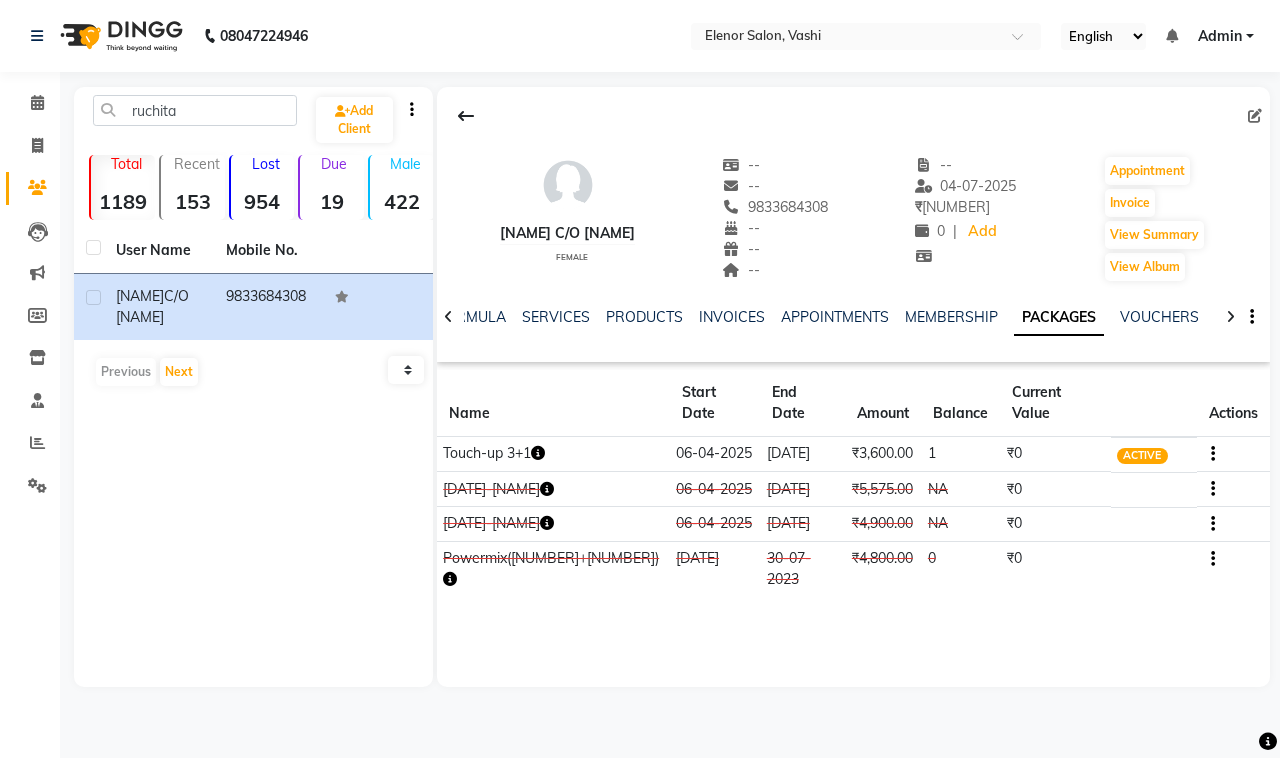 click 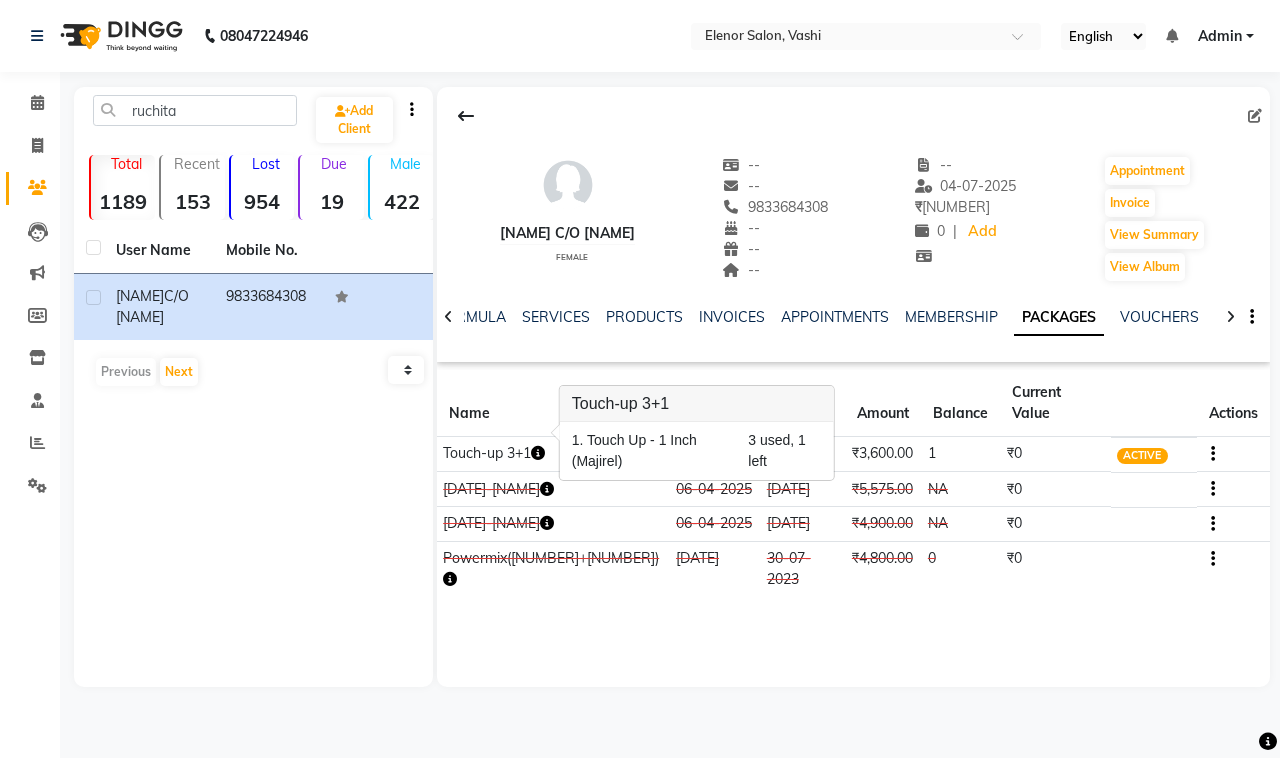 click on "ruchita  Add Client  Total  1189  Recent  153  Lost  954  Due  19  Male  422  Female  574  Member  22 User Name Mobile No. RUCHITA   C/O PRIYA DUSA   9833684308   Previous   Next   10   50   100" 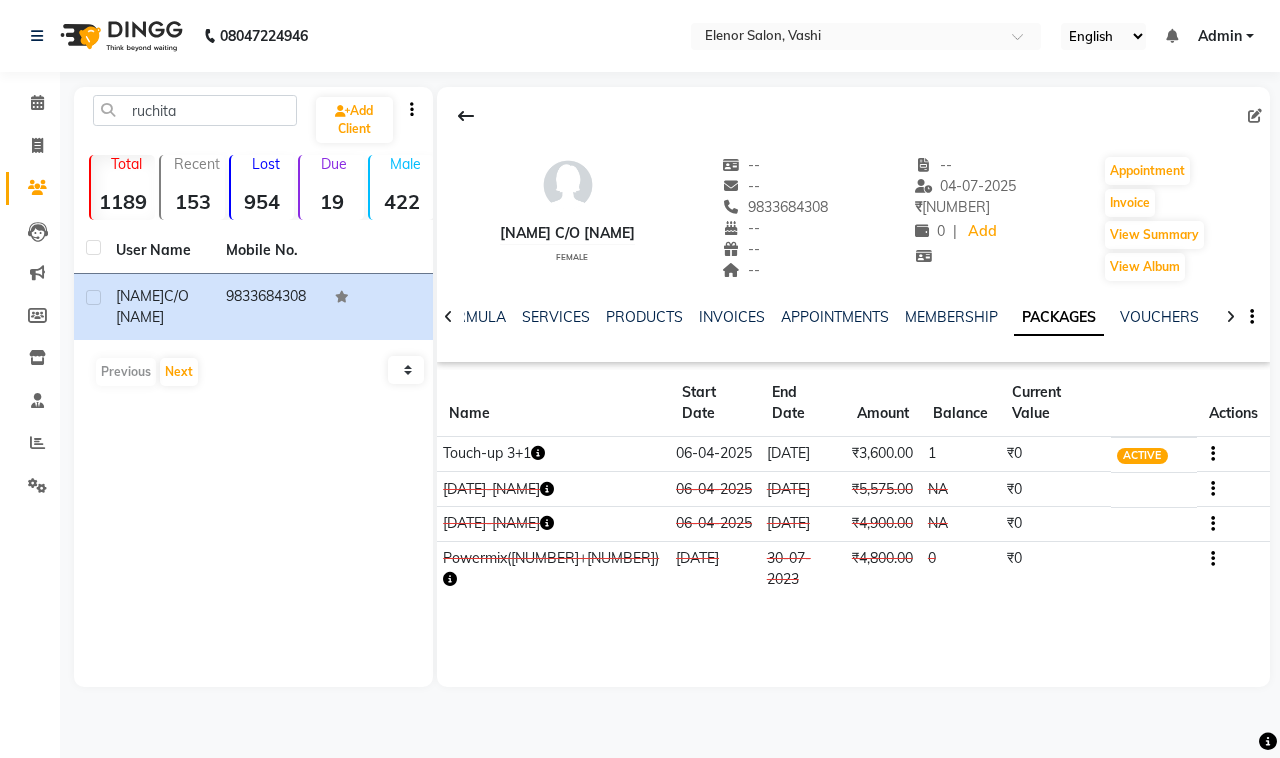 click 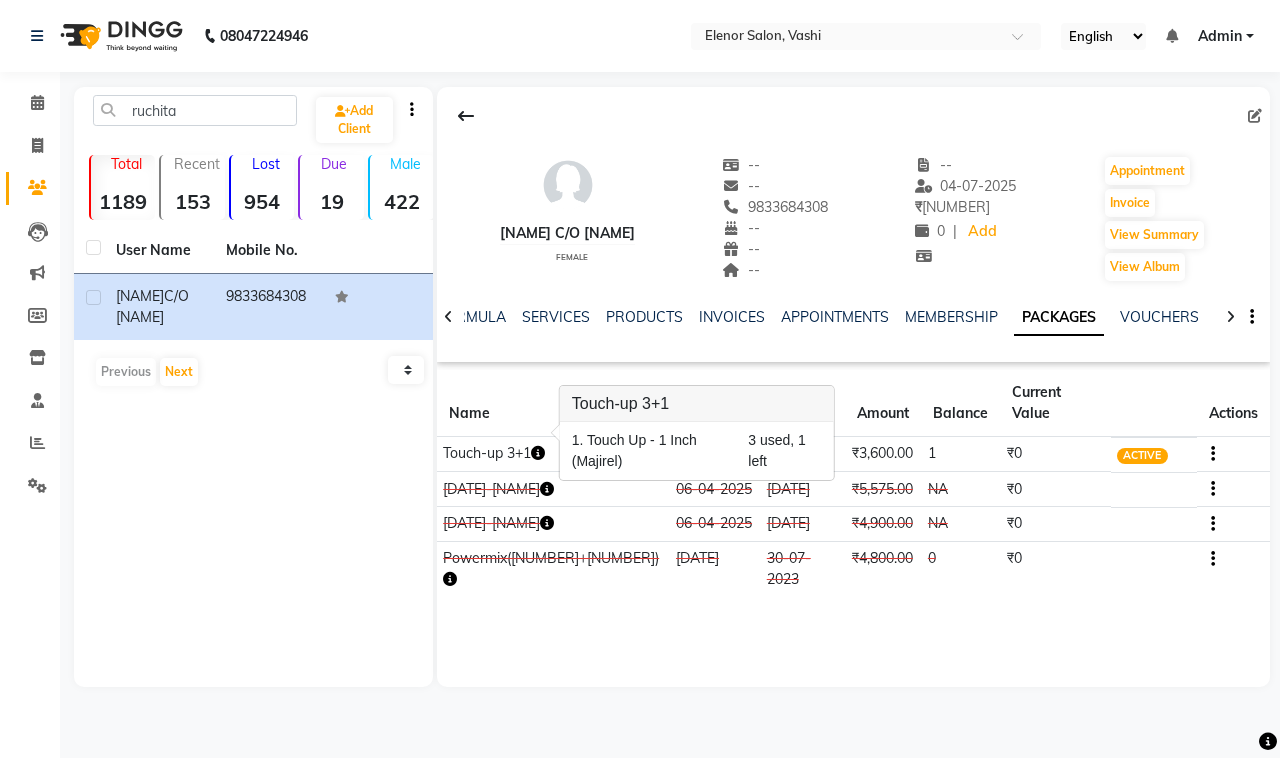 click 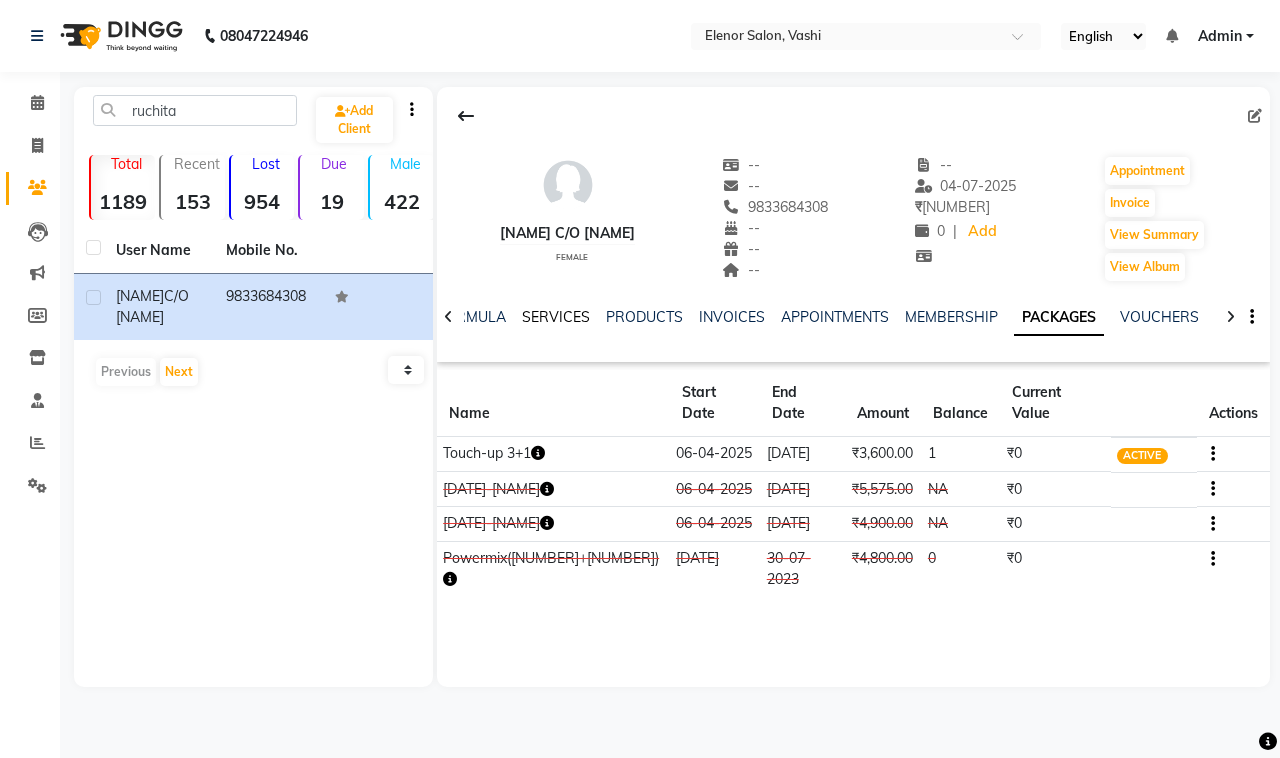 click on "SERVICES" 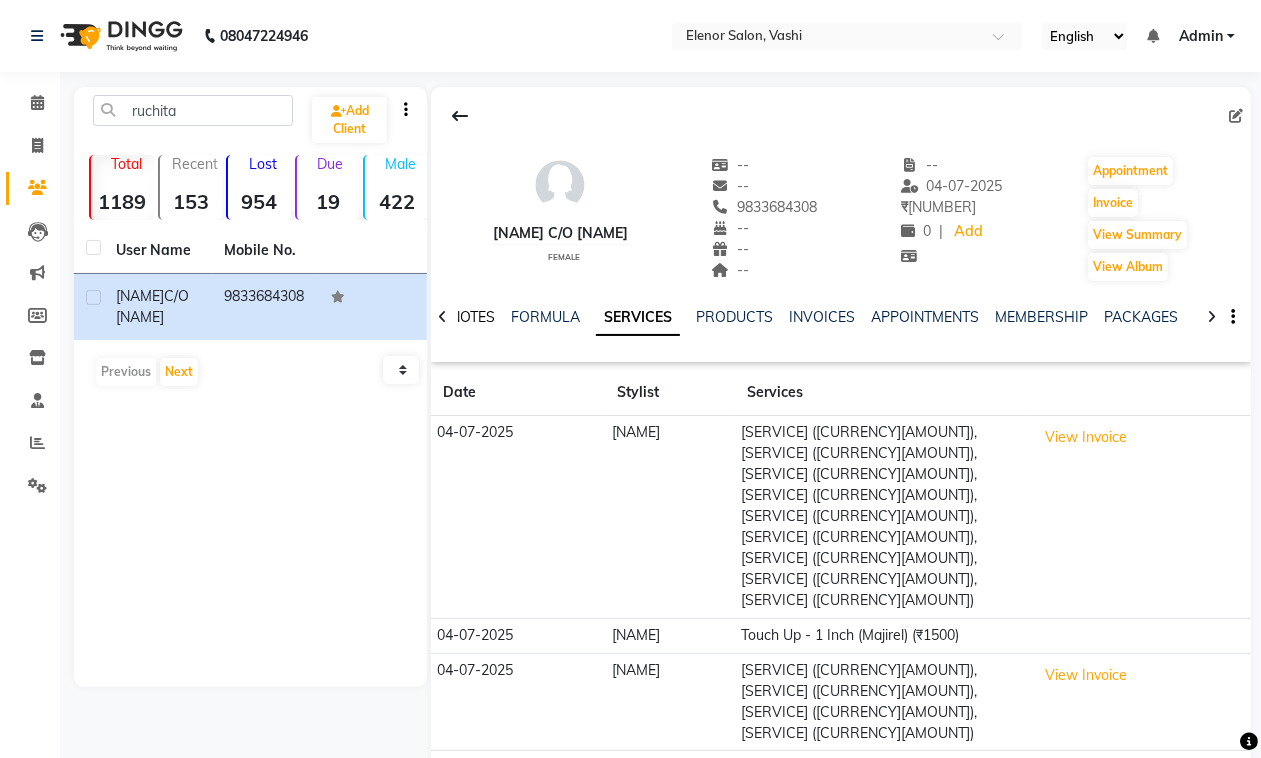 click on "NOTES" 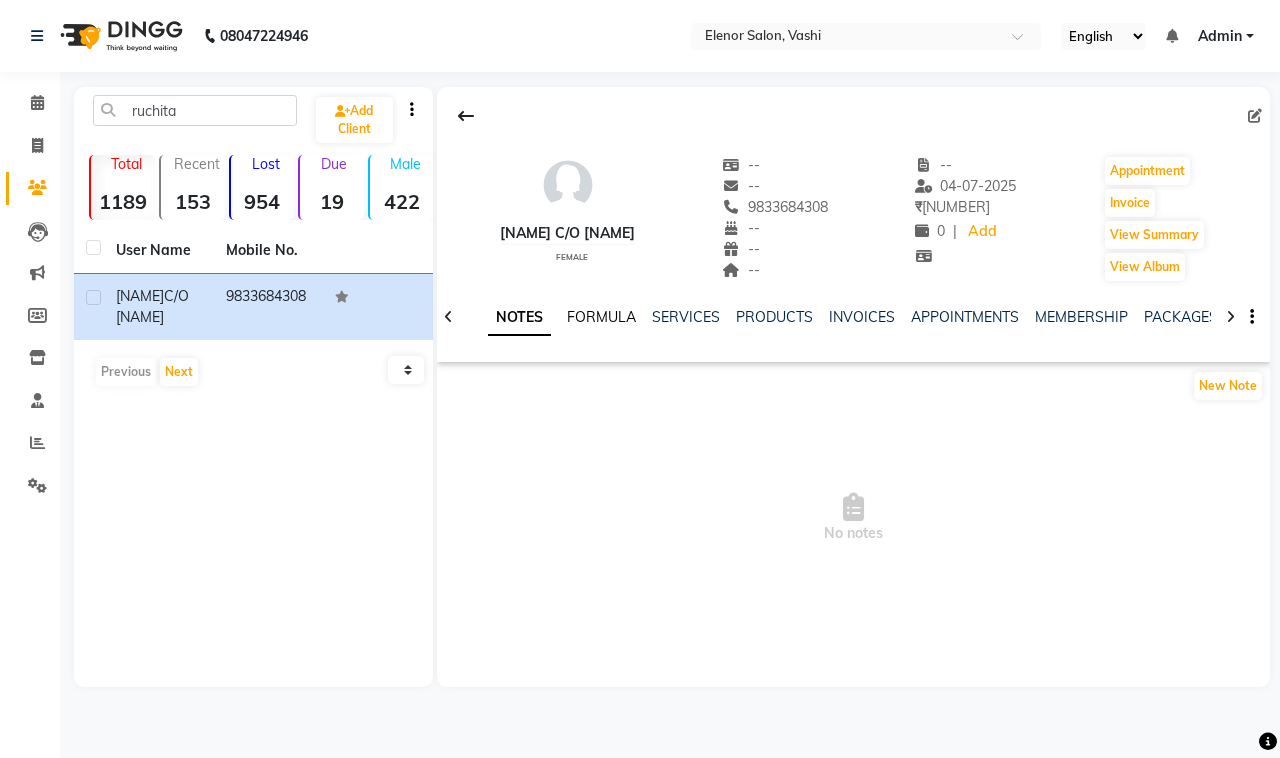 click on "FORMULA" 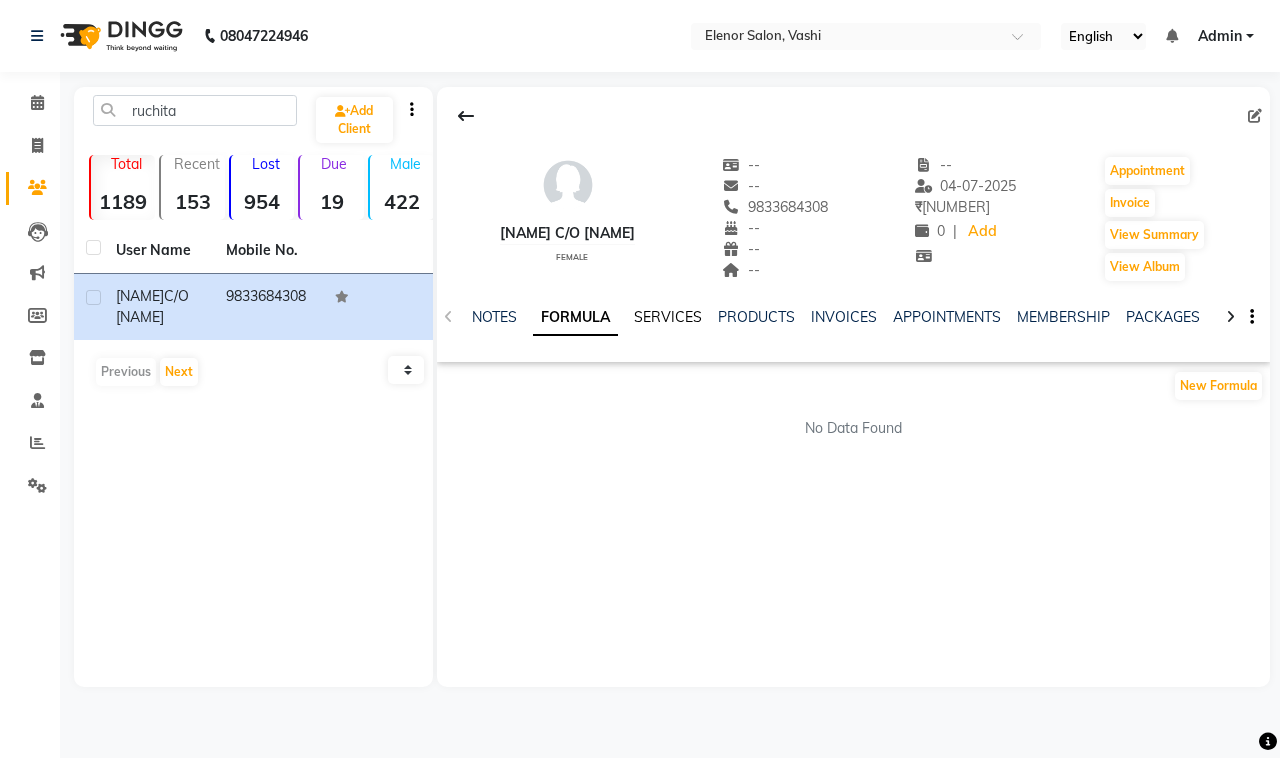 click on "SERVICES" 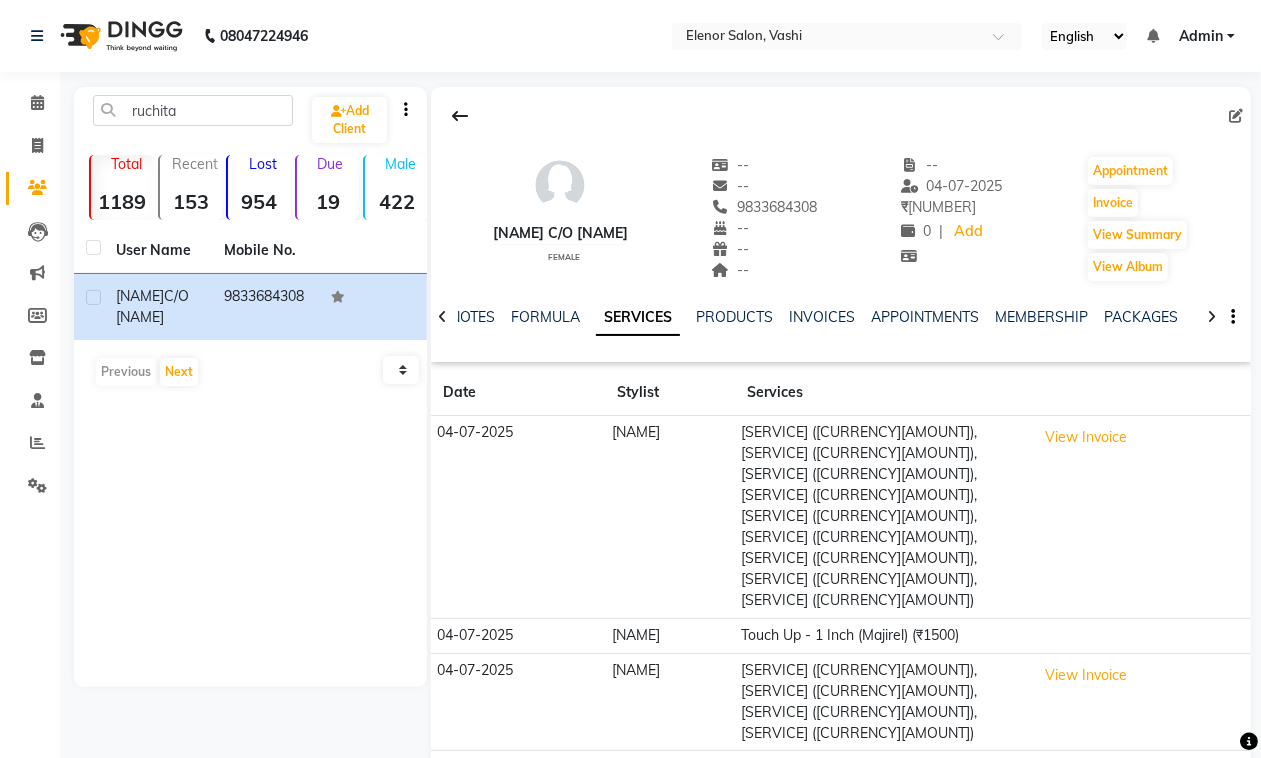 scroll, scrollTop: 191, scrollLeft: 0, axis: vertical 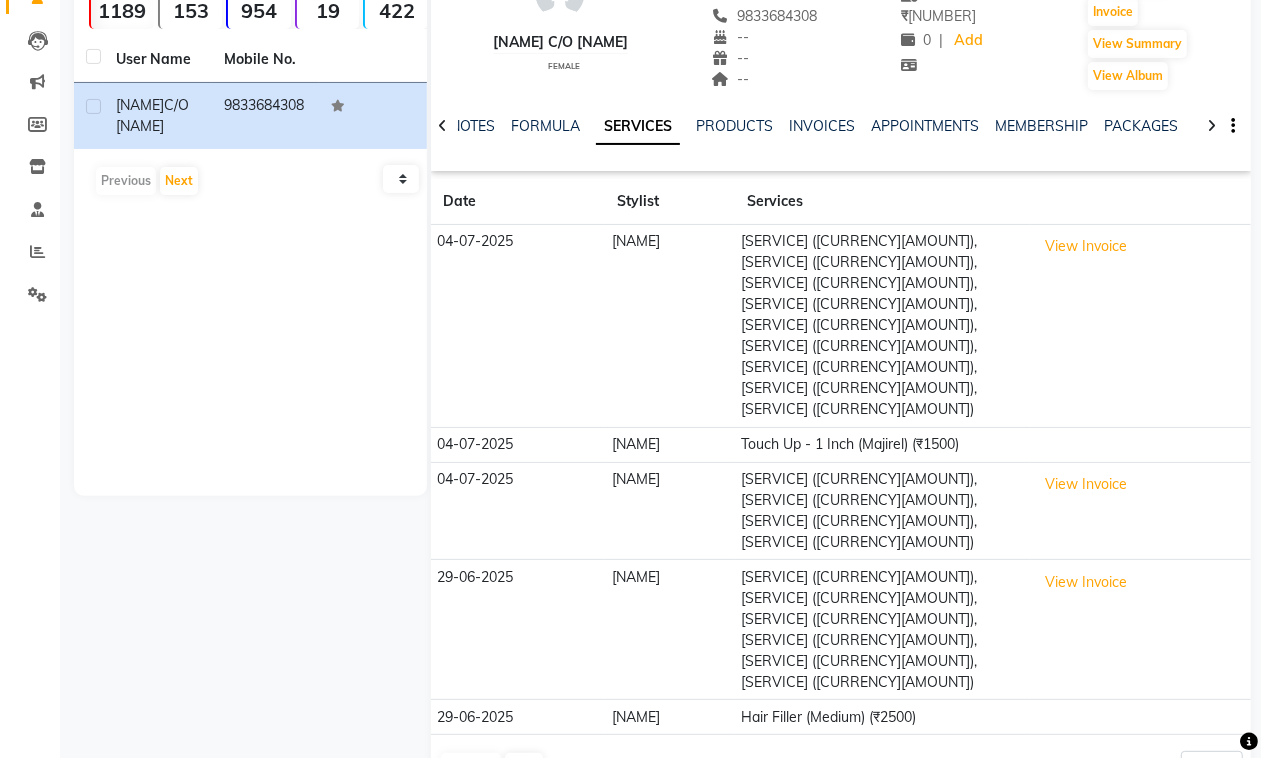 click on "Date Stylist Services 04-07-2025 Zoya Shaikh Remy - Purifying (₹2000),Full Arms Wax Rica (₹500),Half Legs Wax Rica (₹550),Sidelocks Wax - Stripless (₹400),Chin Stripless (₹200),Lower Lip Stripless (₹200),Eyebrow (₹80),Pedicure - Drupe (₹1800),Nail Gel Polish (₹800)  View Invoice  04-07-2025 Rehan Salmani Touch Up - 1 Inch (Majirel) (₹1500) 04-07-2025 Freelancer Routine - Elenor Signature (₹3500),Underarms Wax Rica (₹200),Full Face Bleach / D-Tan (₹700),Kanpeki Collagen Mask (₹2000)  View Invoice  29-06-2025 Zoya Shaikh Full Face Bleach / D-Tan (₹700),Underarms Wax Rica (₹200),Routine - Elenor Signature (₹3500),Black Mask (₹1200),Pedicure - Aroma (₹1200),Nail Art (₹150)  View Invoice  29-06-2025 Rehan Salmani Hair Filler (Medium) (₹2500)  Previous   Next  5 10 50 100 500" 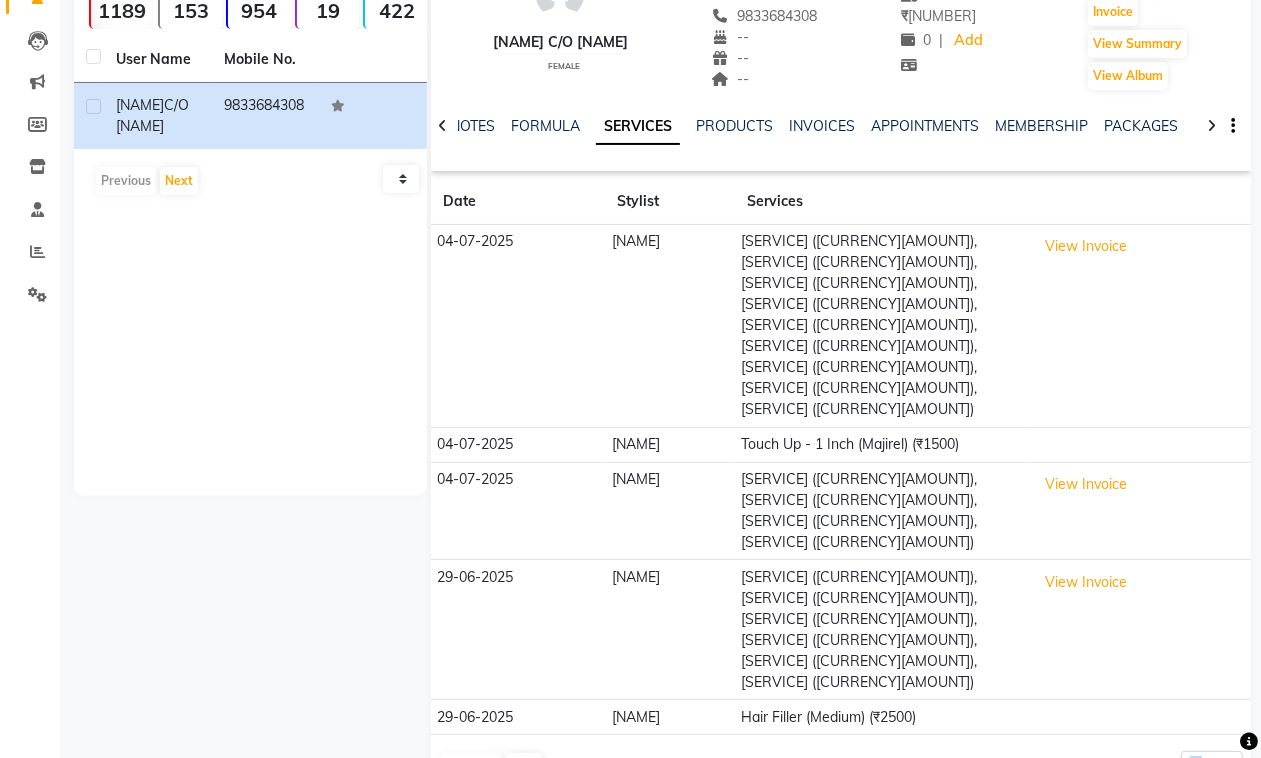 click on "Date Stylist Services 04-07-2025 Zoya Shaikh Remy - Purifying (₹2000),Full Arms Wax Rica (₹500),Half Legs Wax Rica (₹550),Sidelocks Wax - Stripless (₹400),Chin Stripless (₹200),Lower Lip Stripless (₹200),Eyebrow (₹80),Pedicure - Drupe (₹1800),Nail Gel Polish (₹800)  View Invoice  04-07-2025 Rehan Salmani Touch Up - 1 Inch (Majirel) (₹1500) 04-07-2025 Freelancer Routine - Elenor Signature (₹3500),Underarms Wax Rica (₹200),Full Face Bleach / D-Tan (₹700),Kanpeki Collagen Mask (₹2000)  View Invoice  29-06-2025 Zoya Shaikh Full Face Bleach / D-Tan (₹700),Underarms Wax Rica (₹200),Routine - Elenor Signature (₹3500),Black Mask (₹1200),Pedicure - Aroma (₹1200),Nail Art (₹150)  View Invoice  29-06-2025 Rehan Salmani Hair Filler (Medium) (₹2500)  Previous   Next  5 10 50 100 500" 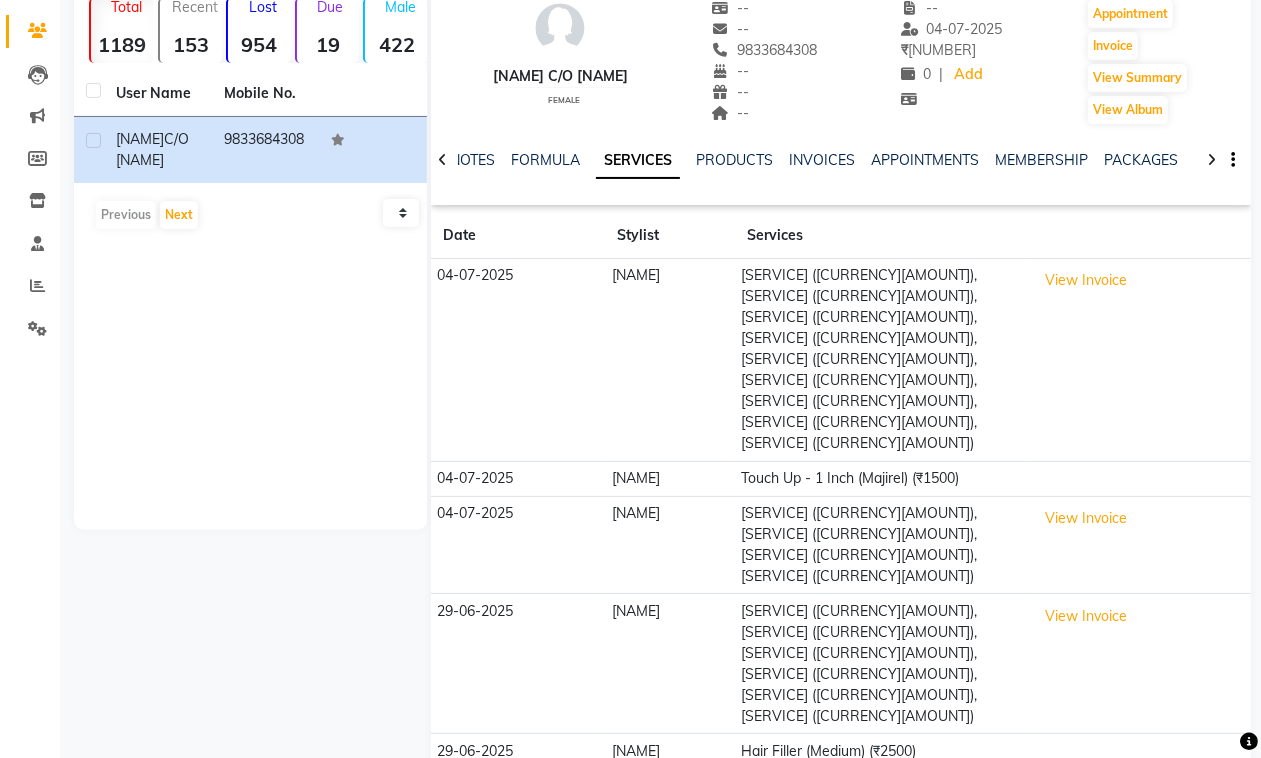 scroll, scrollTop: 191, scrollLeft: 0, axis: vertical 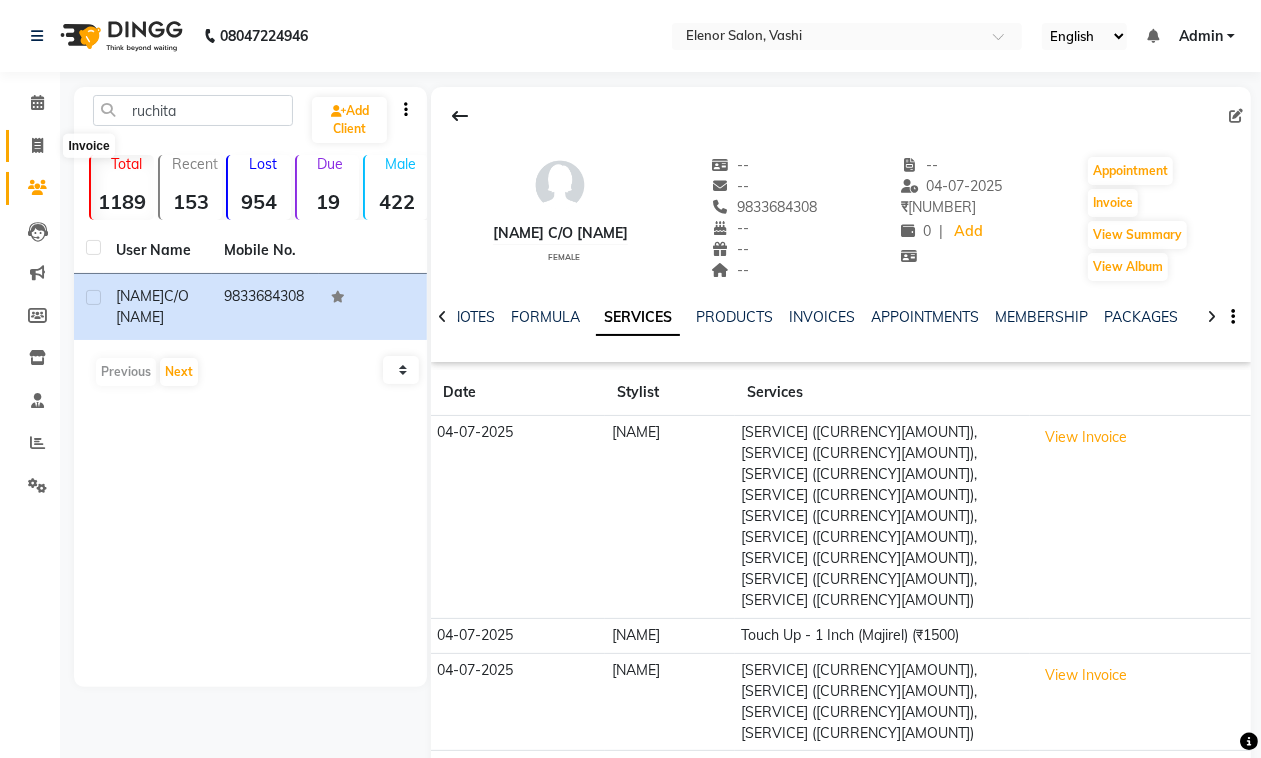 click 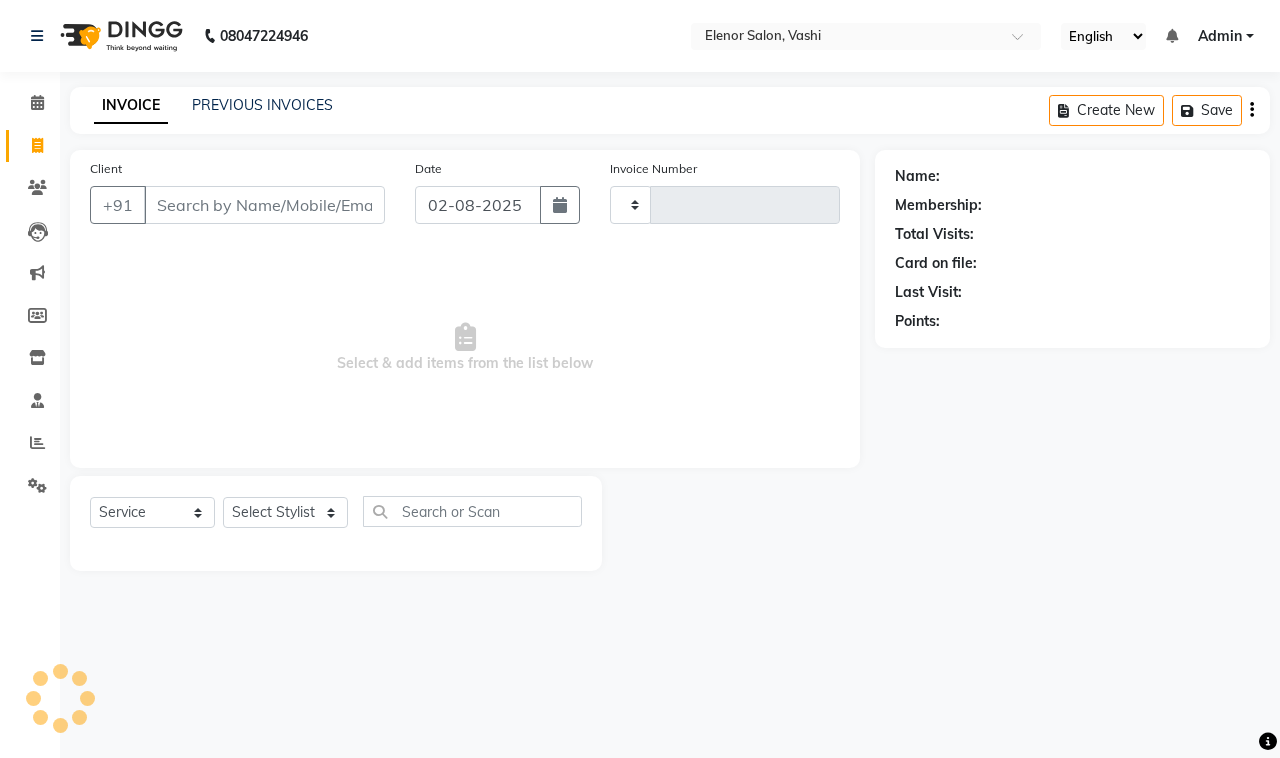 type on "0711" 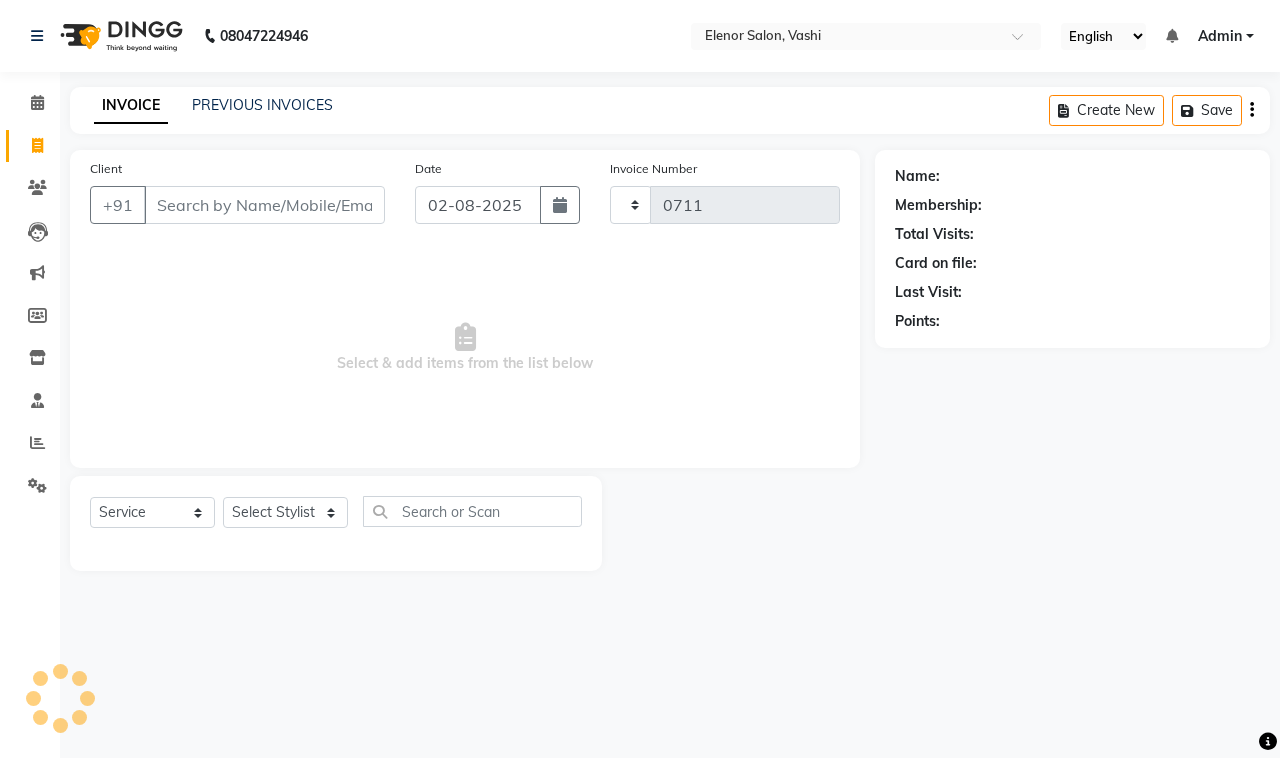 select on "695" 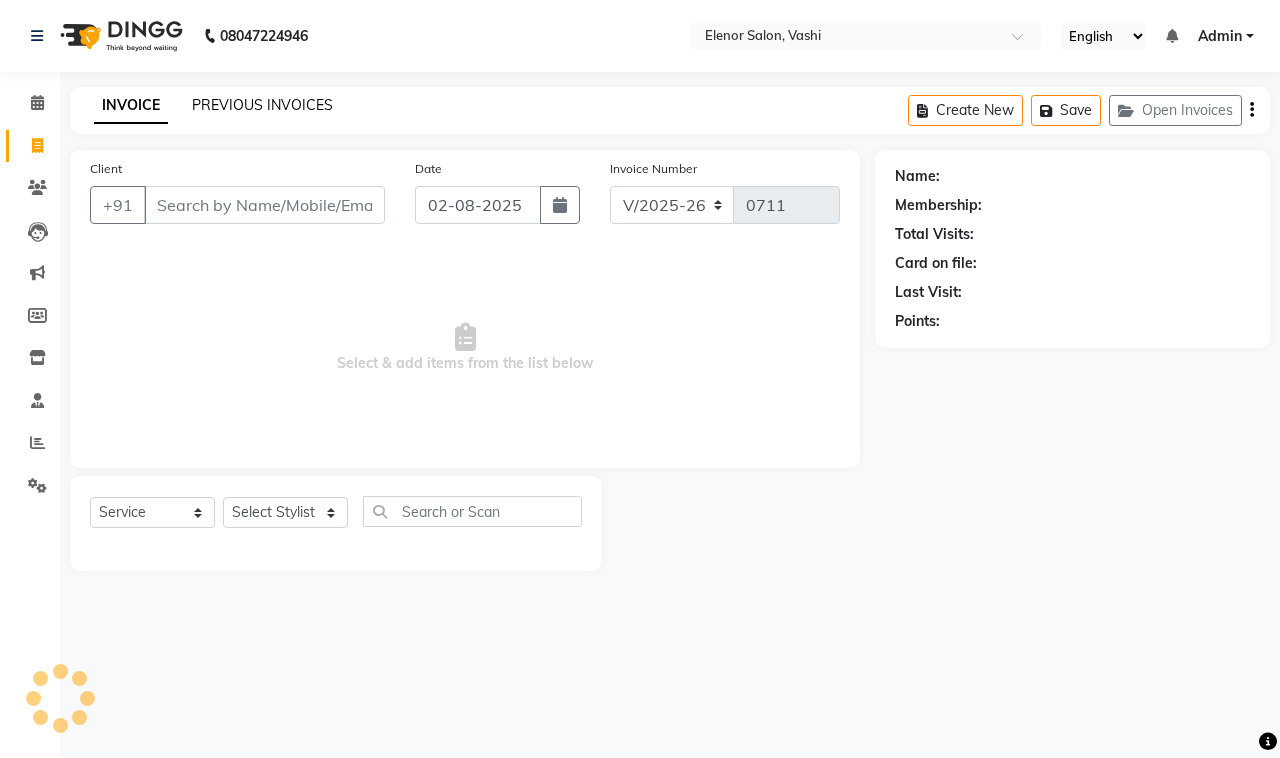 click on "PREVIOUS INVOICES" 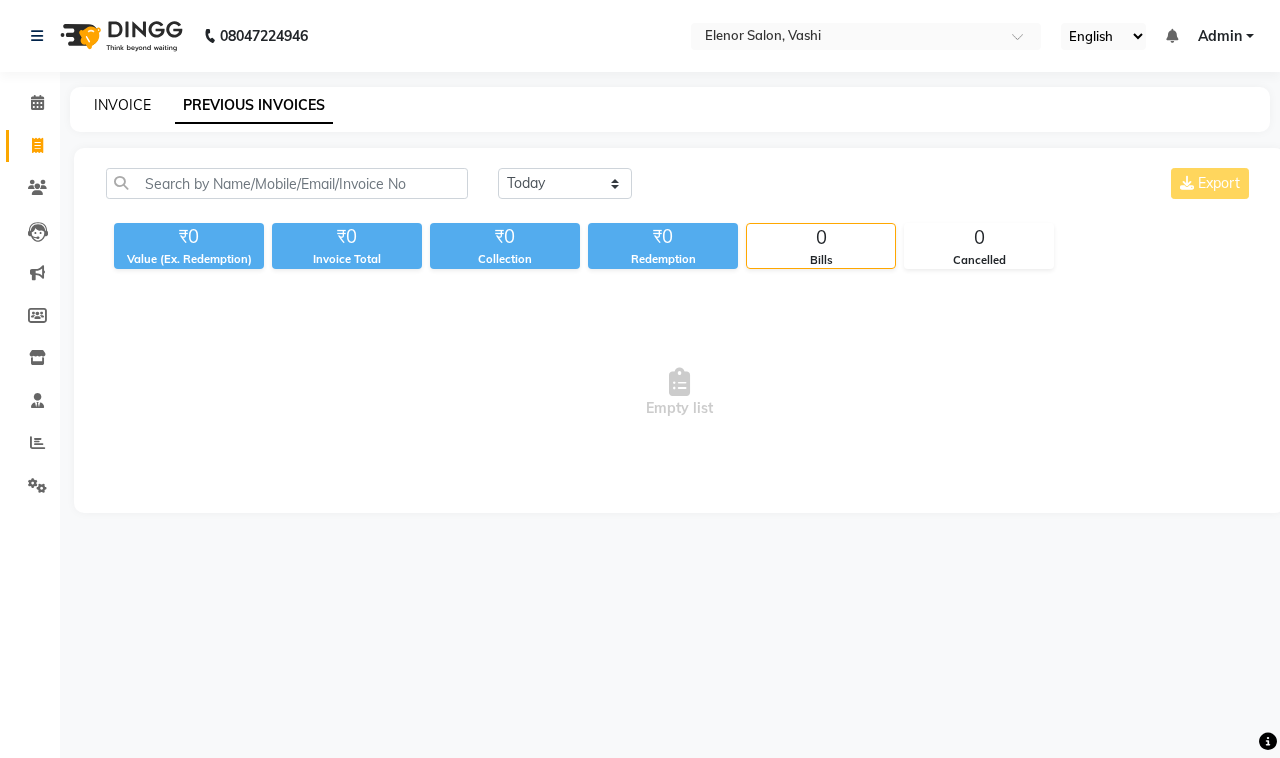 click on "INVOICE" 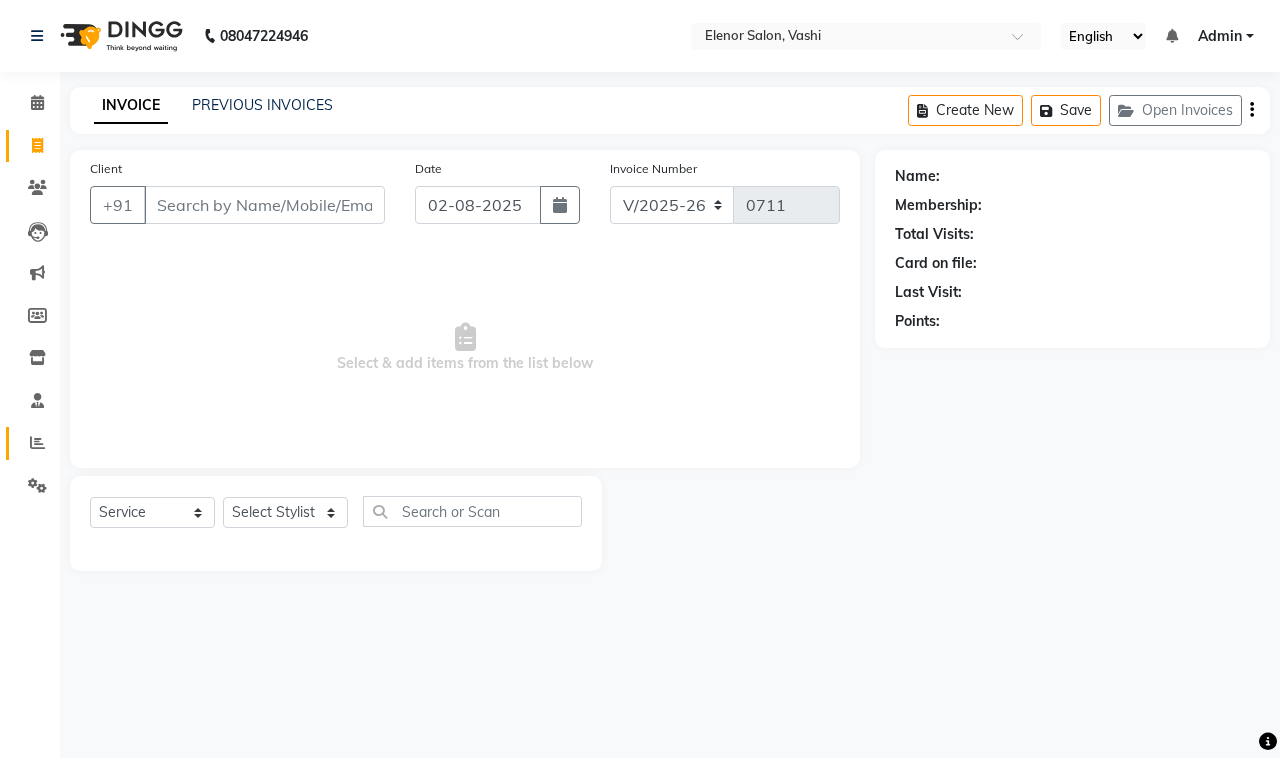 click on "Reports" 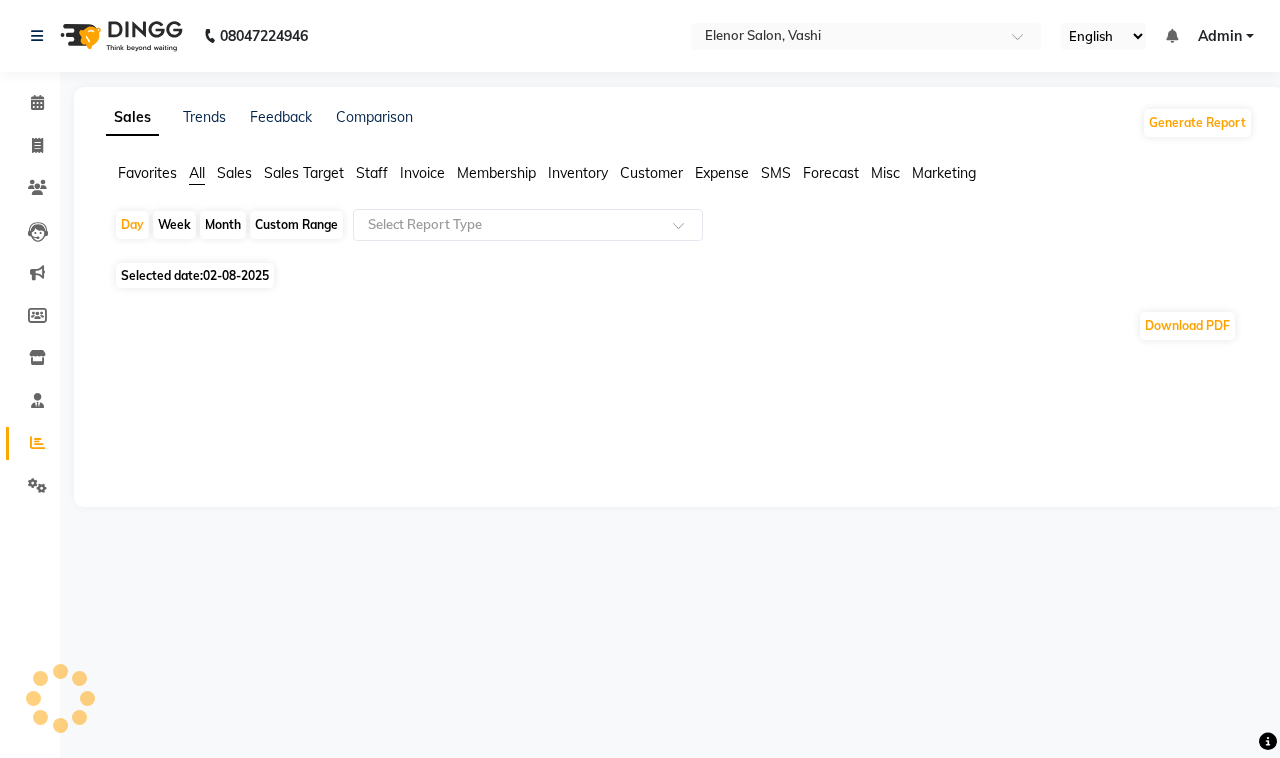 click on "Sales" 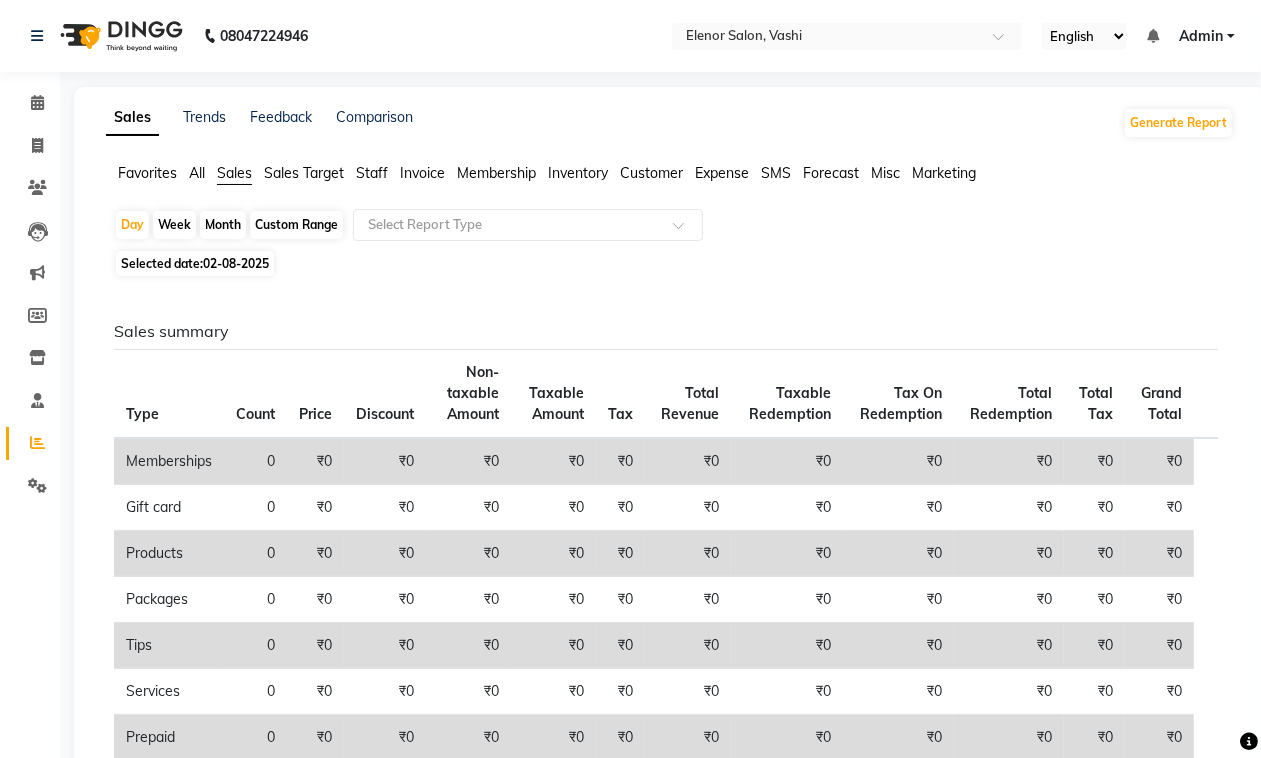 click on "Staff" 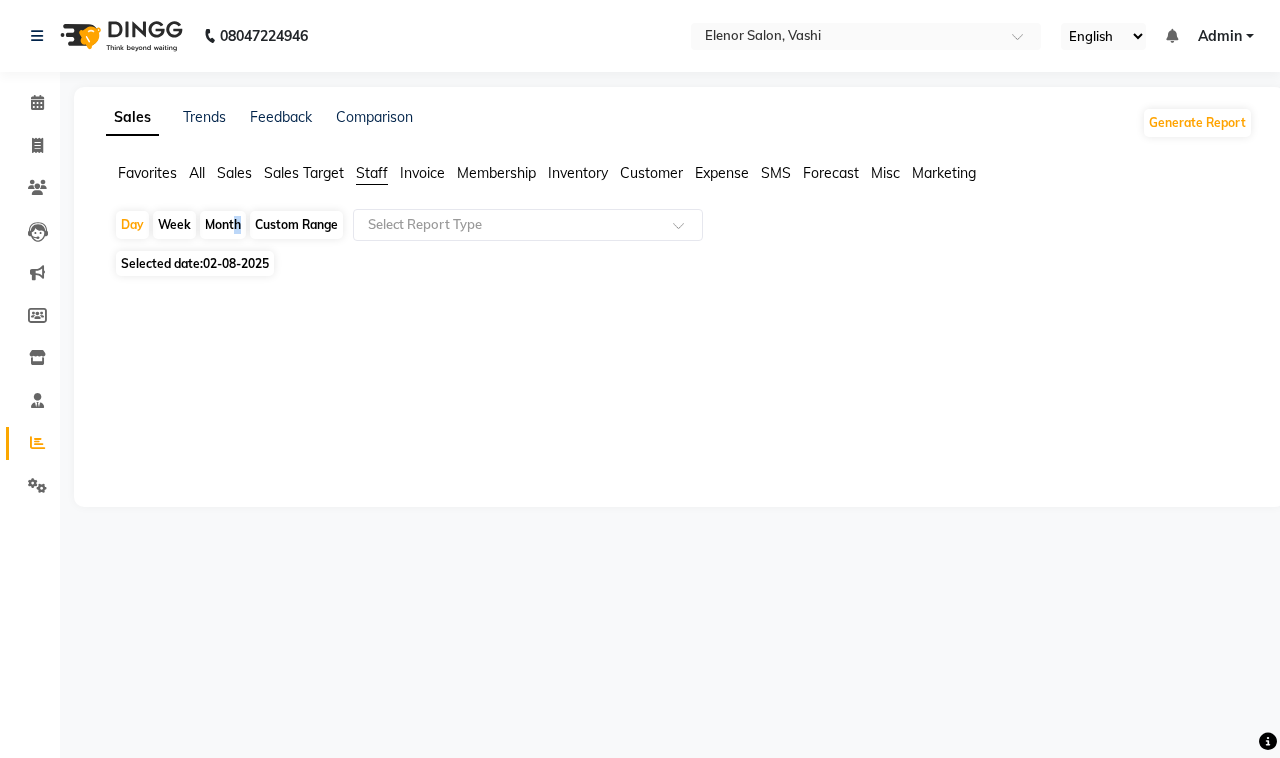 click on "Month" 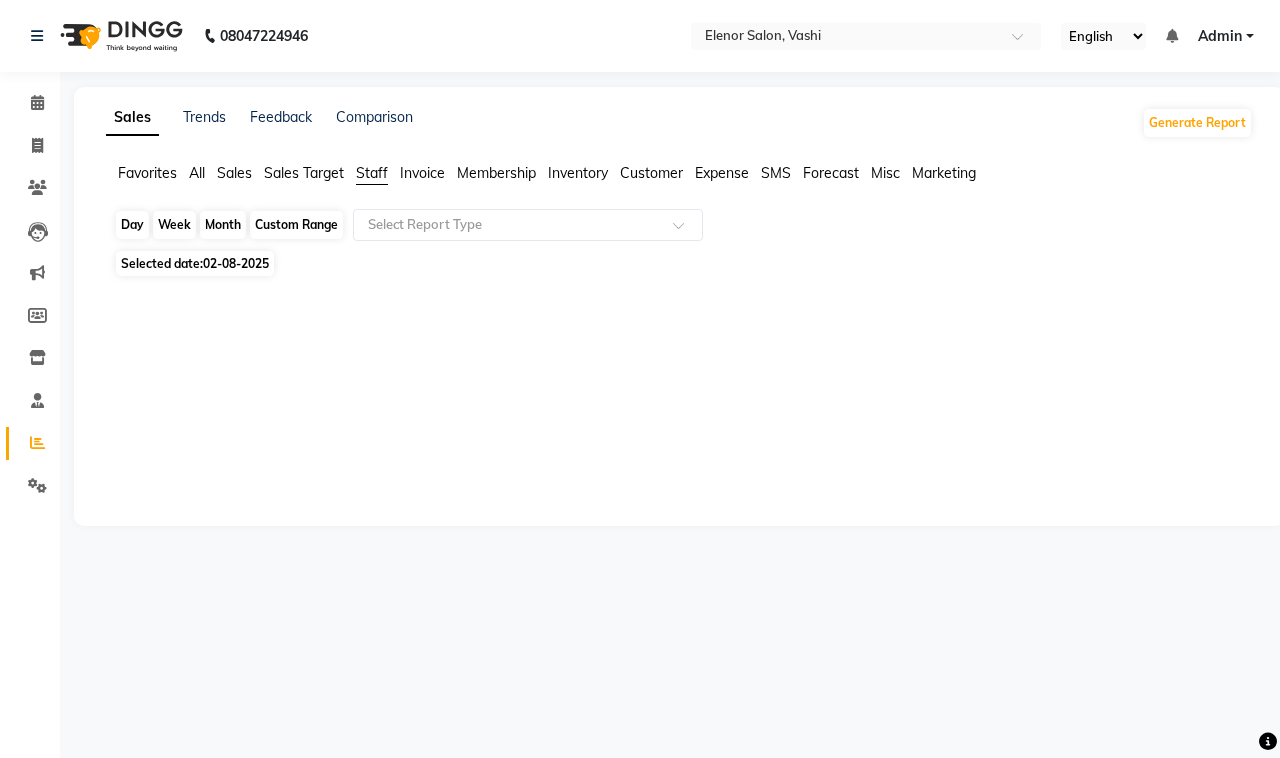 click on "Month" 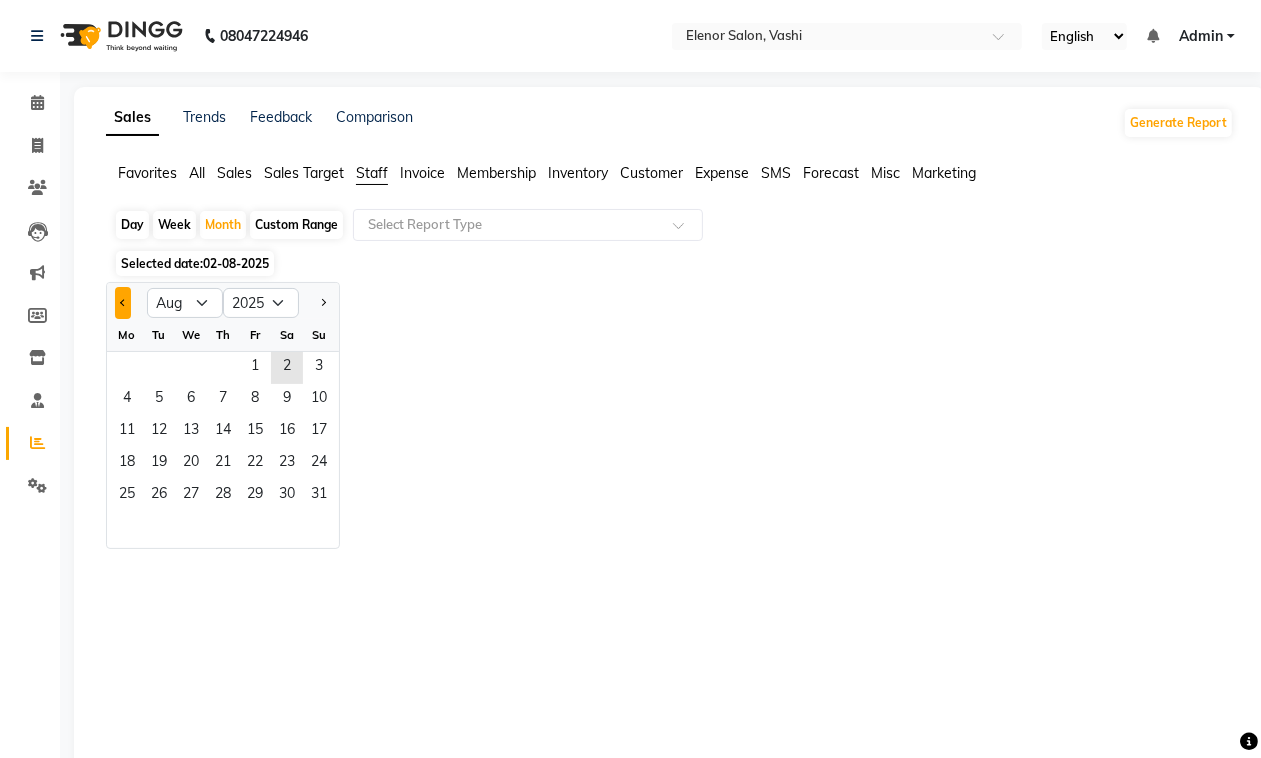 click 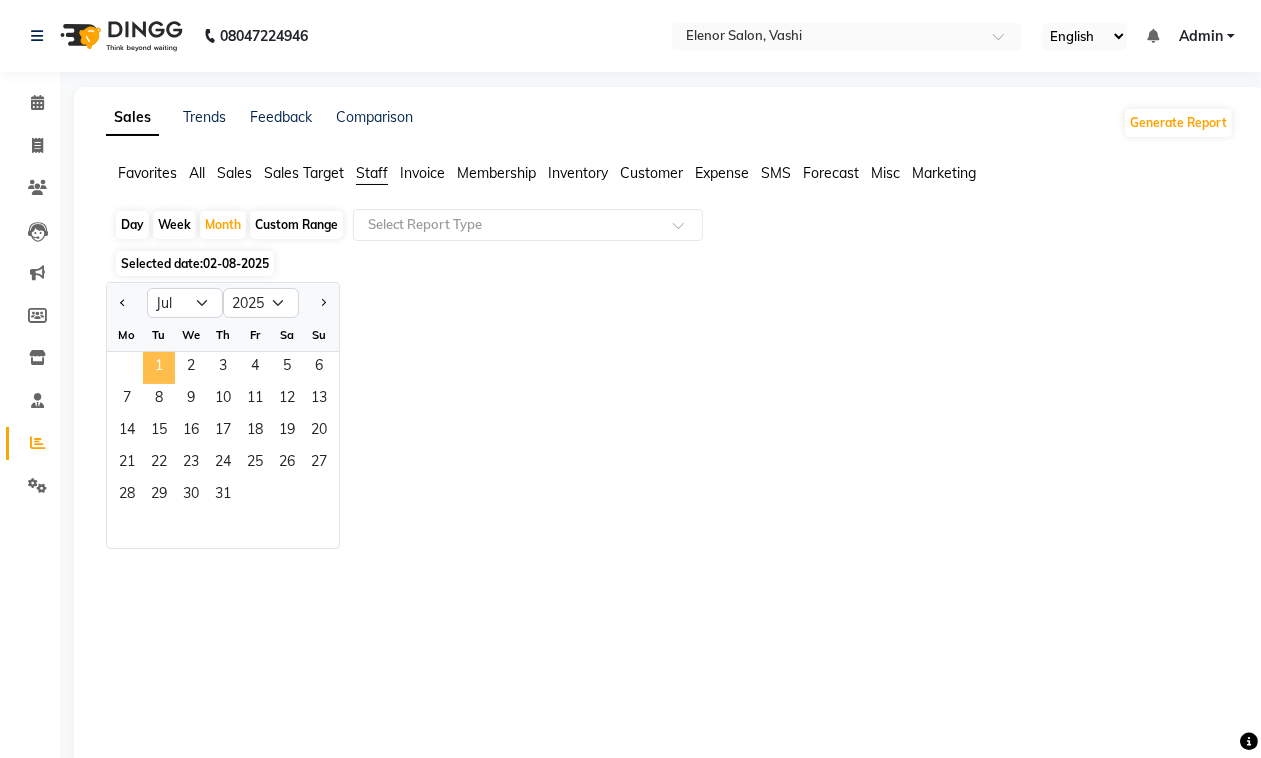 click on "1" 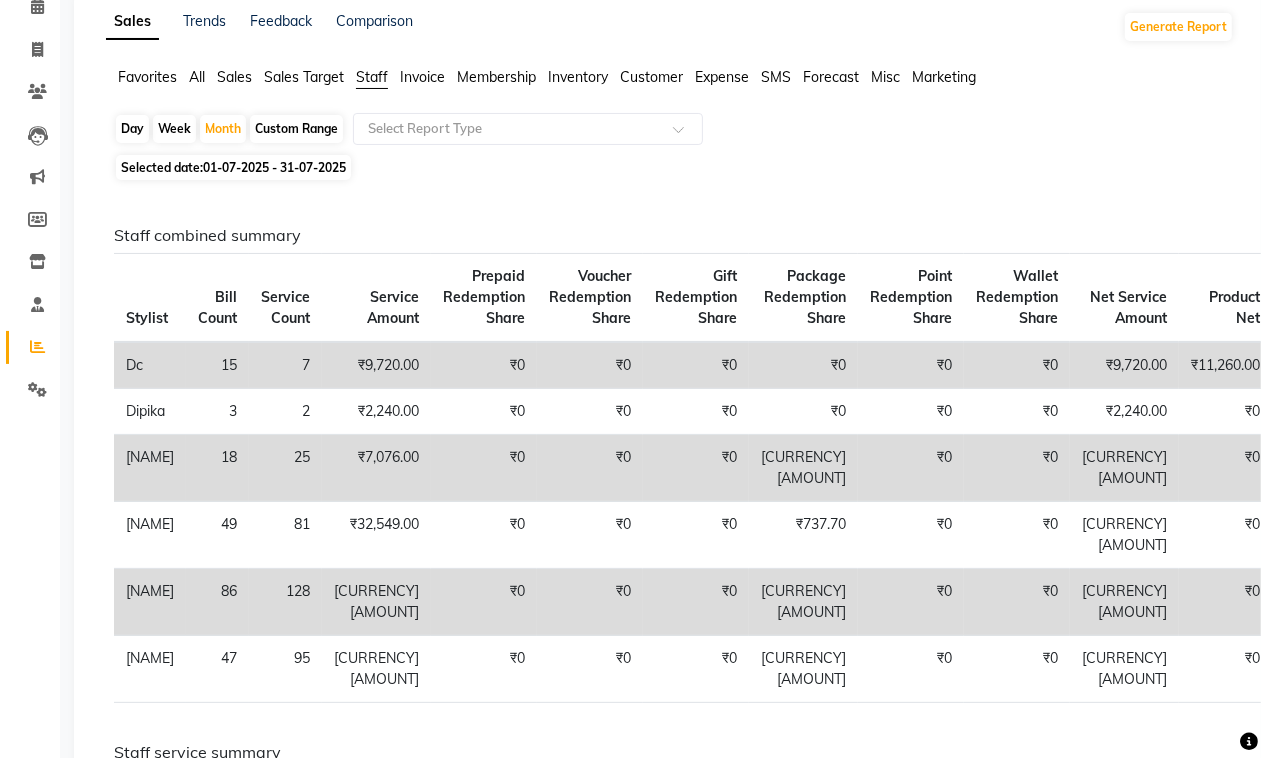 scroll, scrollTop: 43, scrollLeft: 0, axis: vertical 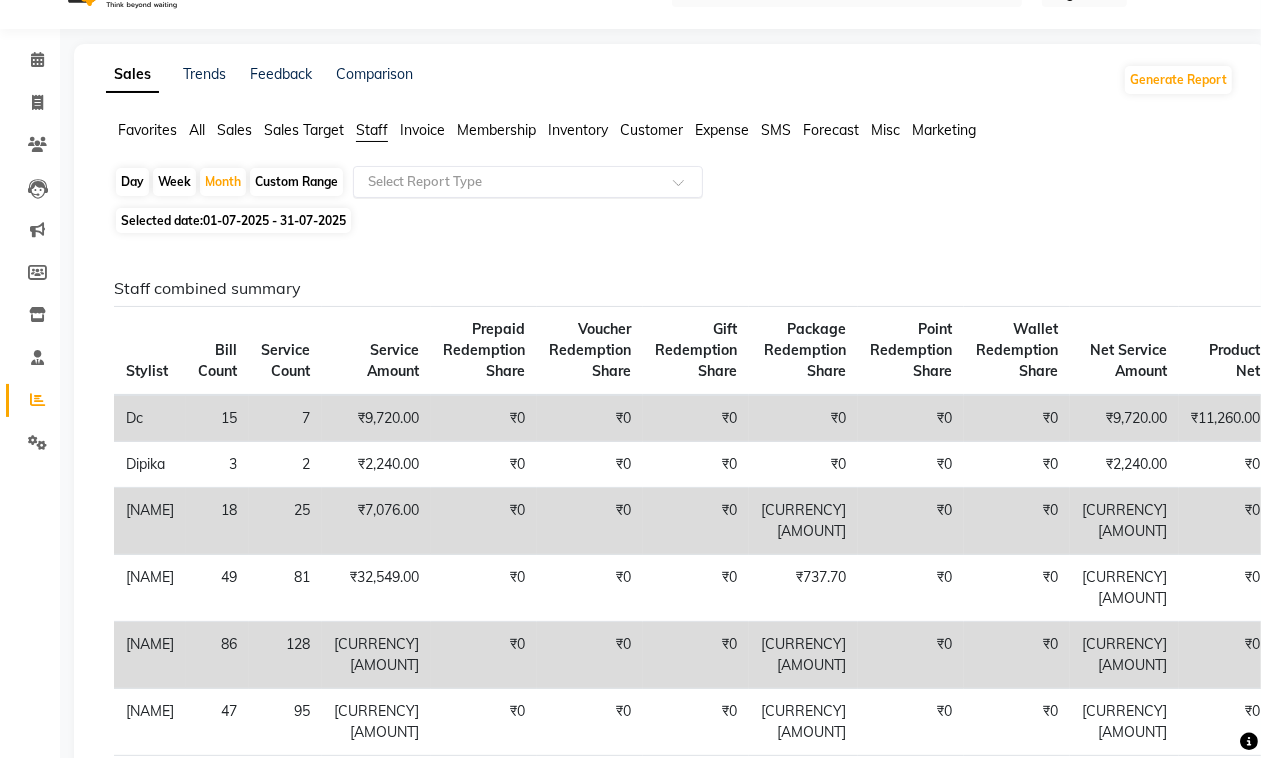 drag, startPoint x: 536, startPoint y: 162, endPoint x: 542, endPoint y: 173, distance: 12.529964 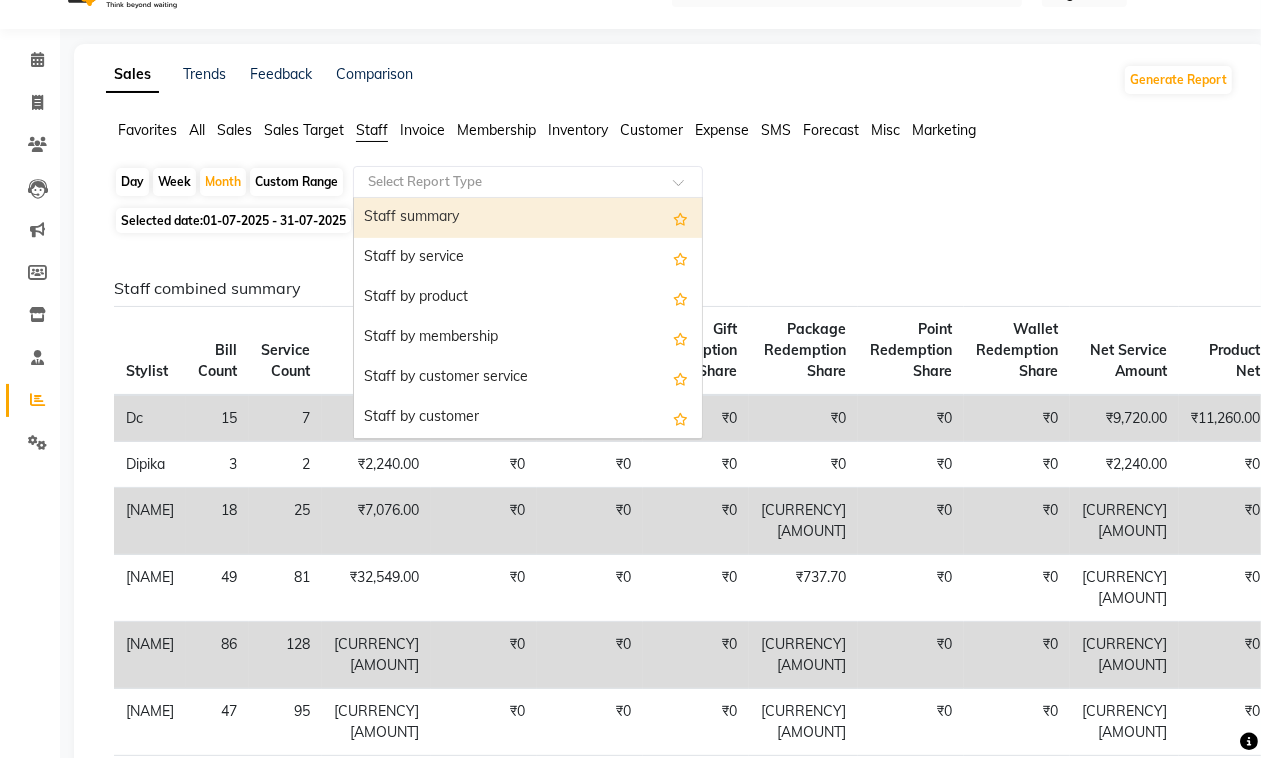 click 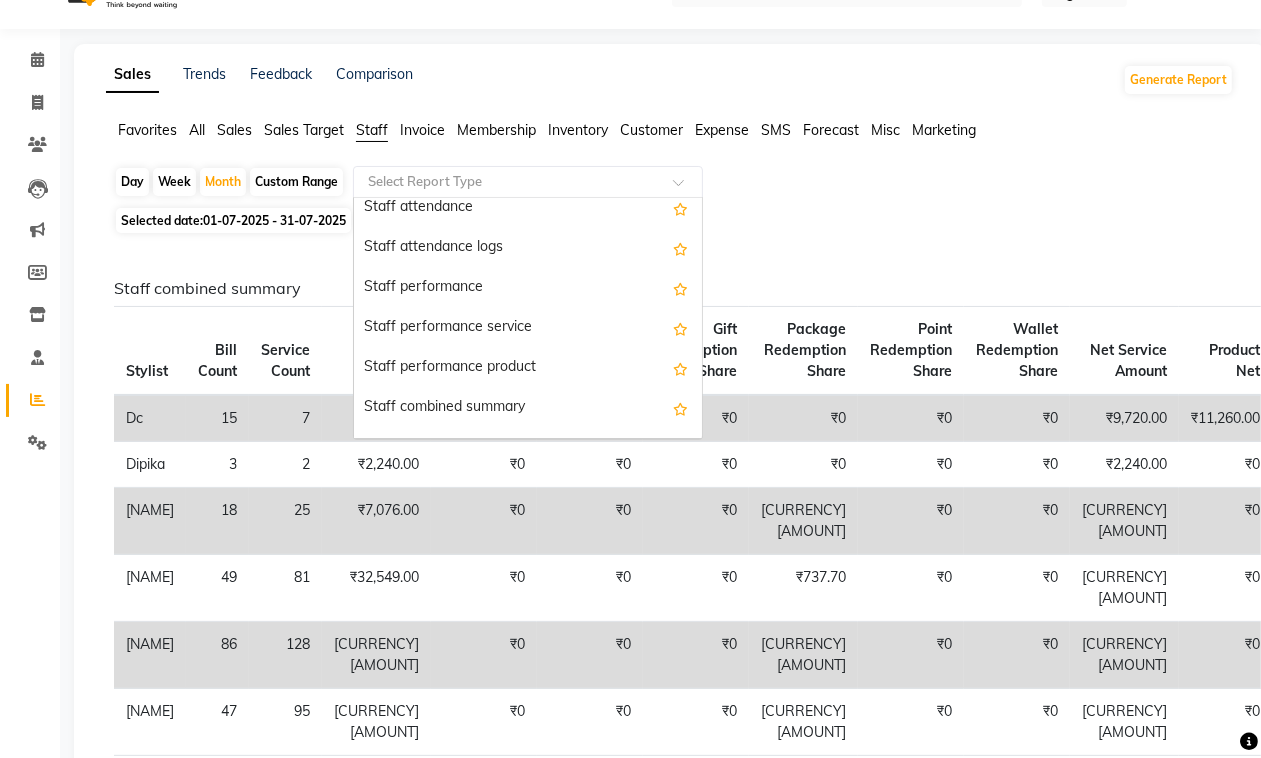 scroll, scrollTop: 300, scrollLeft: 0, axis: vertical 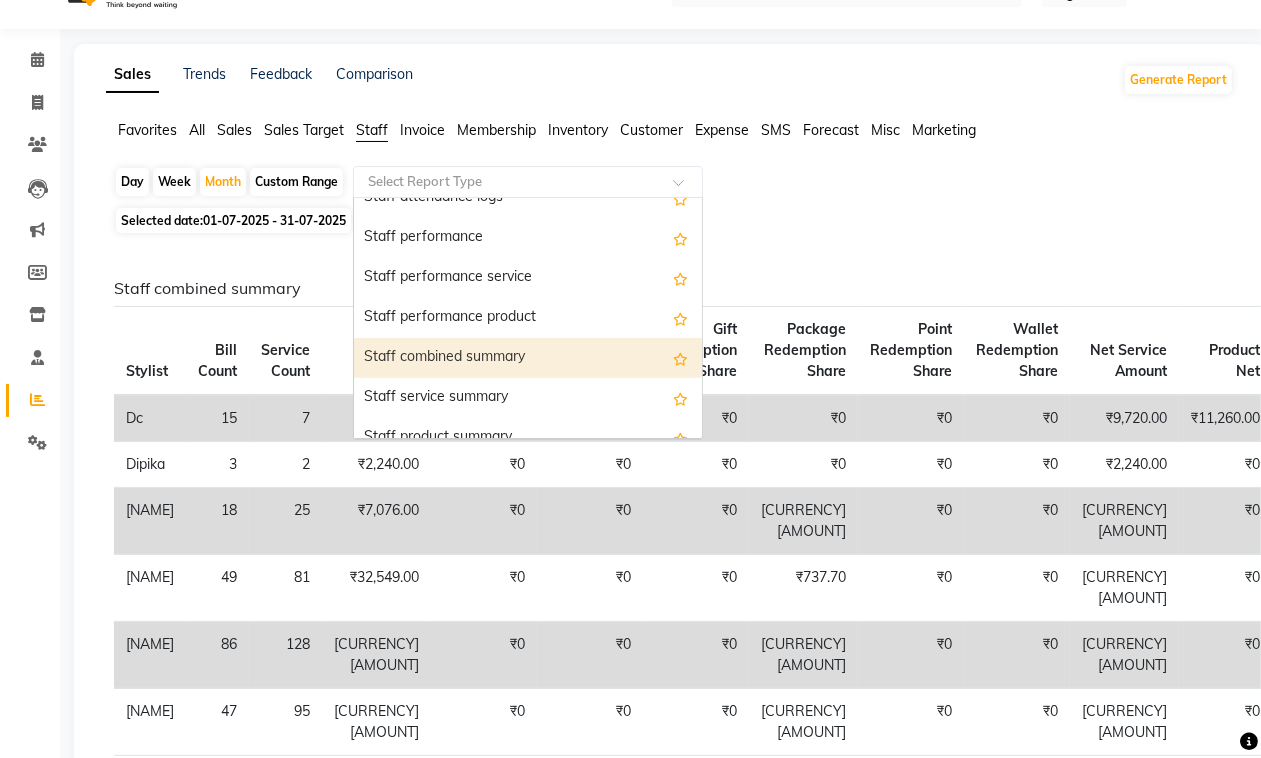 click on "Staff combined summary" at bounding box center (528, 358) 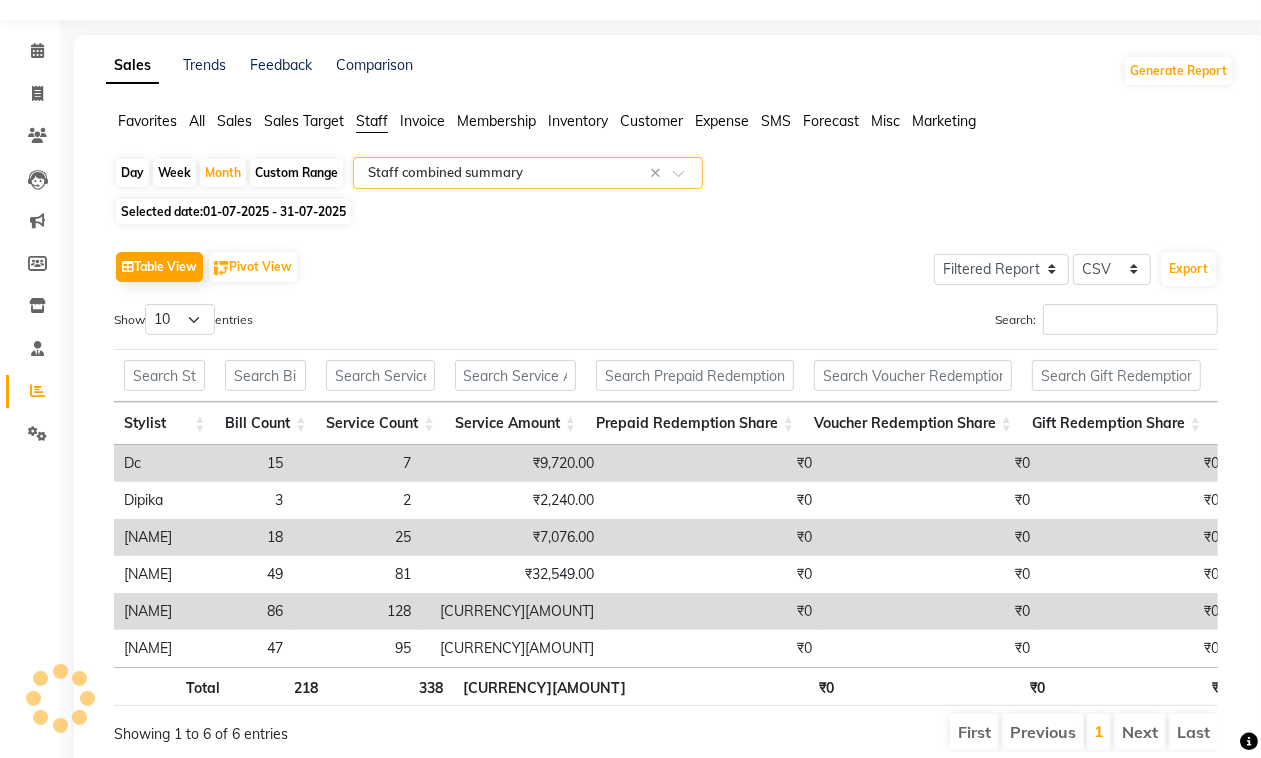 scroll, scrollTop: 63, scrollLeft: 0, axis: vertical 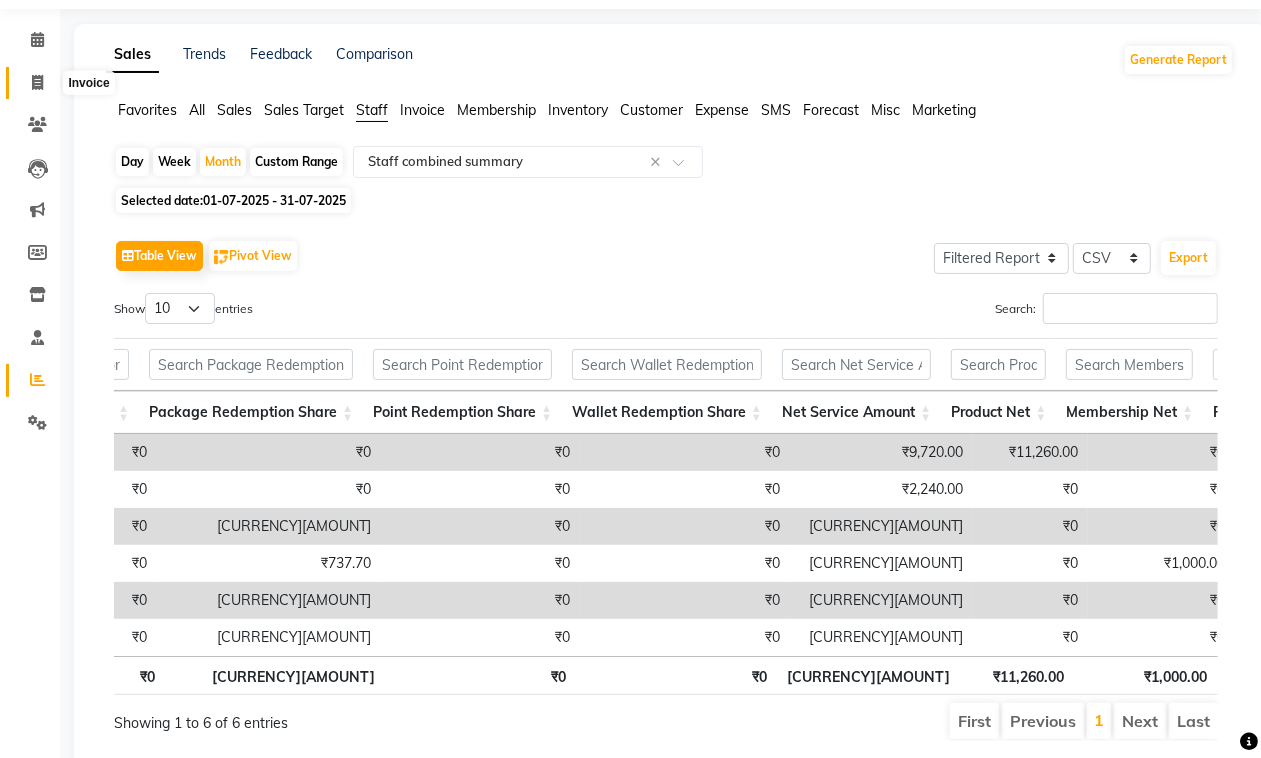 click 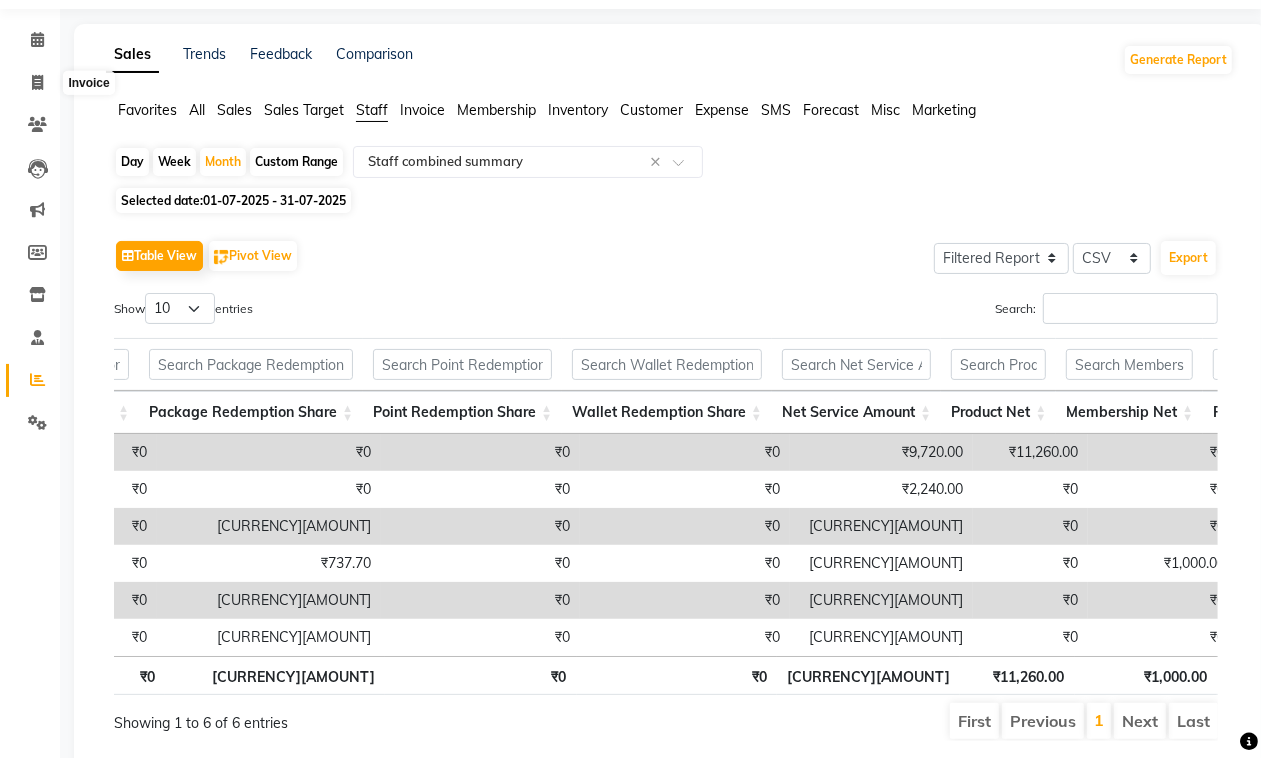 select on "695" 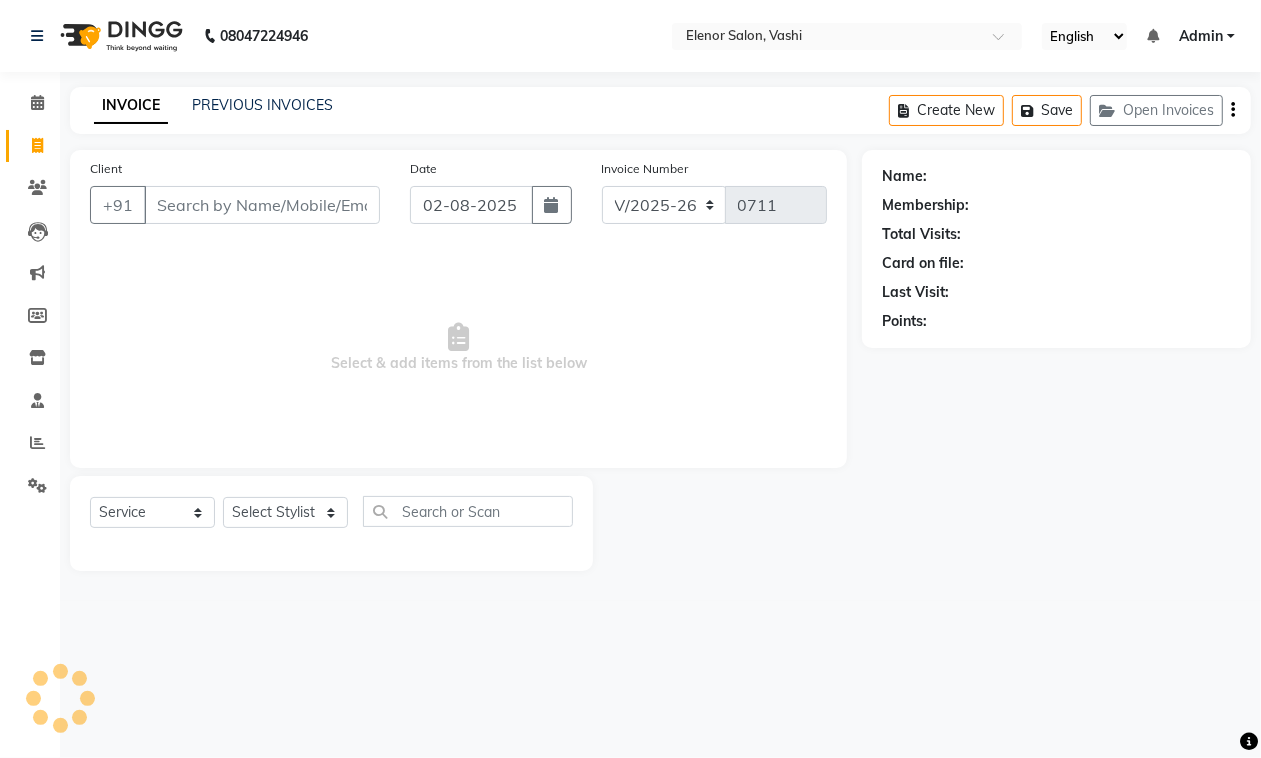 scroll, scrollTop: 0, scrollLeft: 0, axis: both 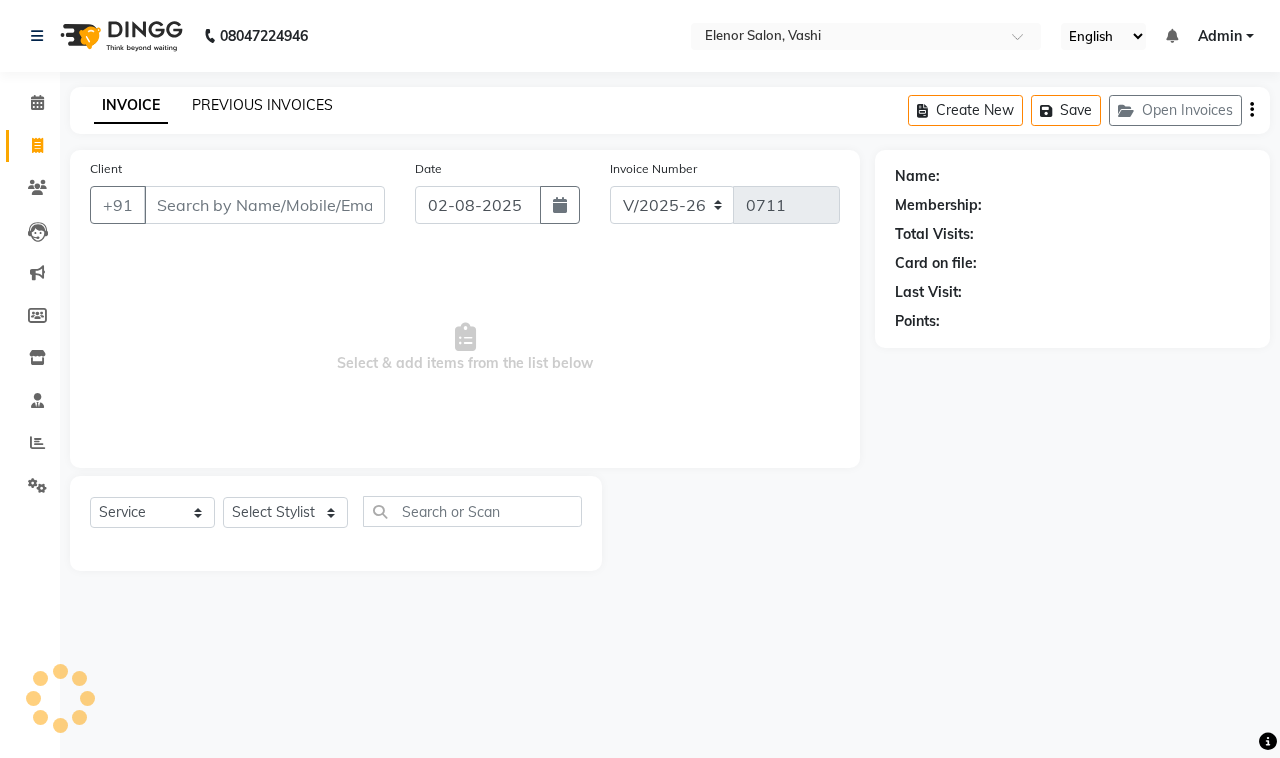 click on "PREVIOUS INVOICES" 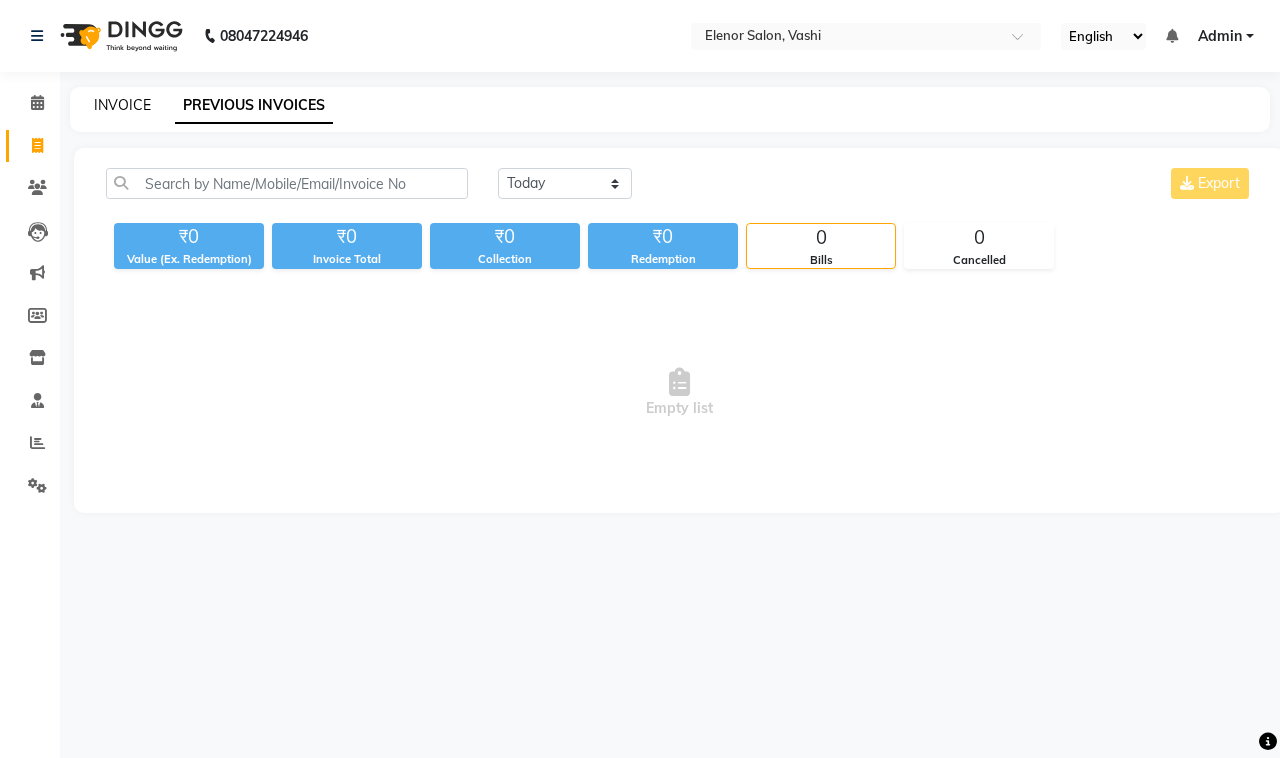 drag, startPoint x: 110, startPoint y: 85, endPoint x: 121, endPoint y: 105, distance: 22.825424 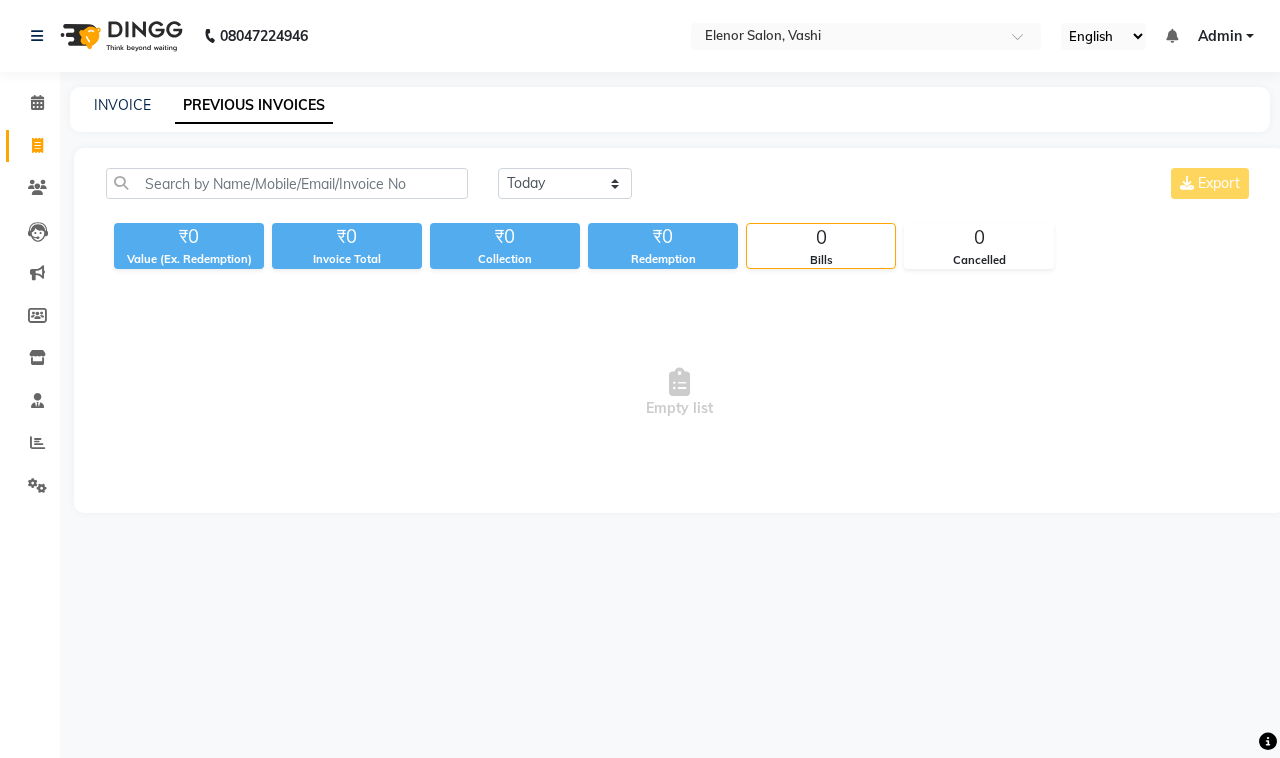 click on "INVOICE PREVIOUS INVOICES" 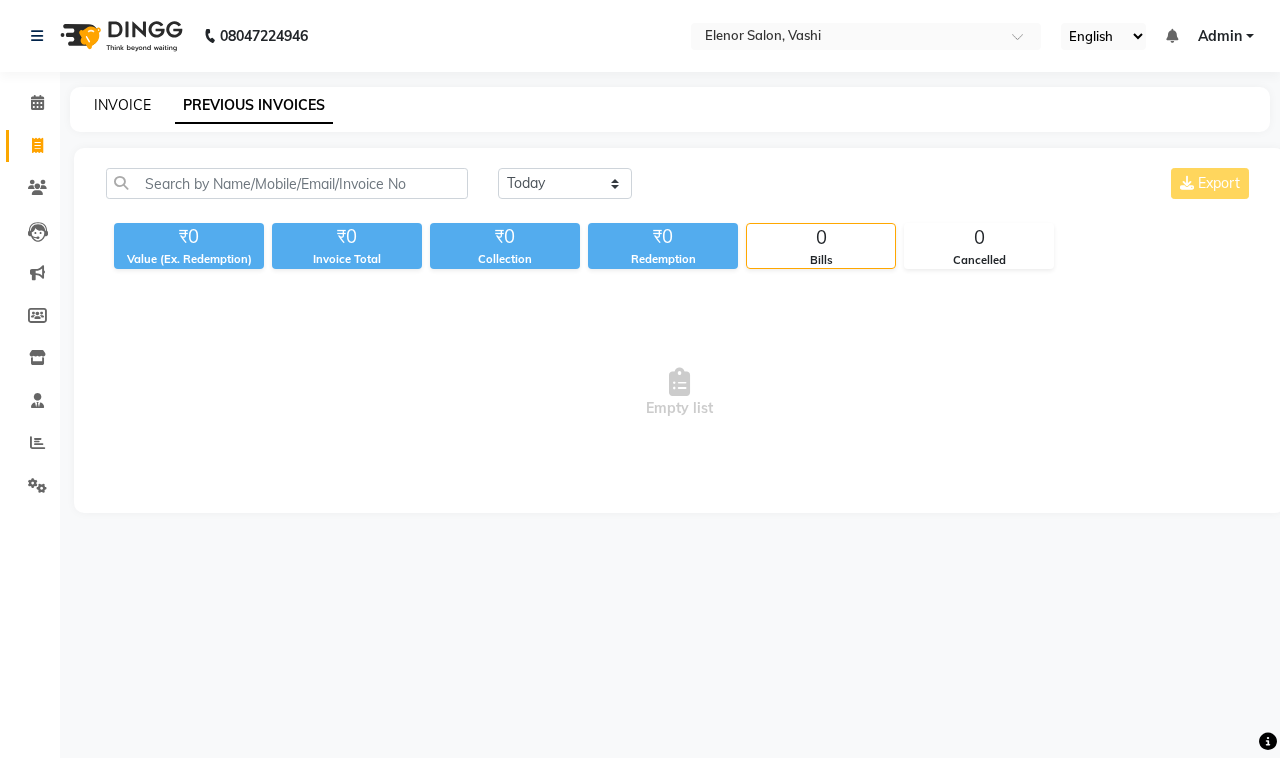 click on "INVOICE" 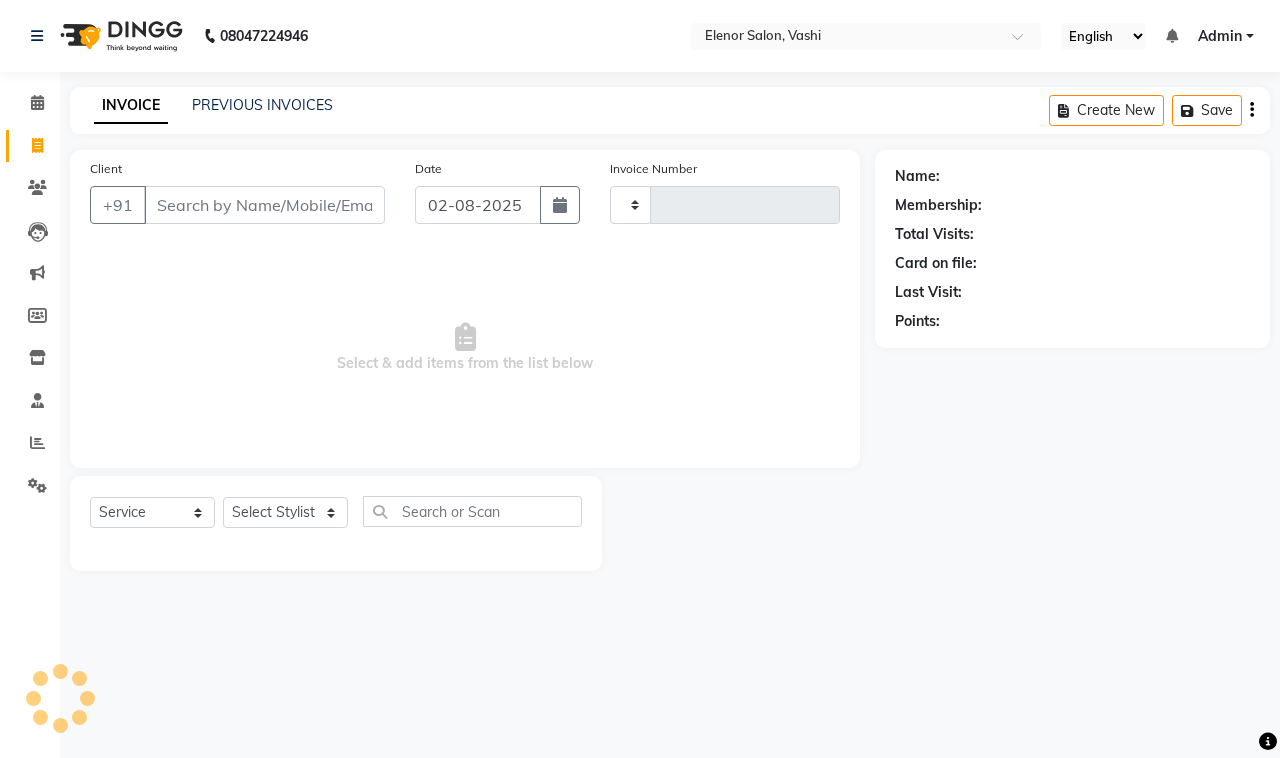 type on "0711" 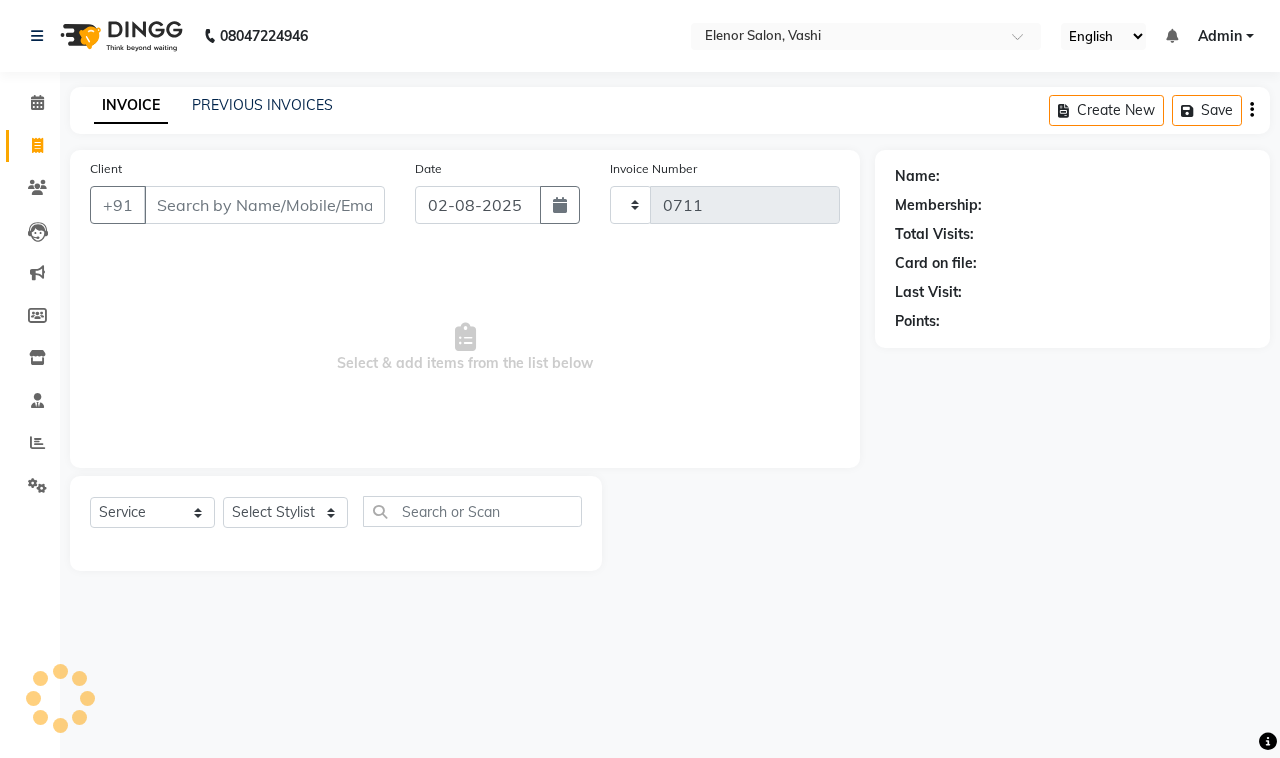 select on "695" 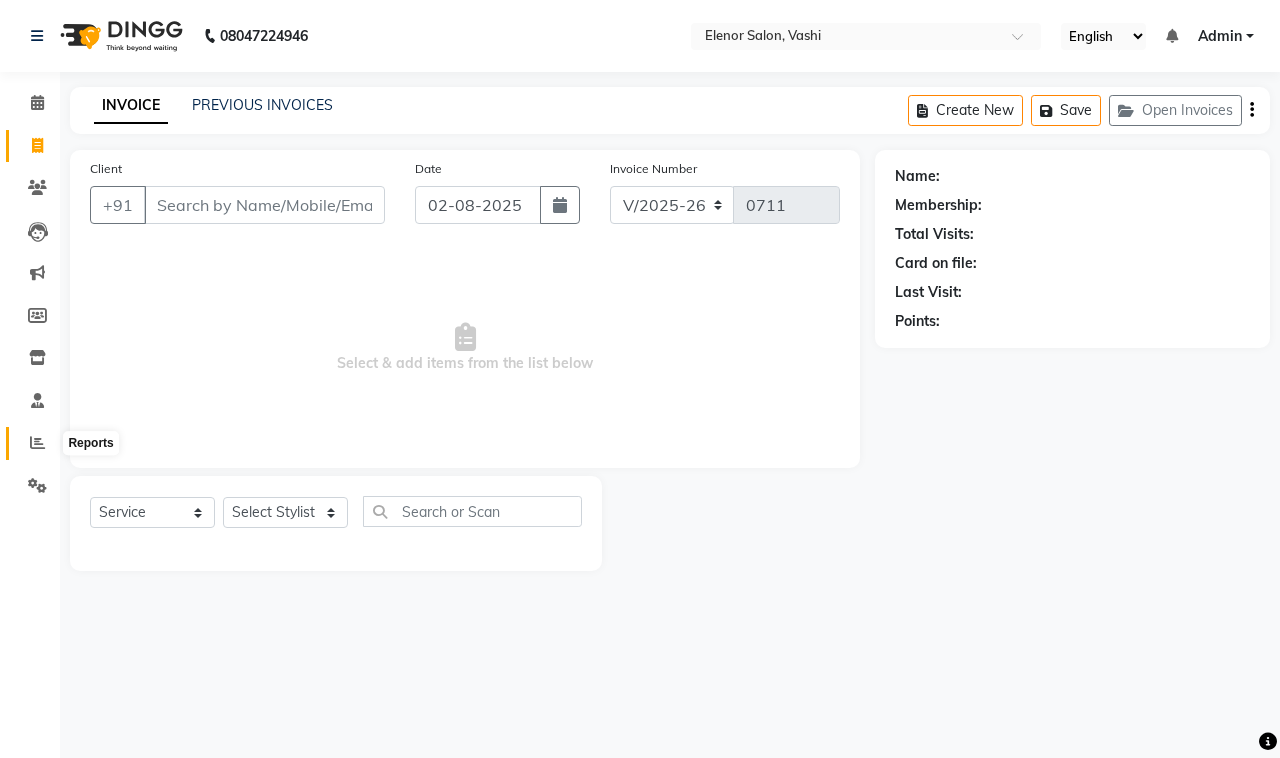 click 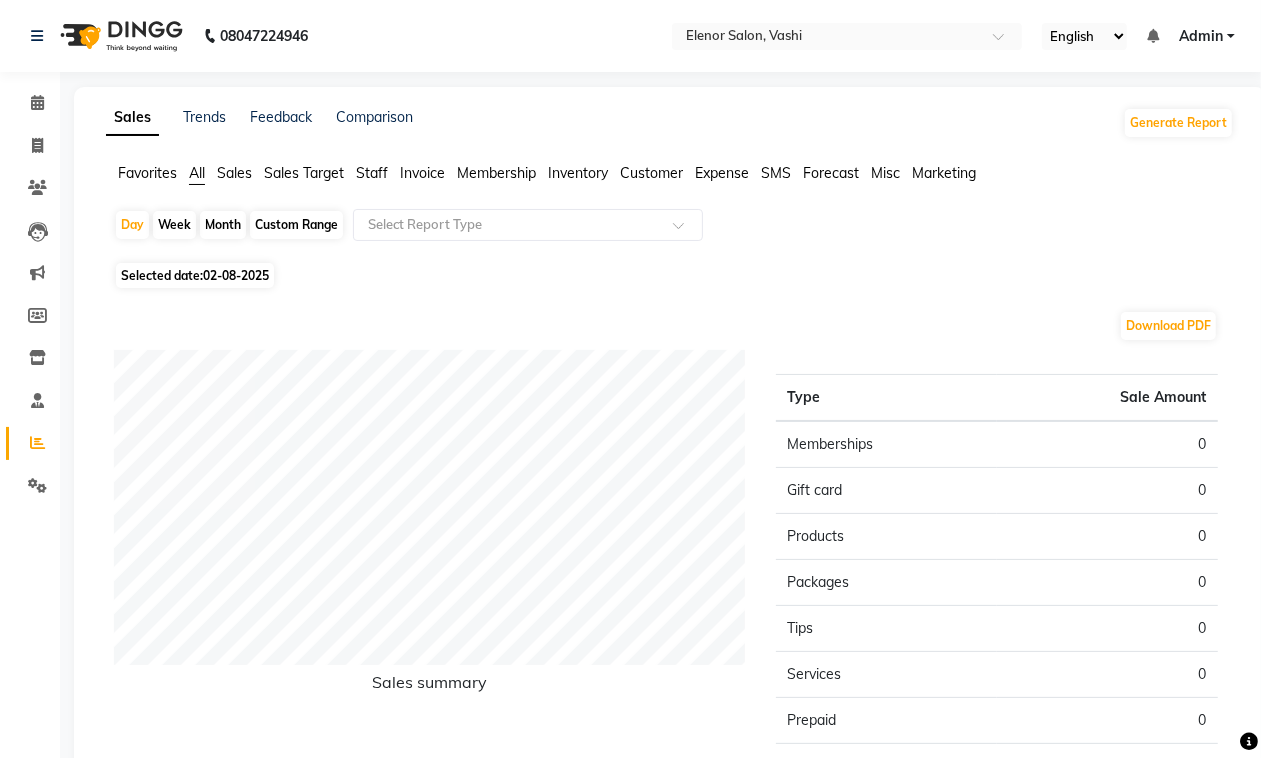 click on "Staff" 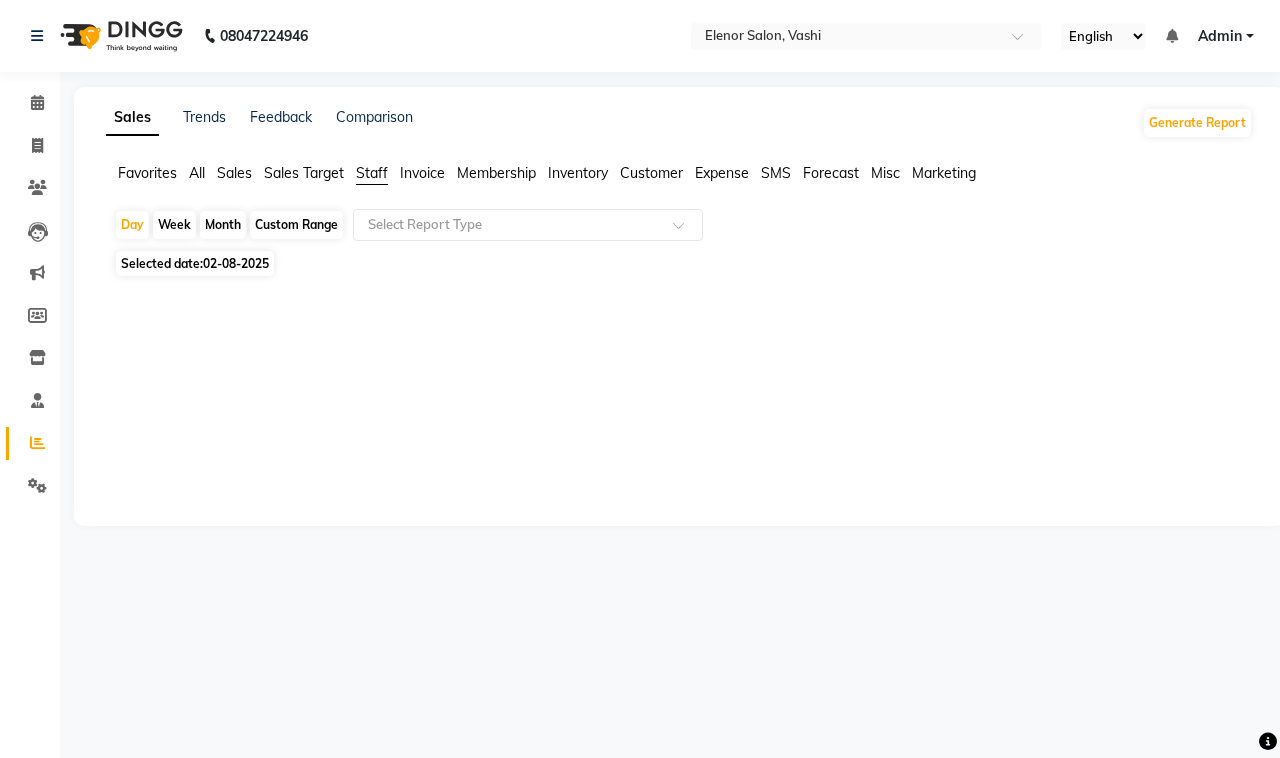 click on "Month" 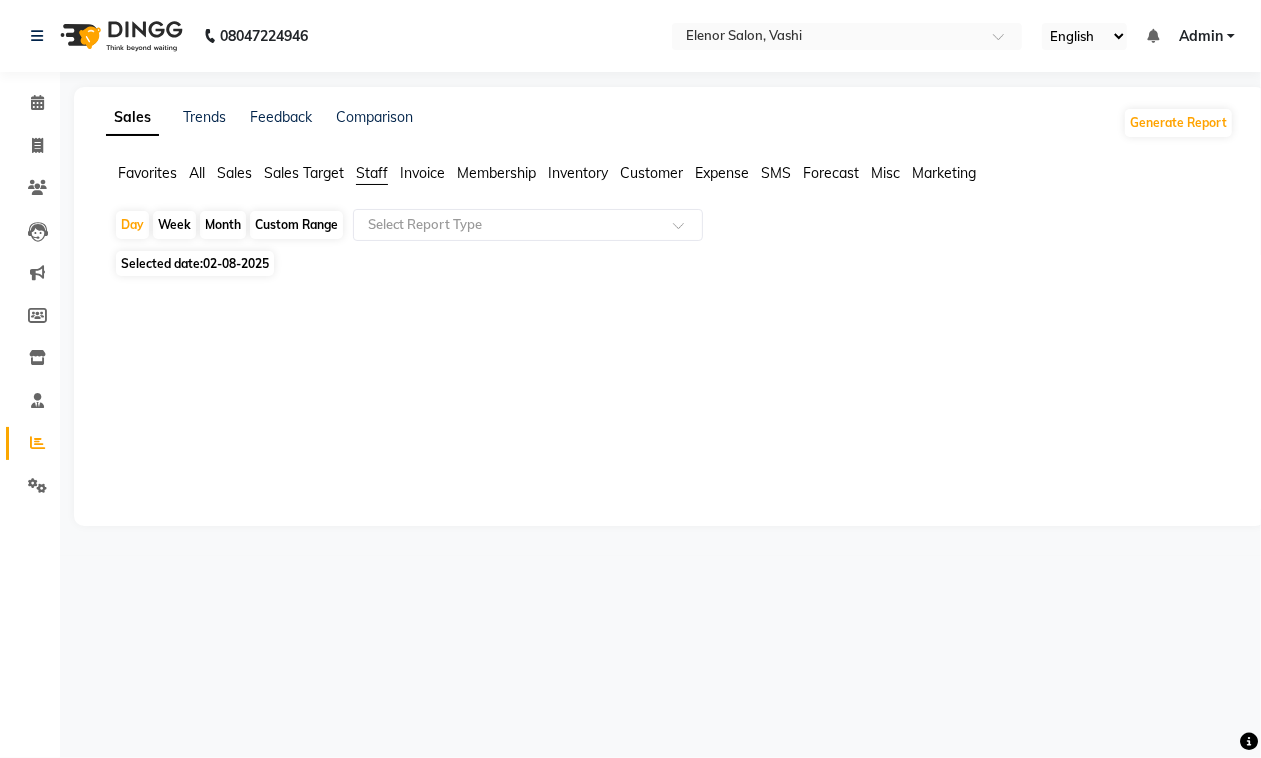 select on "8" 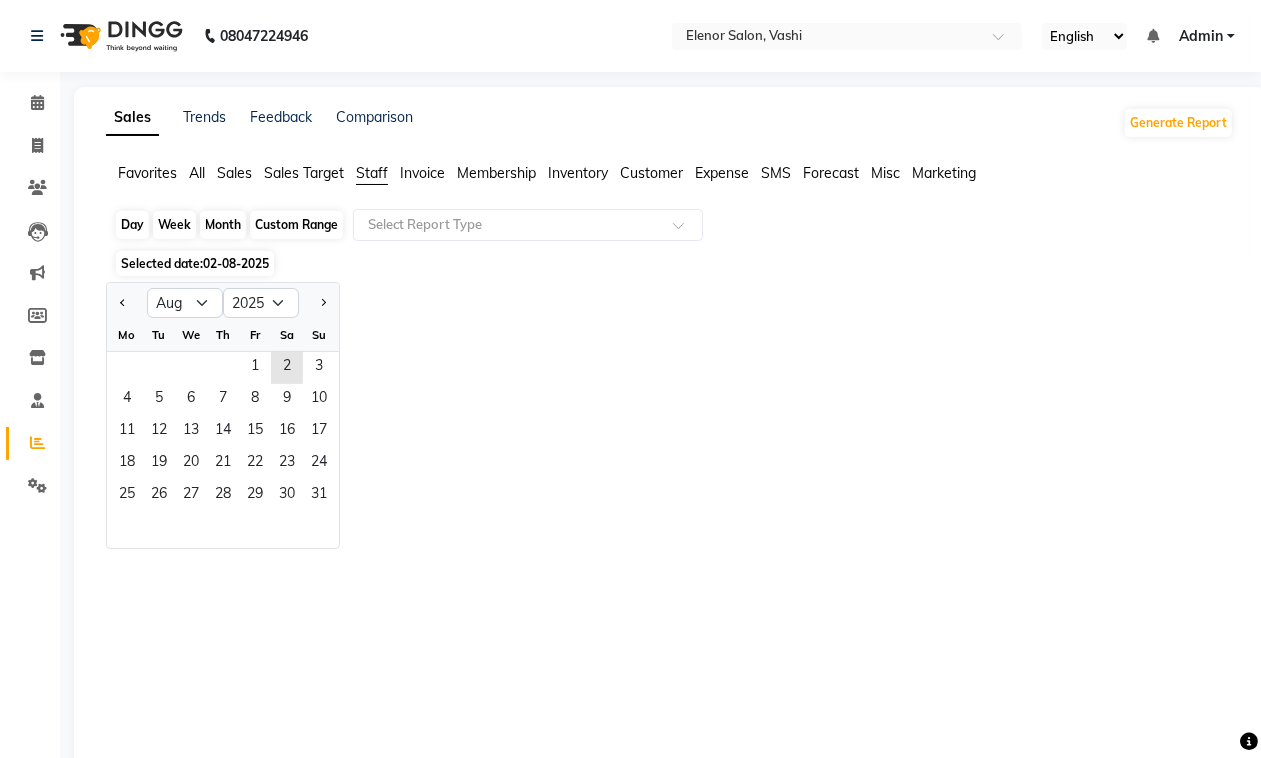 click on "Month" 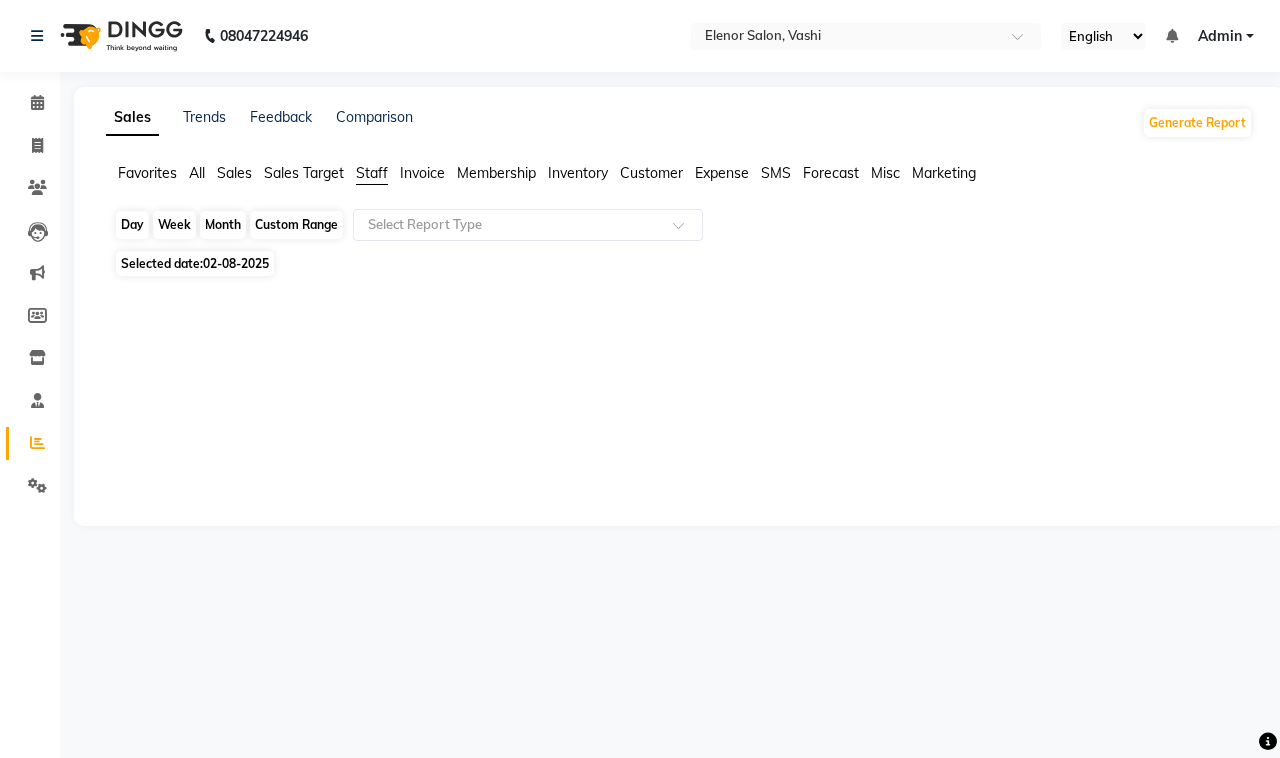 click on "Month" 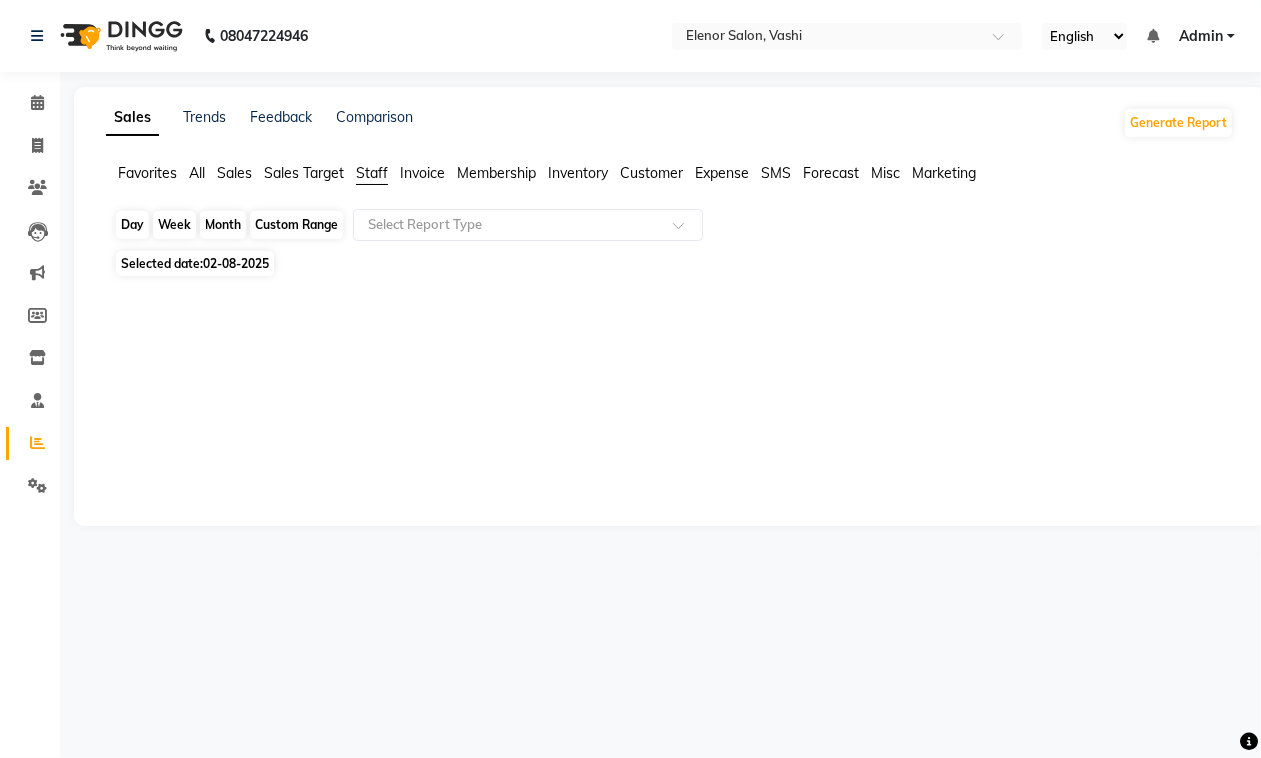 select on "8" 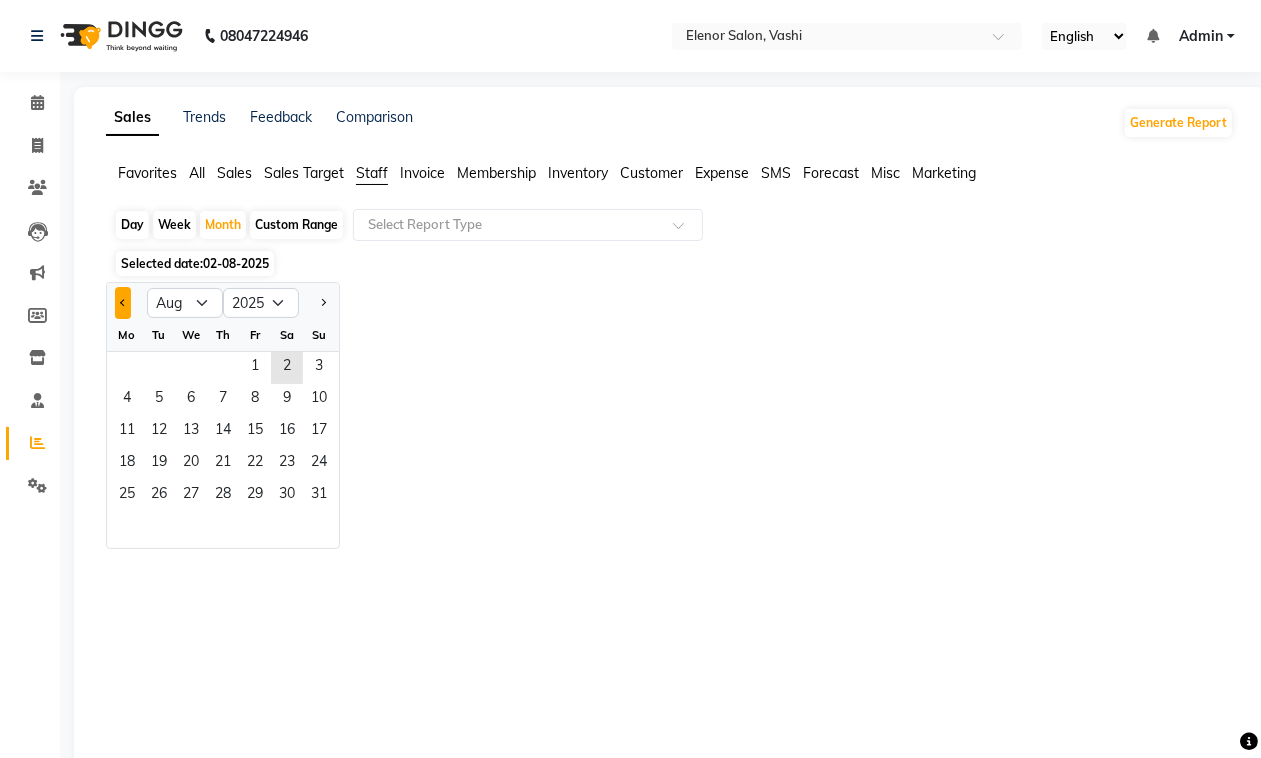 click 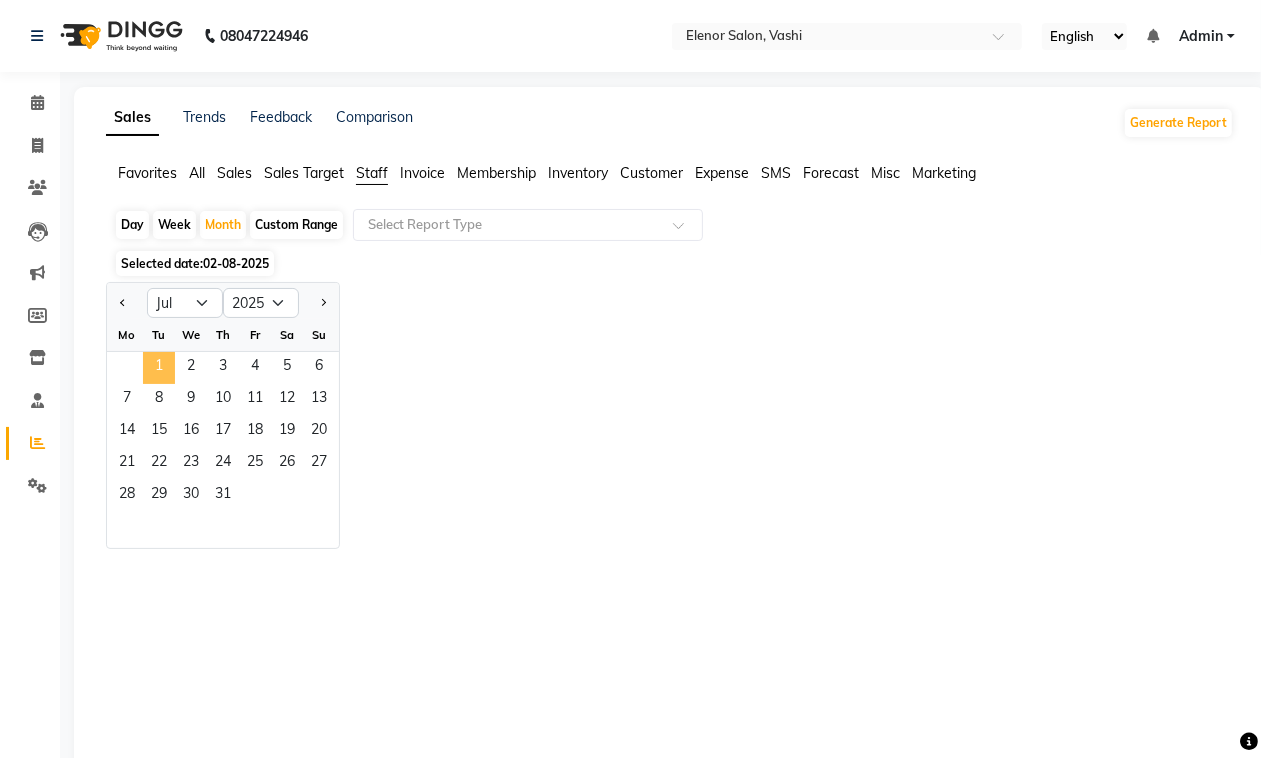 click on "1" 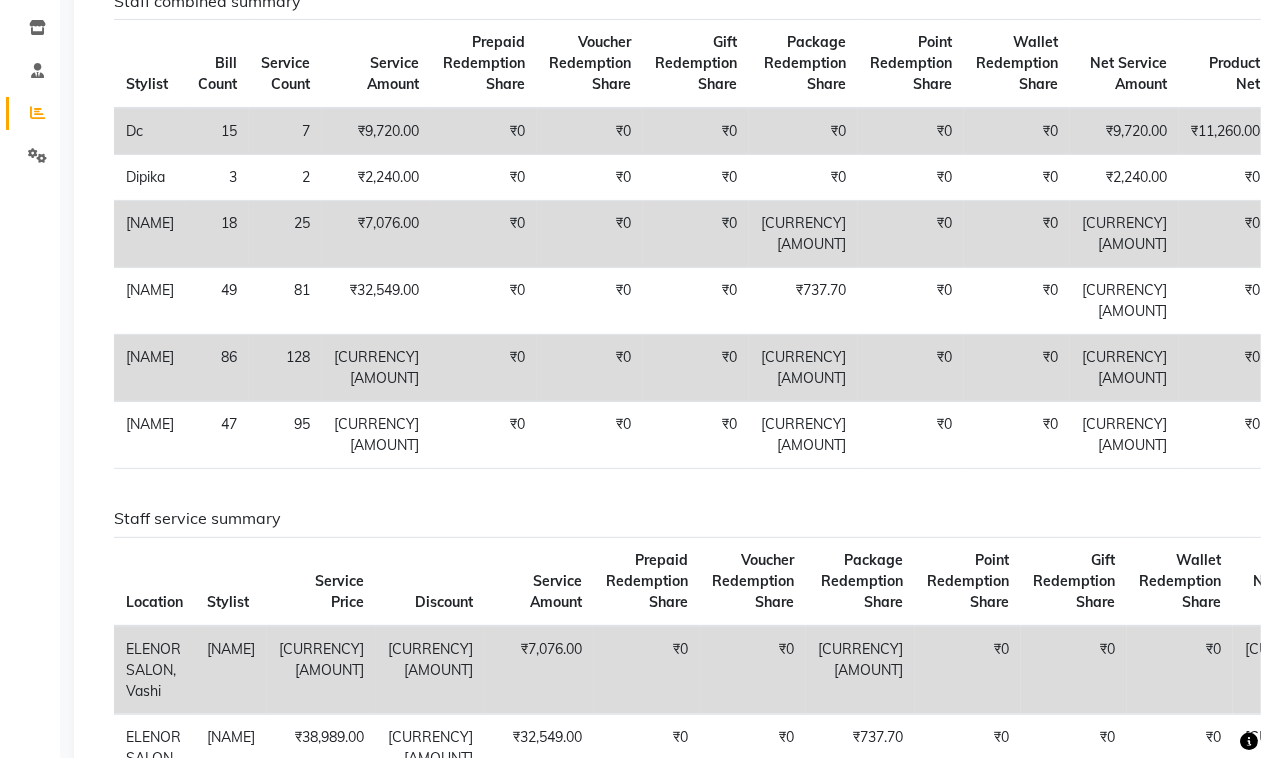 scroll, scrollTop: 0, scrollLeft: 0, axis: both 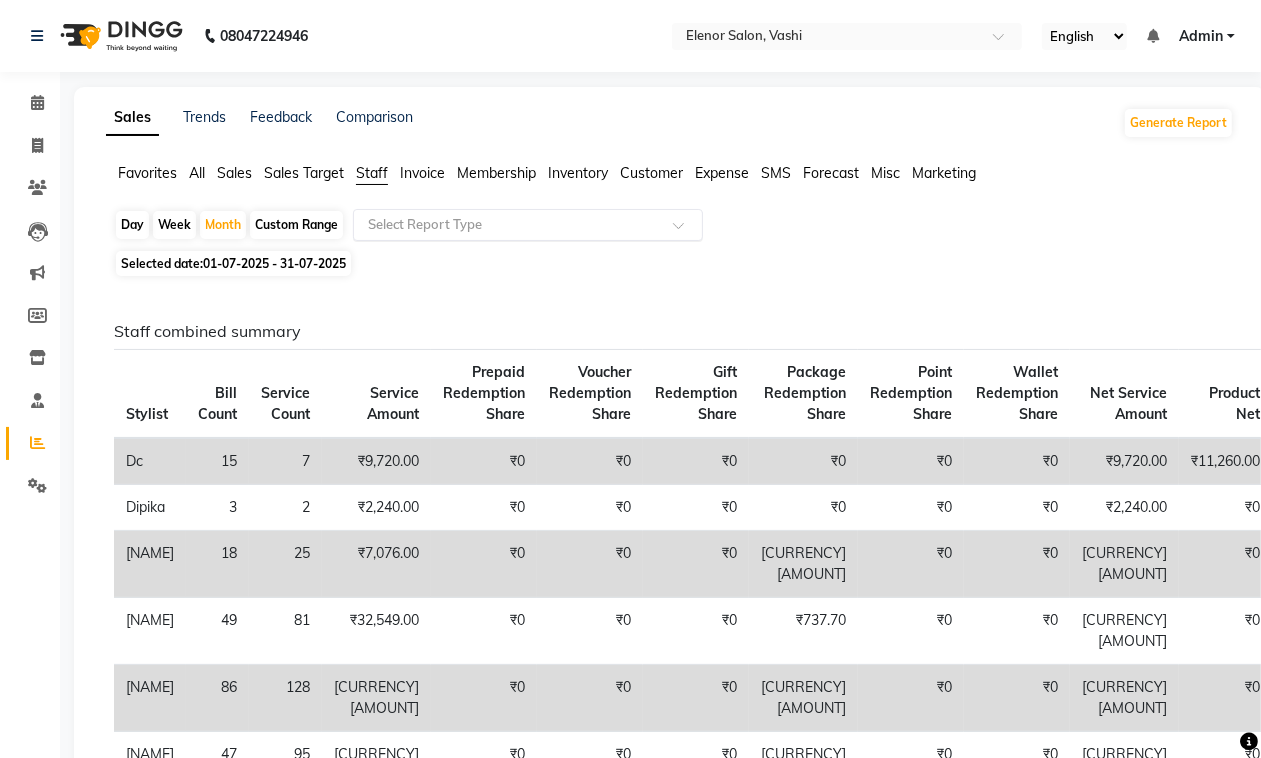 click 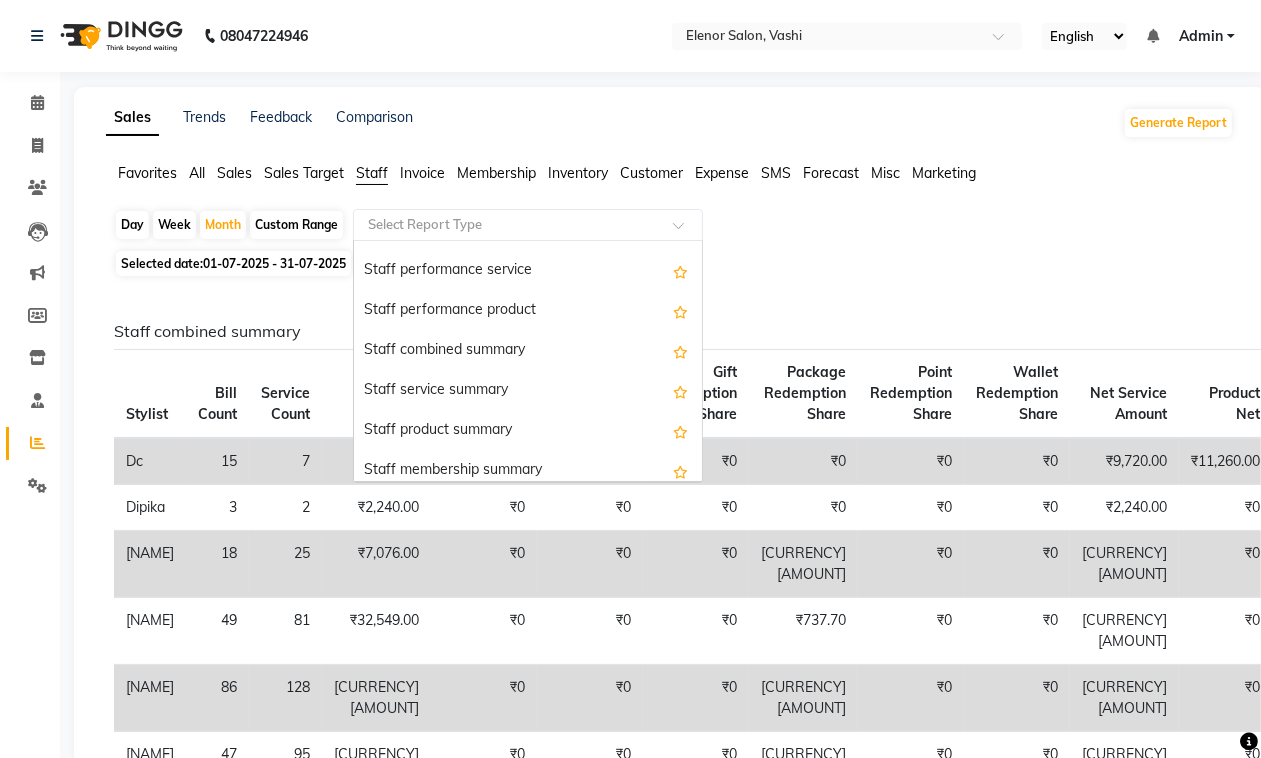 scroll, scrollTop: 383, scrollLeft: 0, axis: vertical 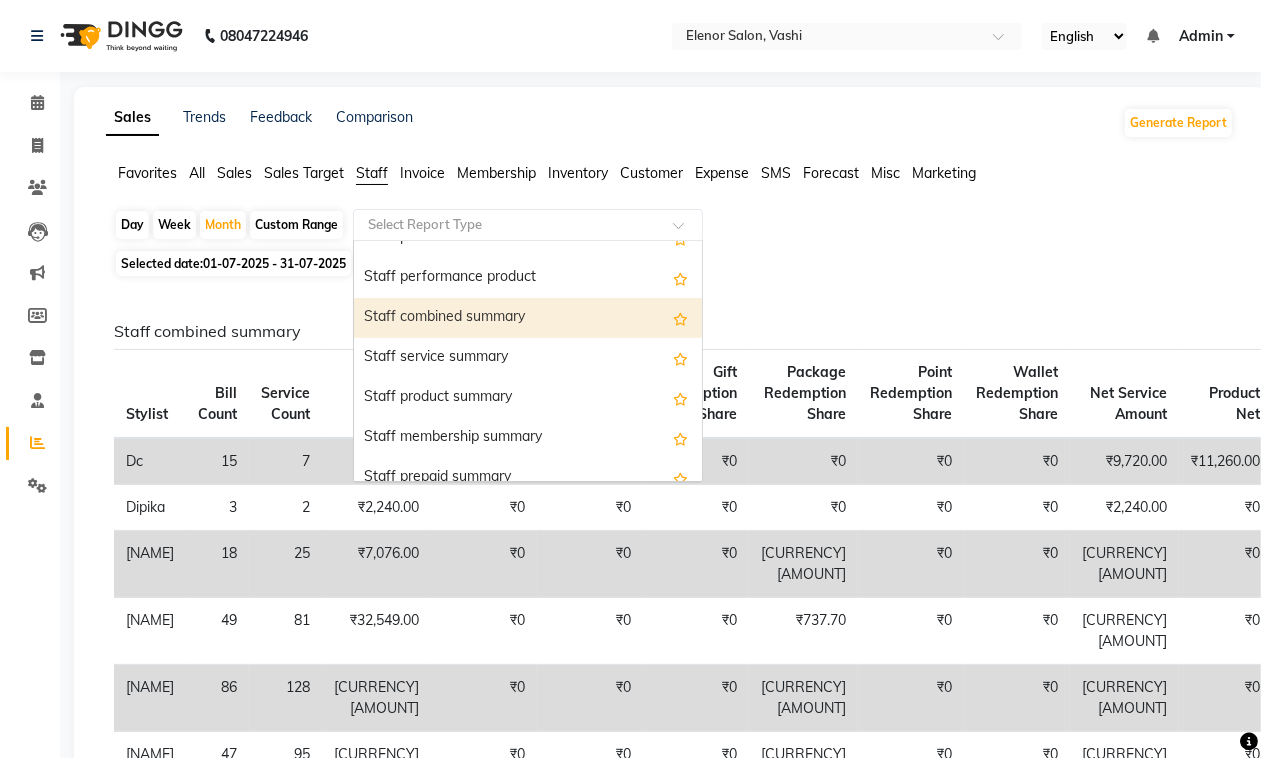 click on "Staff combined summary" at bounding box center (528, 318) 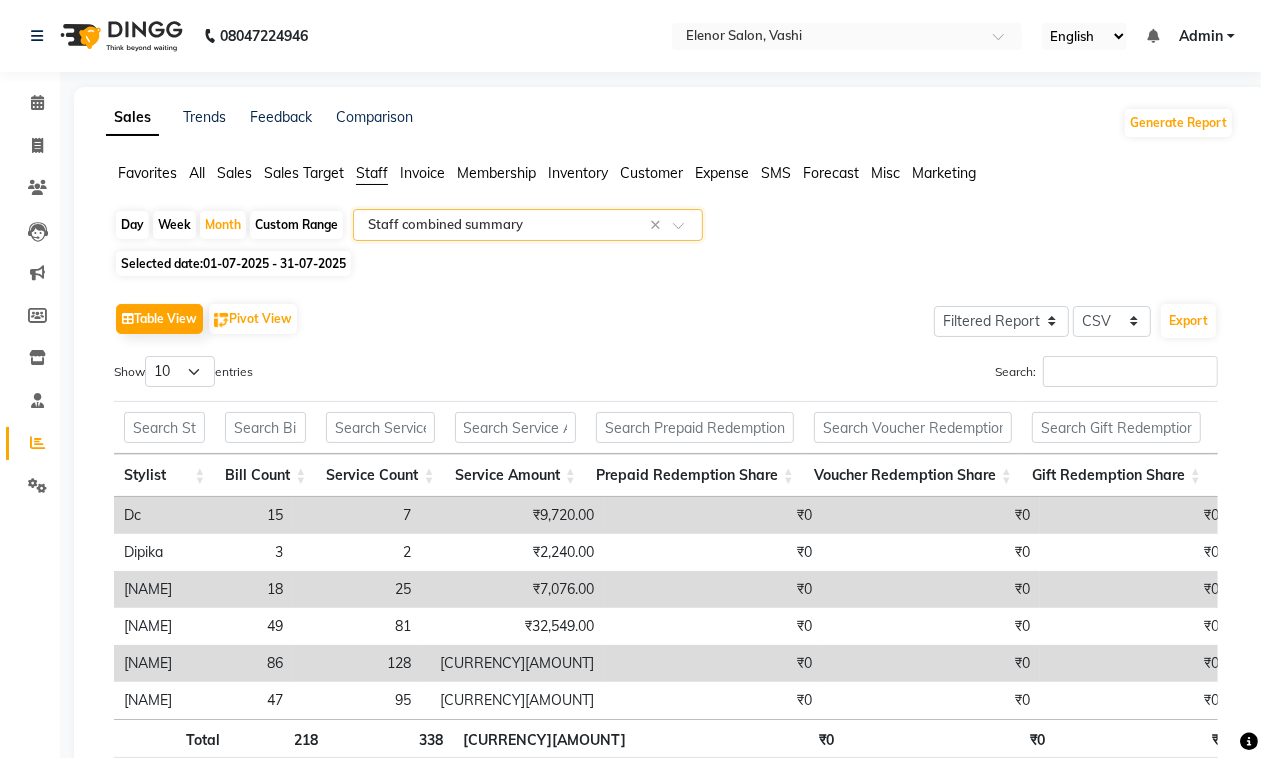 scroll, scrollTop: 0, scrollLeft: 257, axis: horizontal 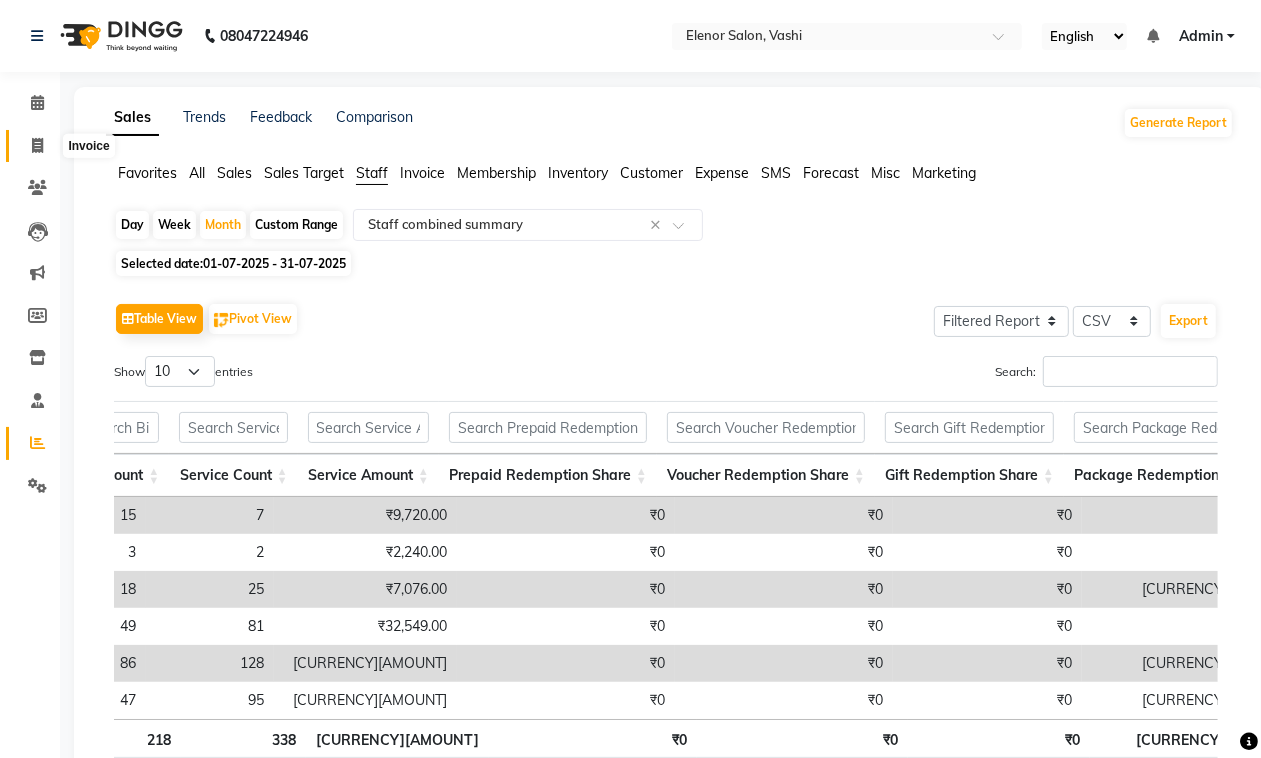click 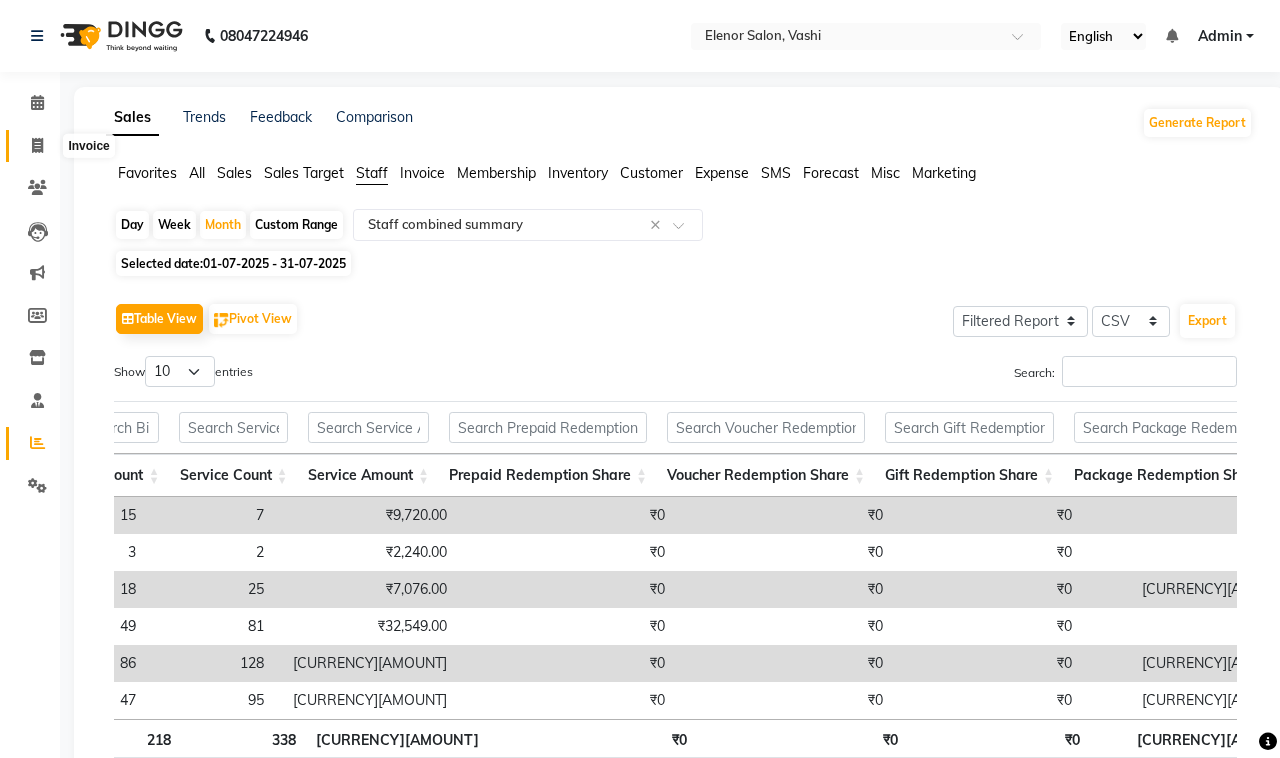 select on "695" 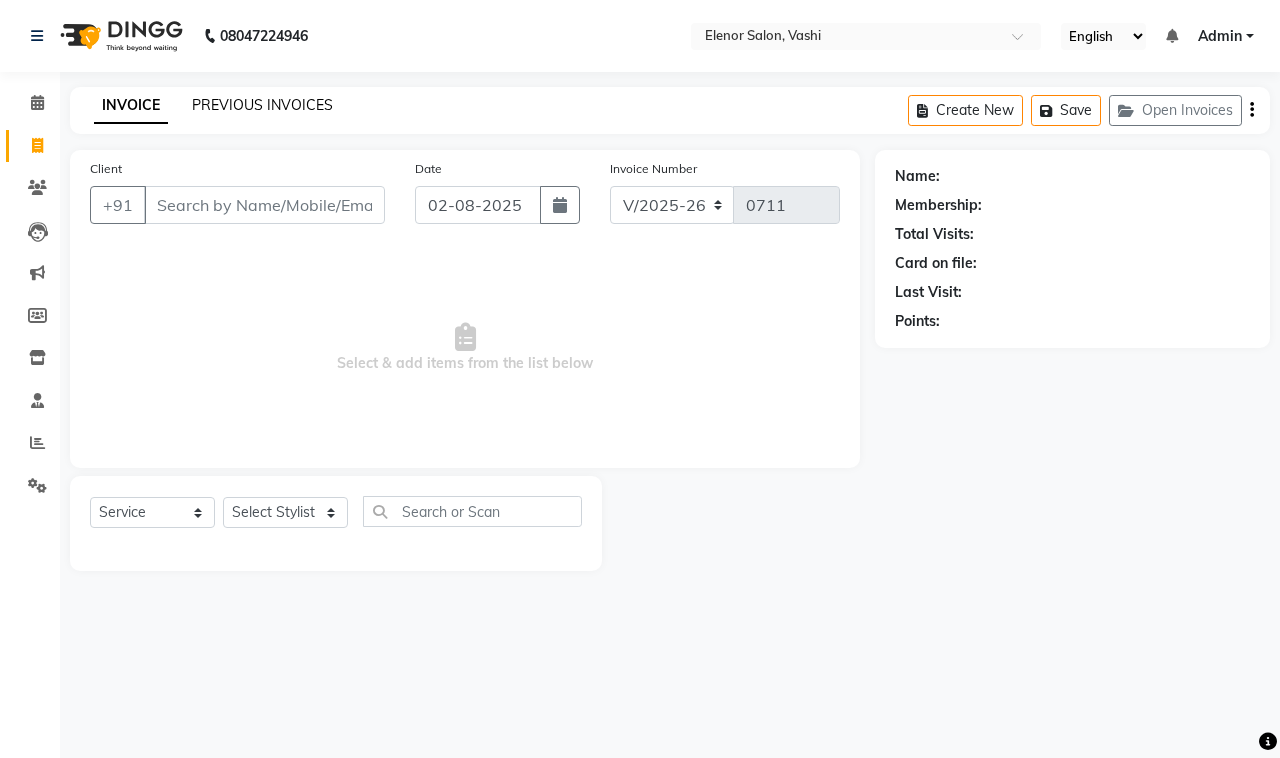 click on "PREVIOUS INVOICES" 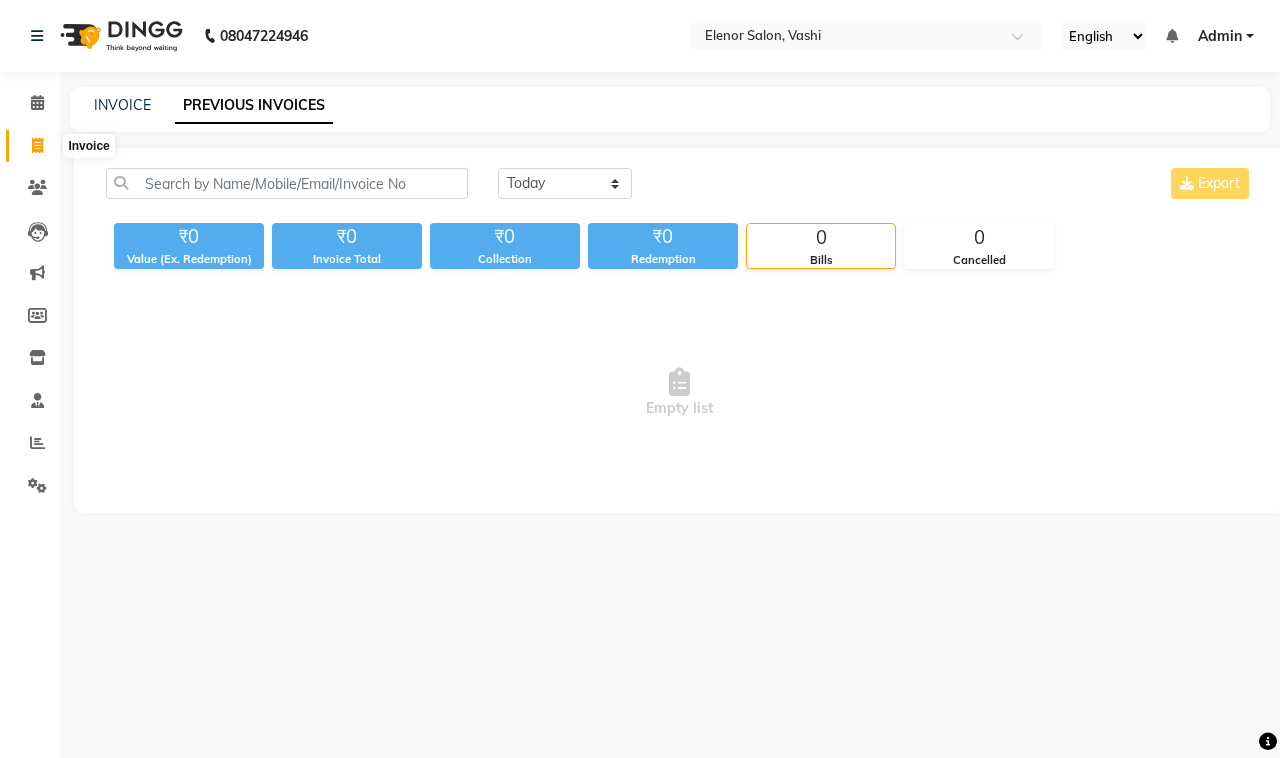 click 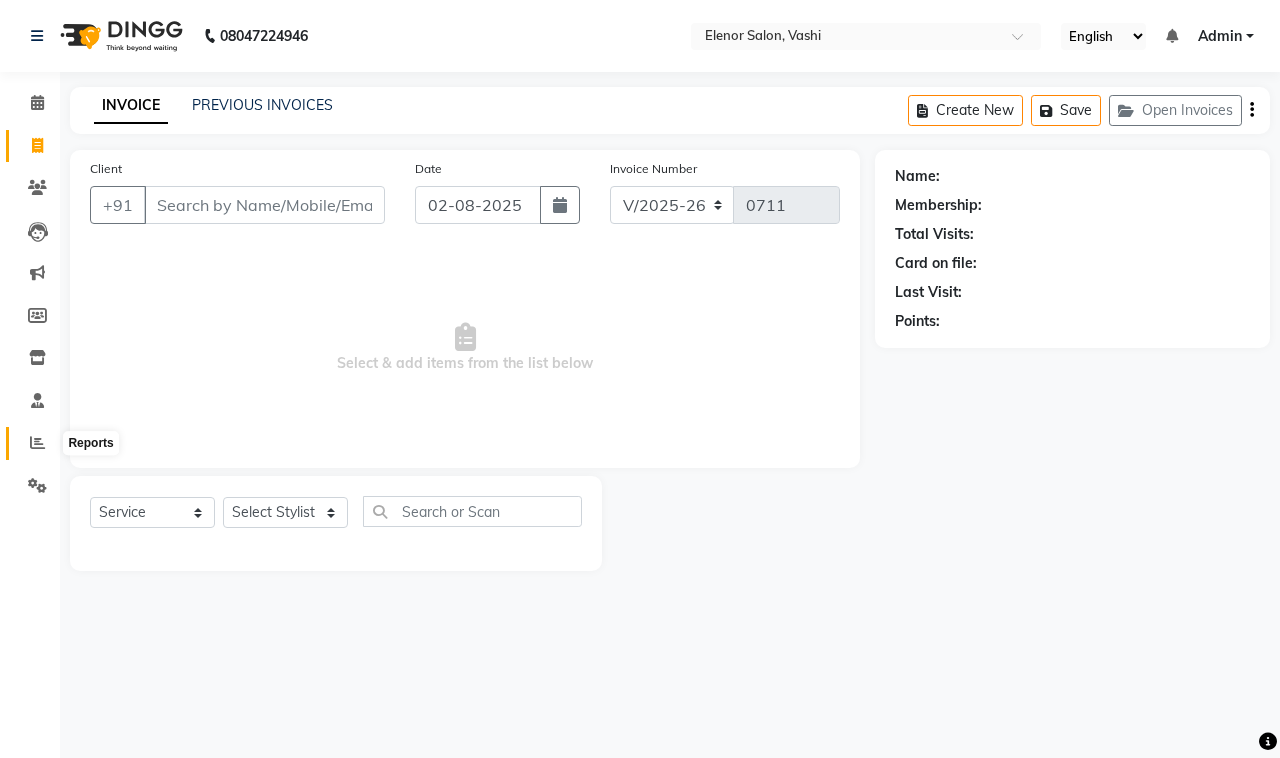 click 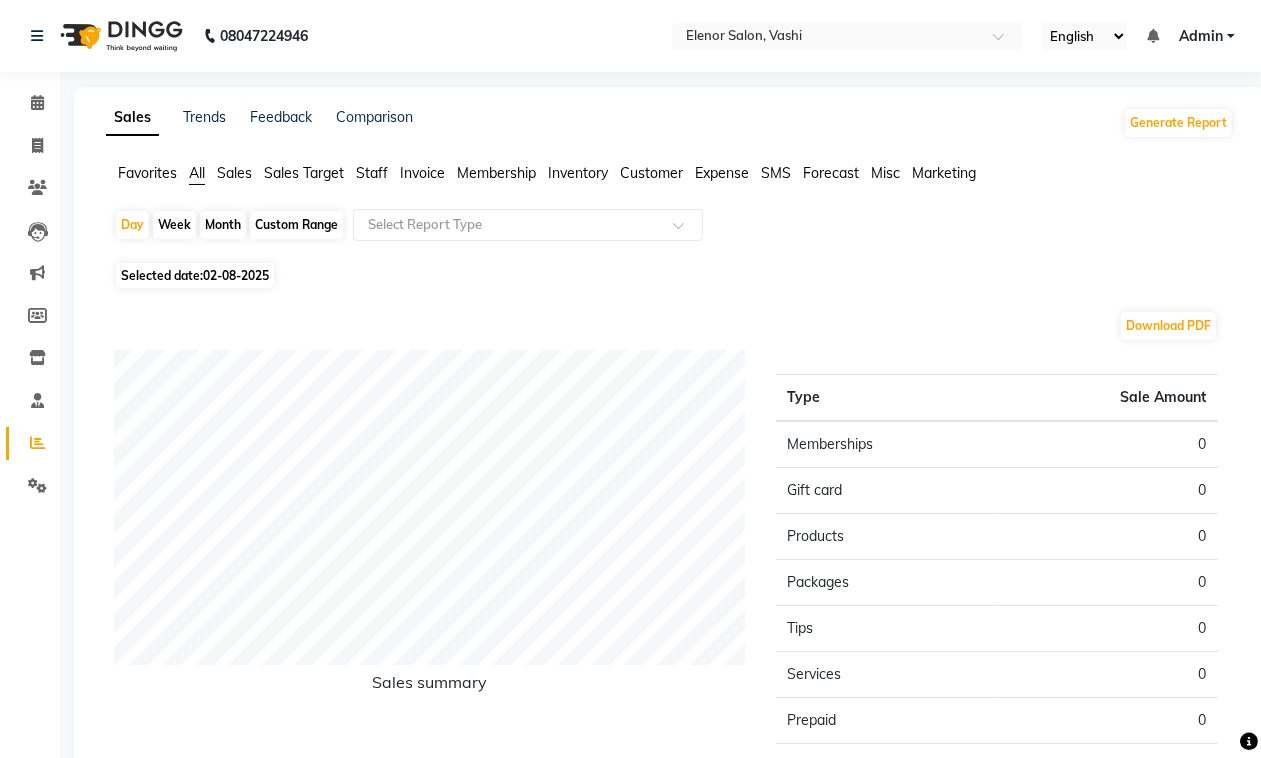 click on "Staff" 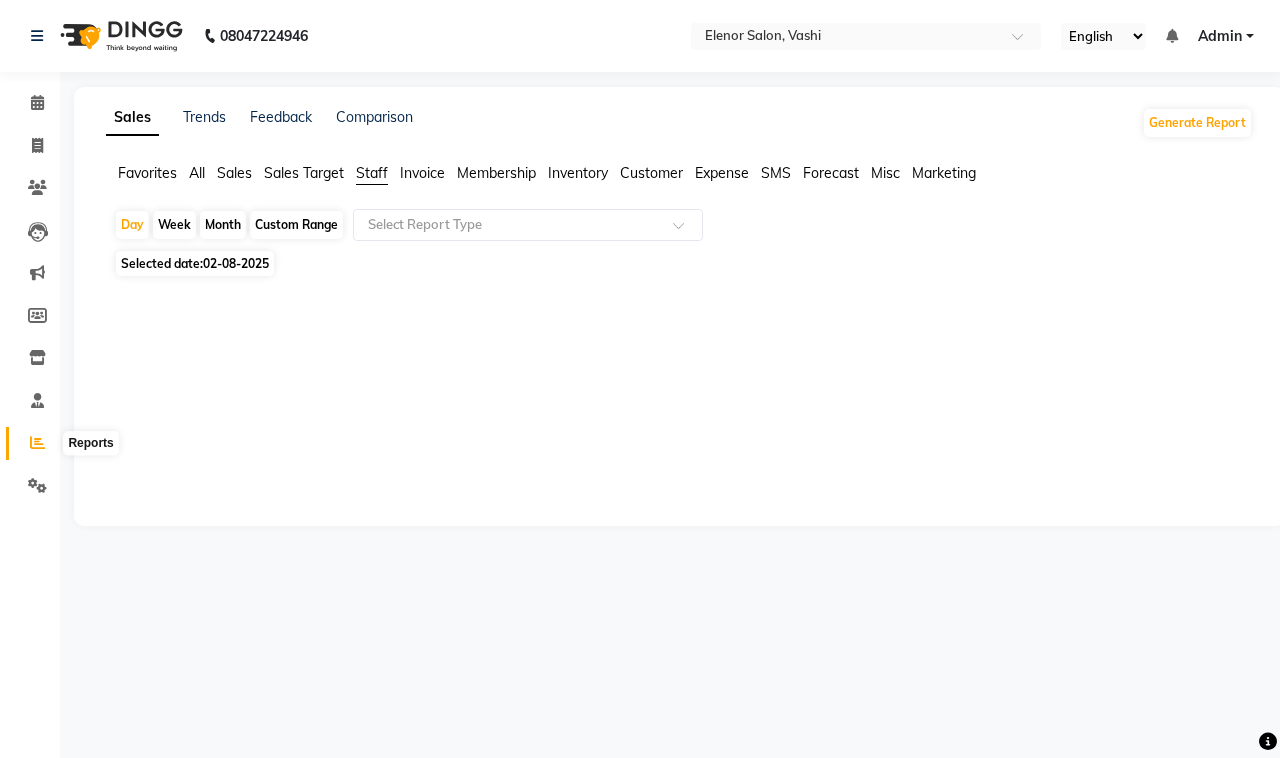 click 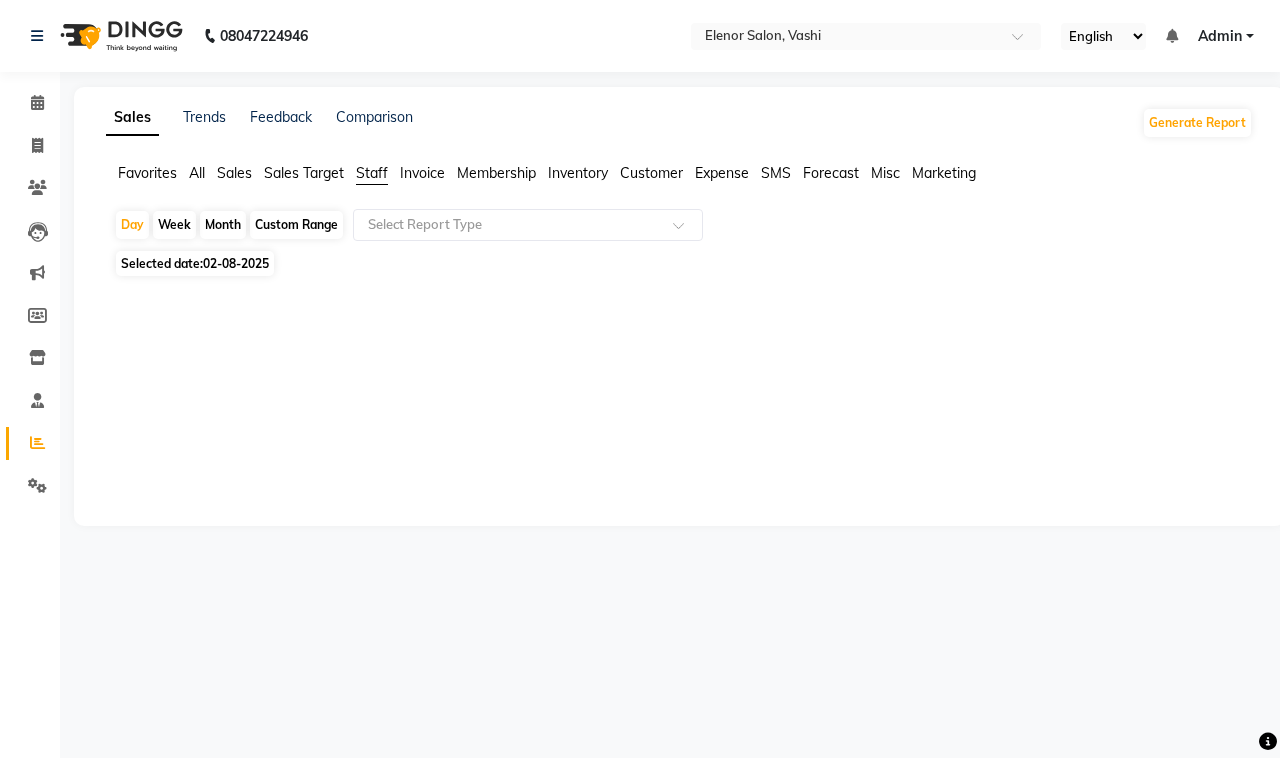 click 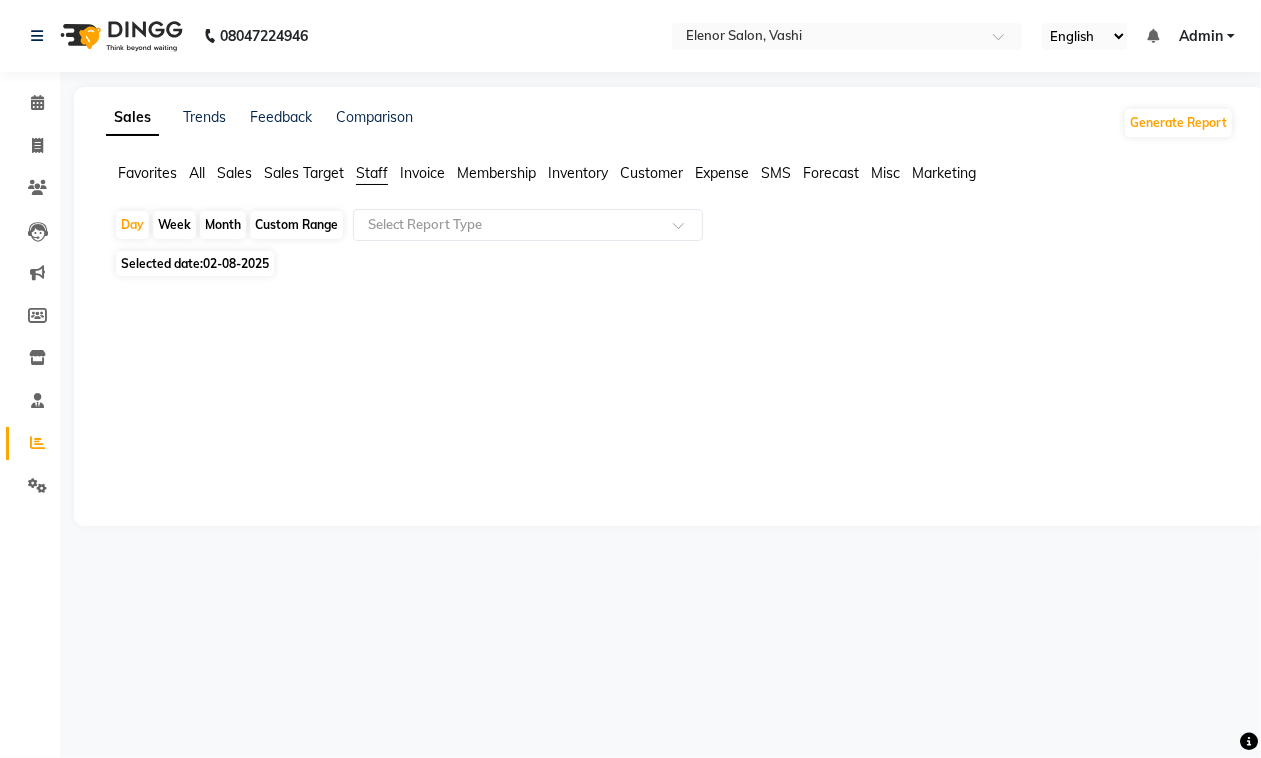 select on "8" 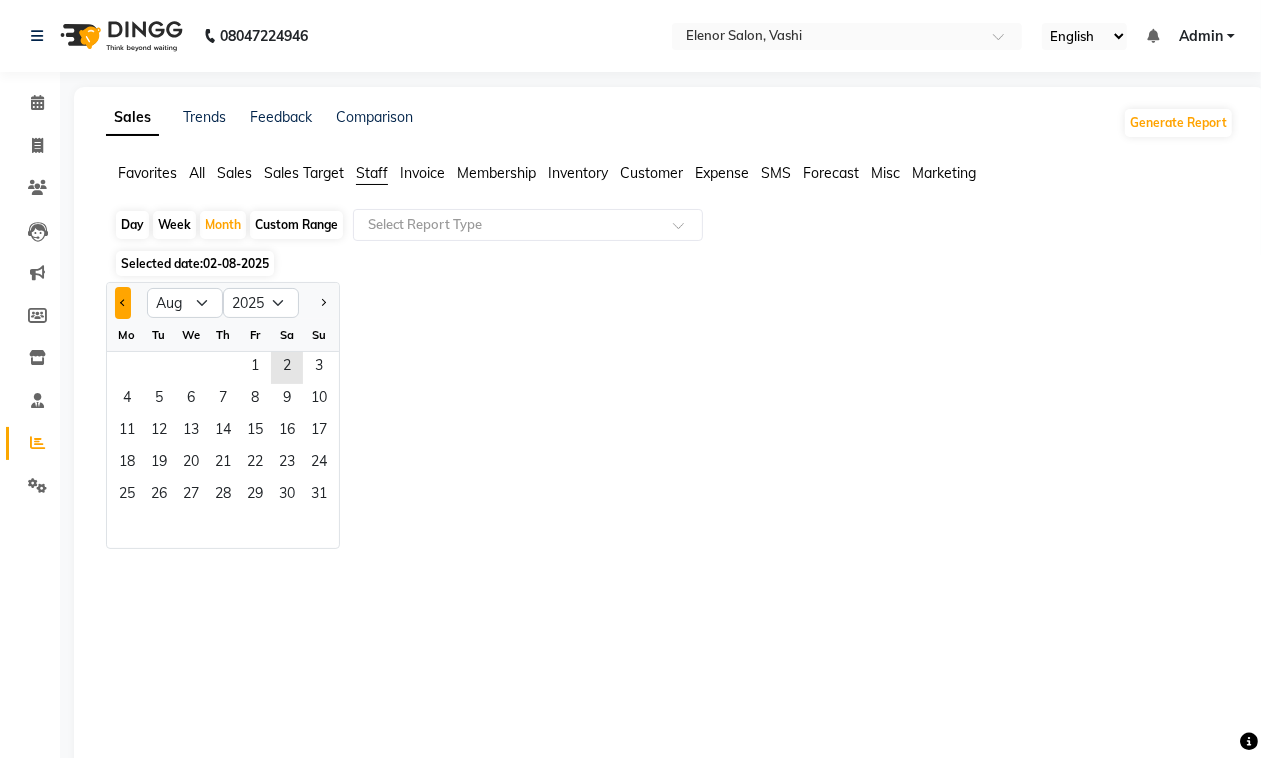 click 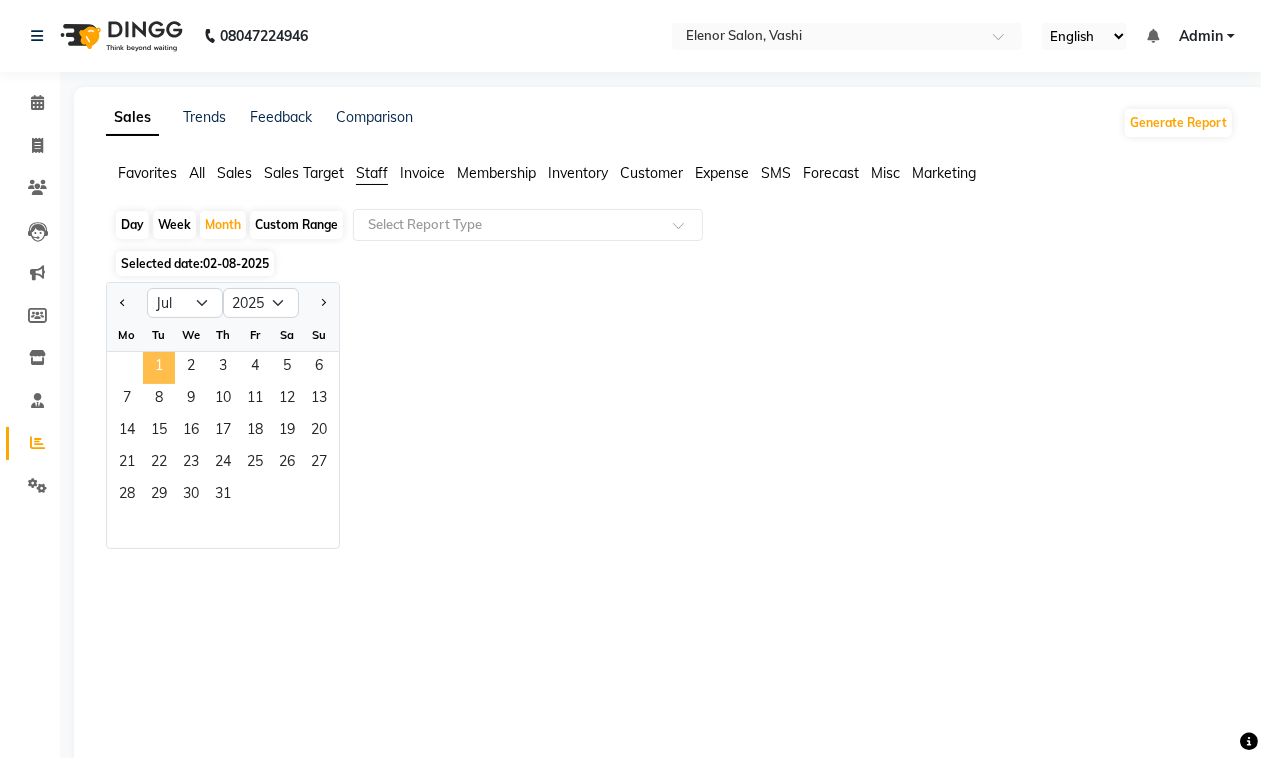 click on "1" 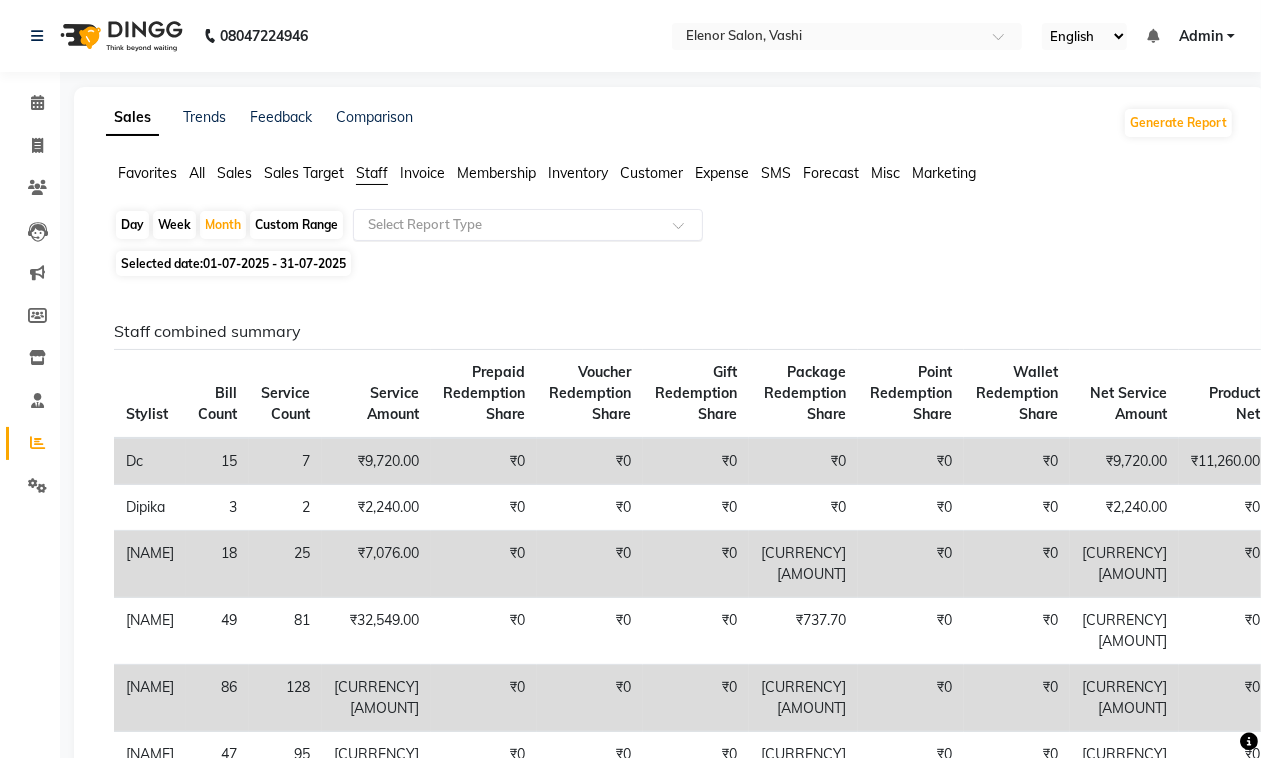 click 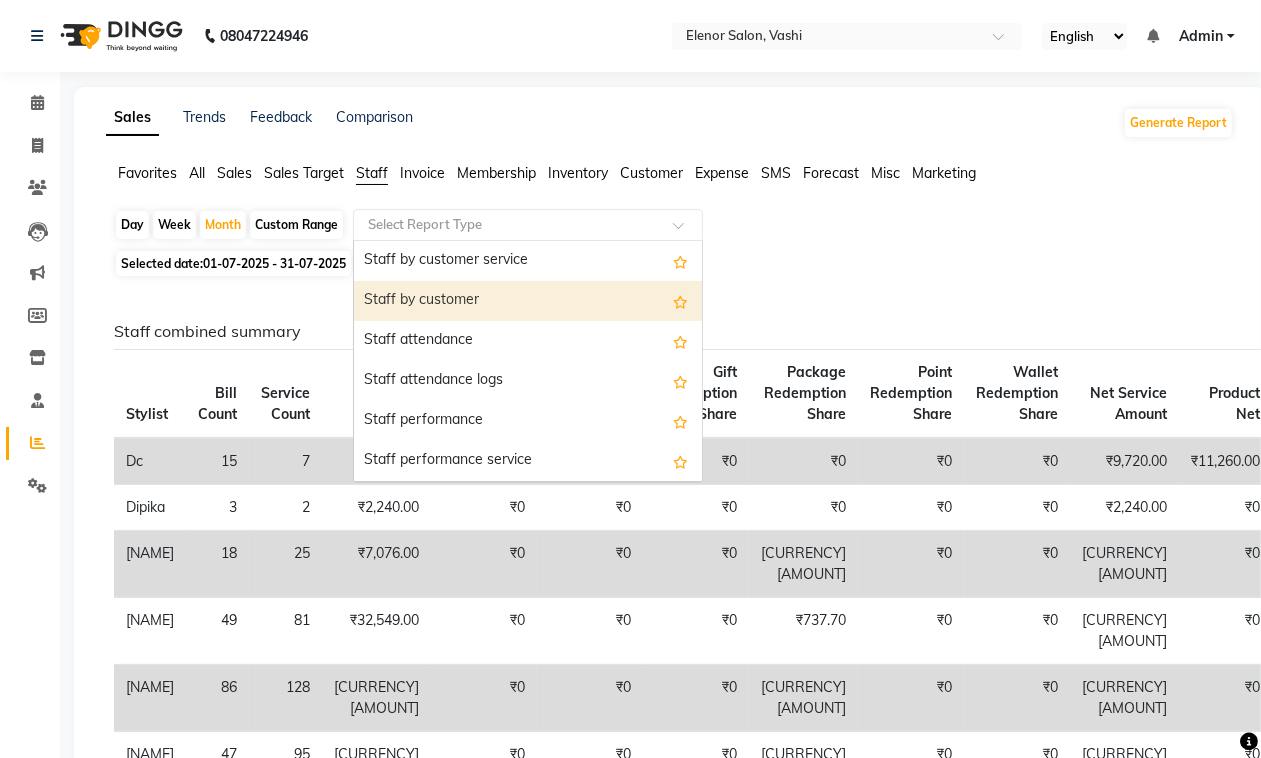 scroll, scrollTop: 200, scrollLeft: 0, axis: vertical 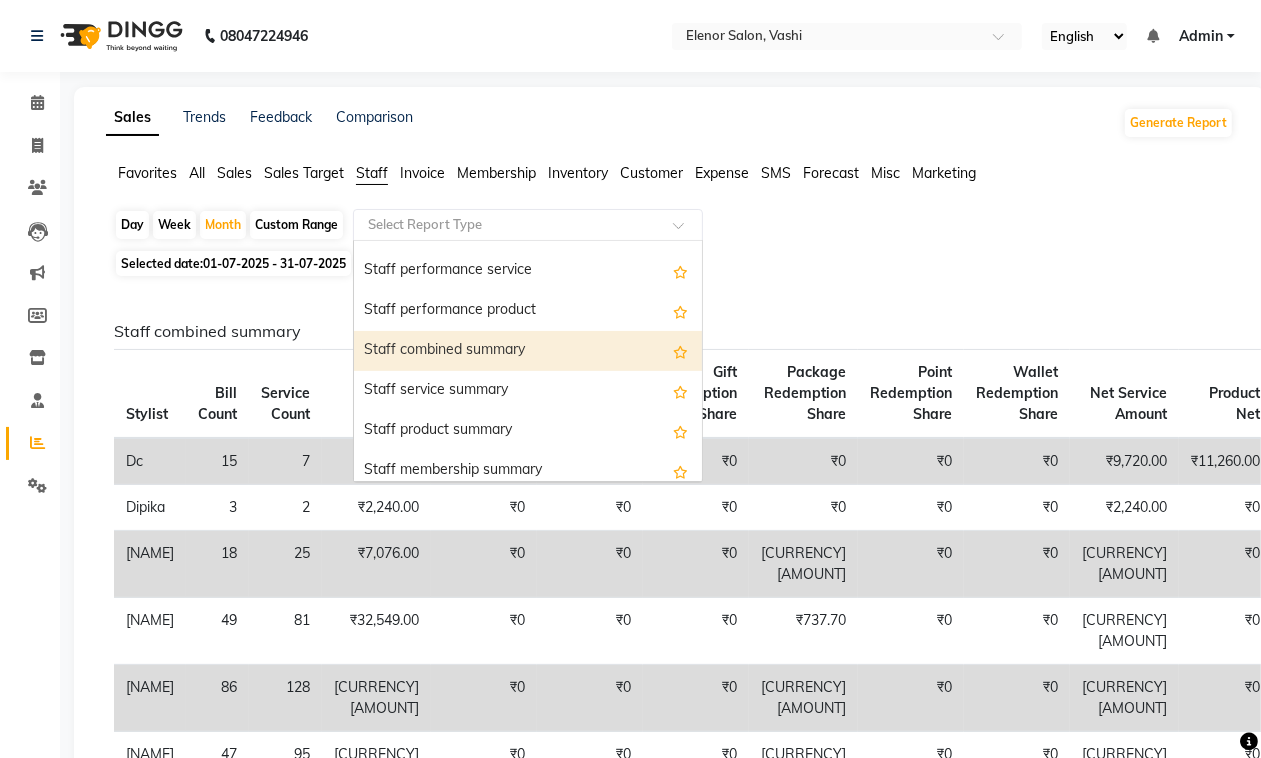 click on "Staff combined summary" at bounding box center (528, 351) 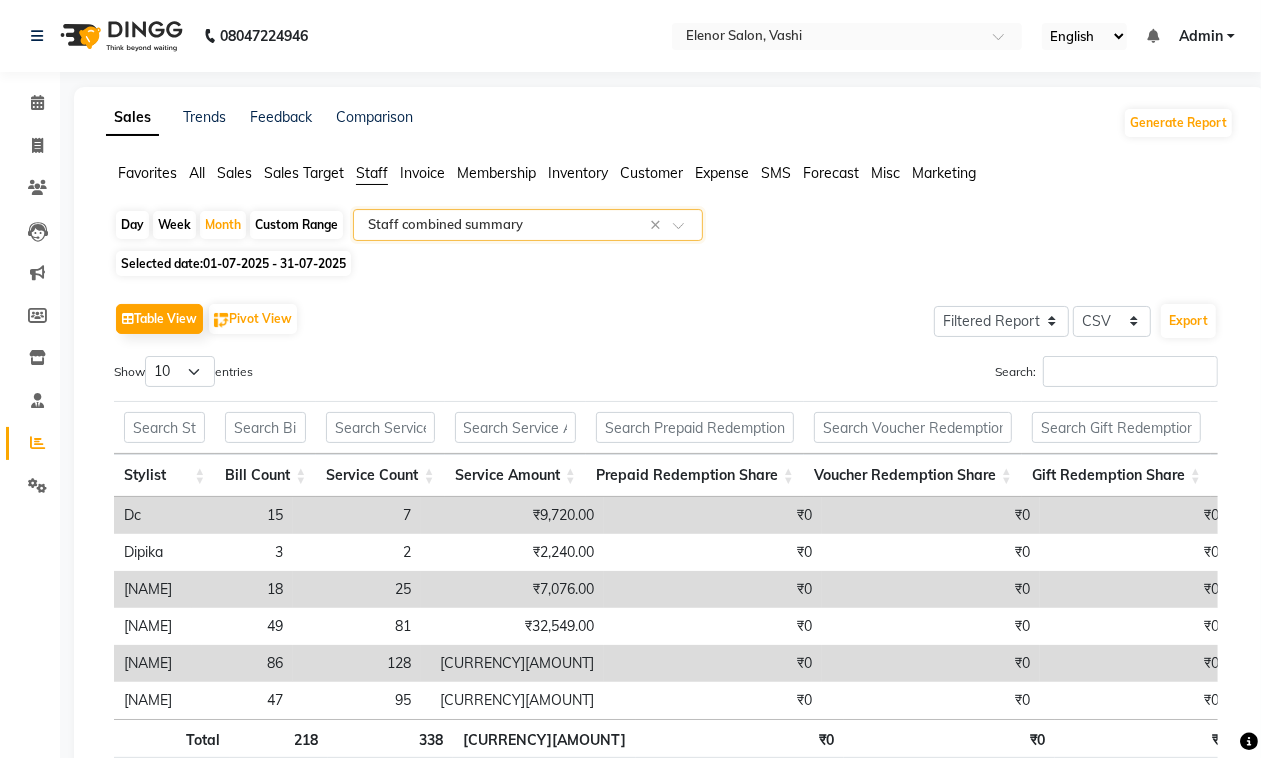 scroll, scrollTop: 152, scrollLeft: 0, axis: vertical 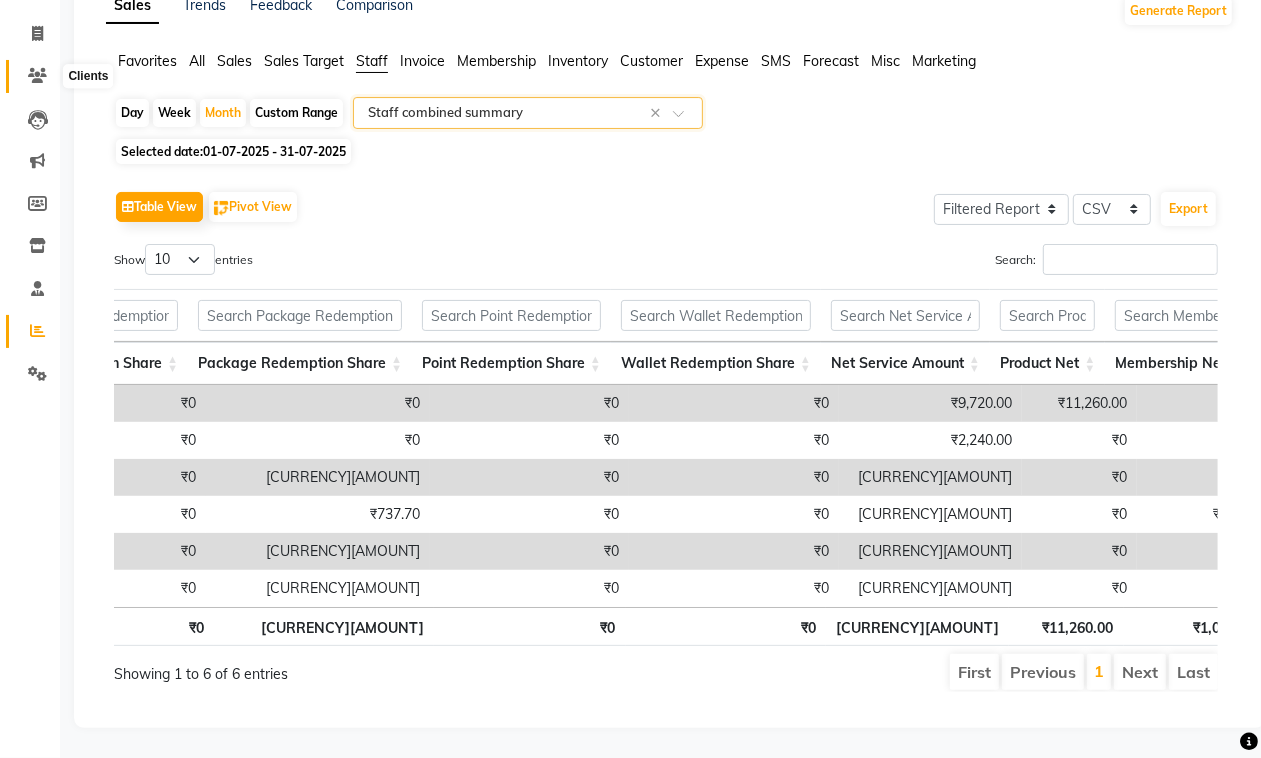 click 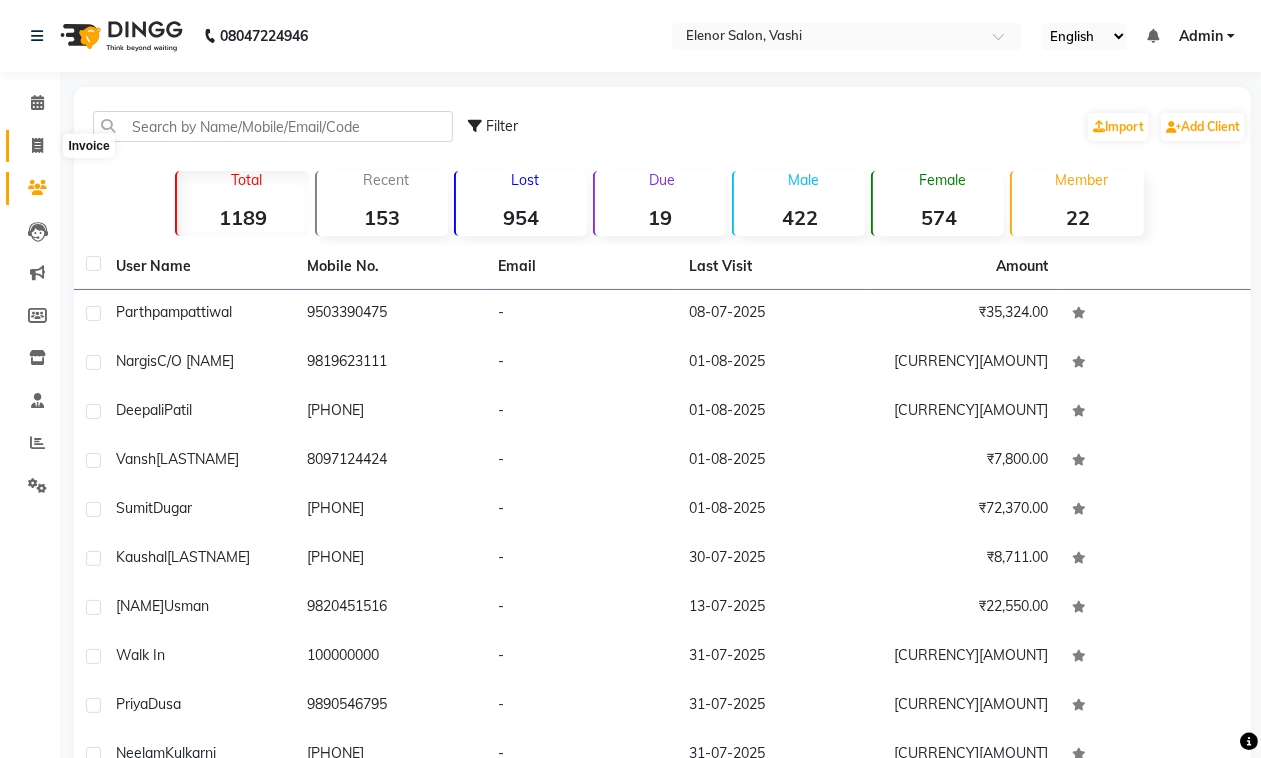 click 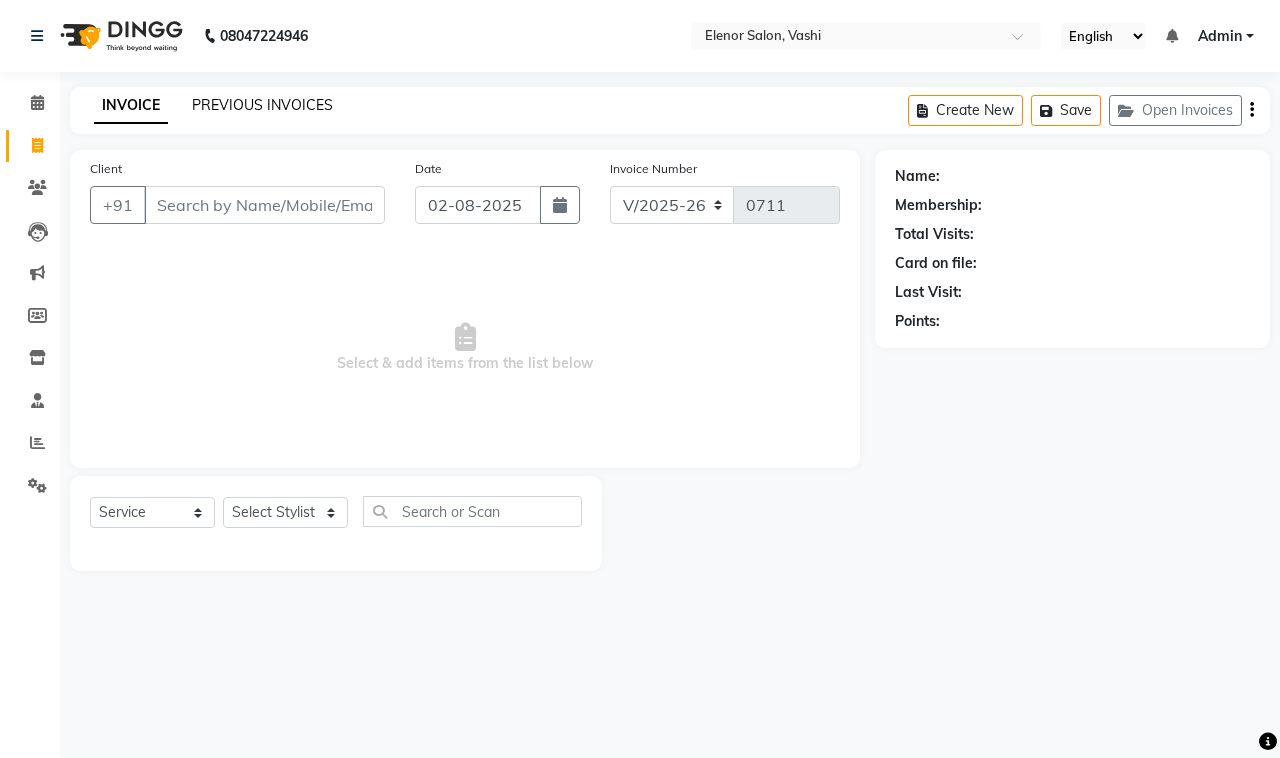 click on "PREVIOUS INVOICES" 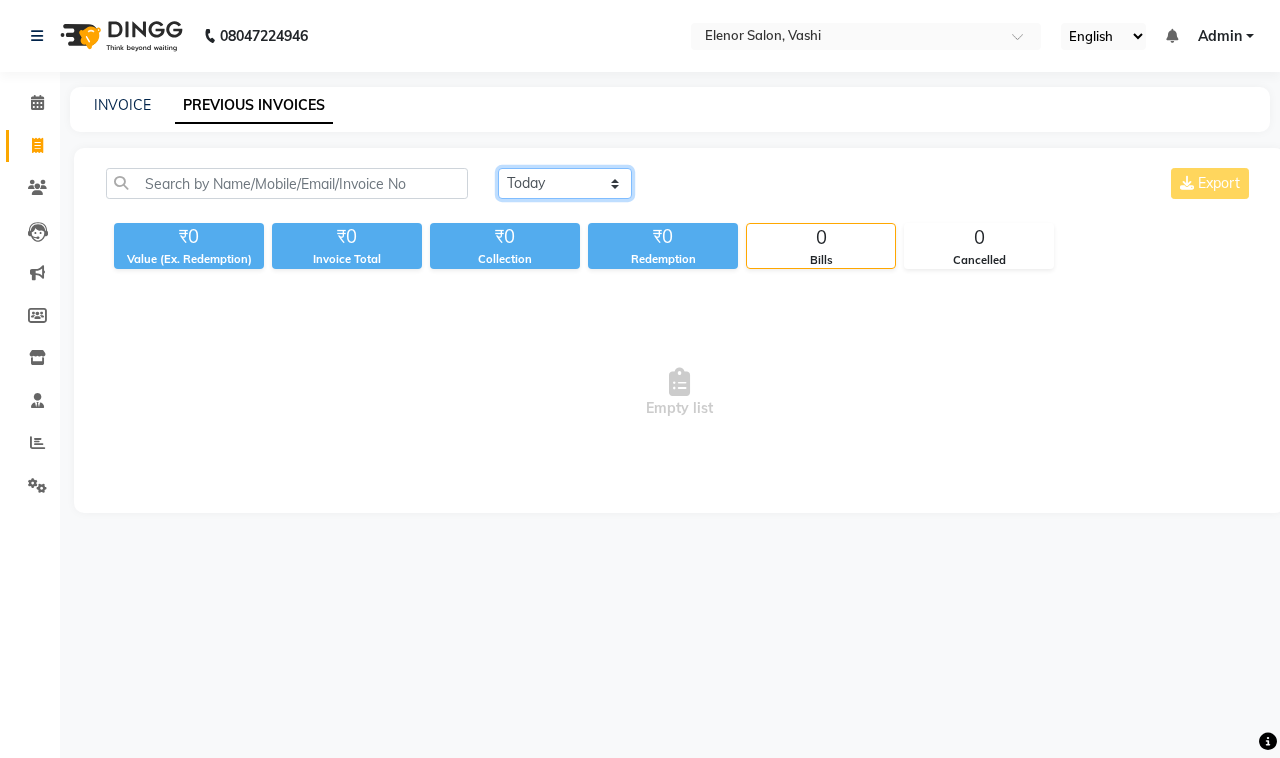 click on "Today Yesterday Custom Range" 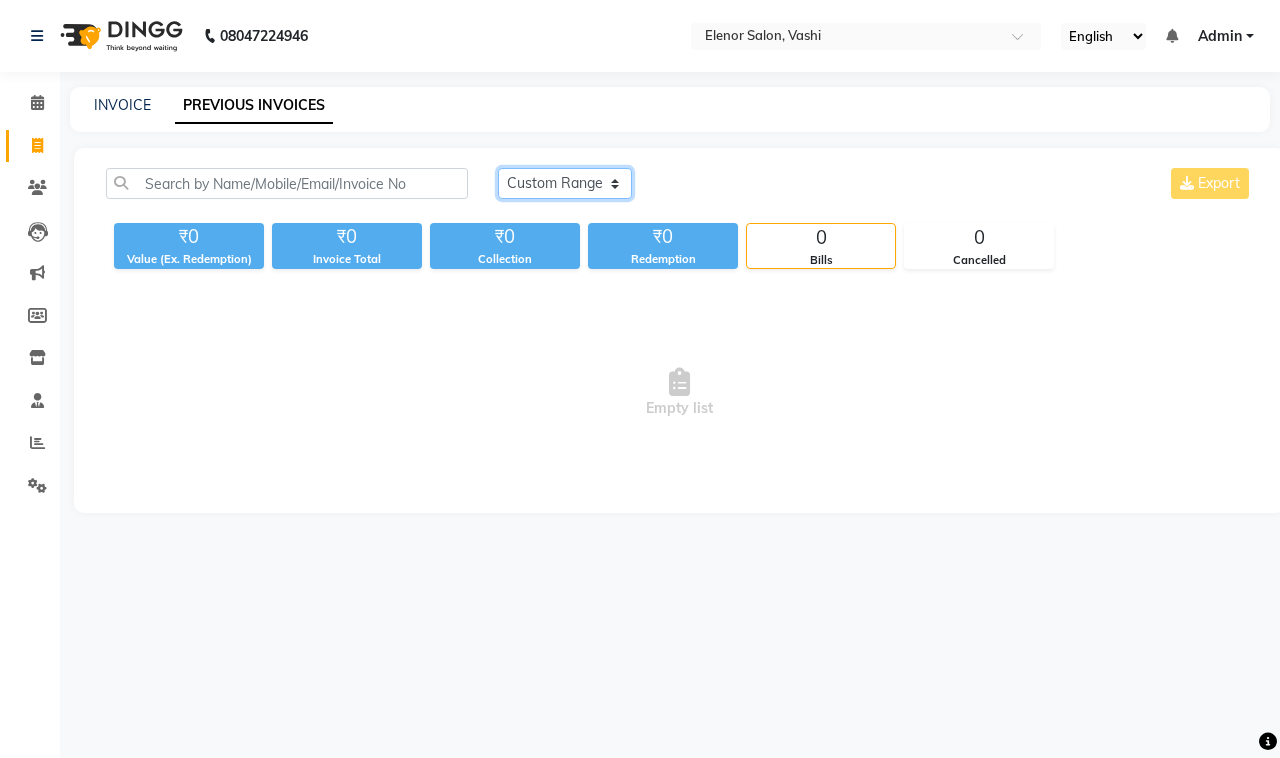 click on "Today Yesterday Custom Range" 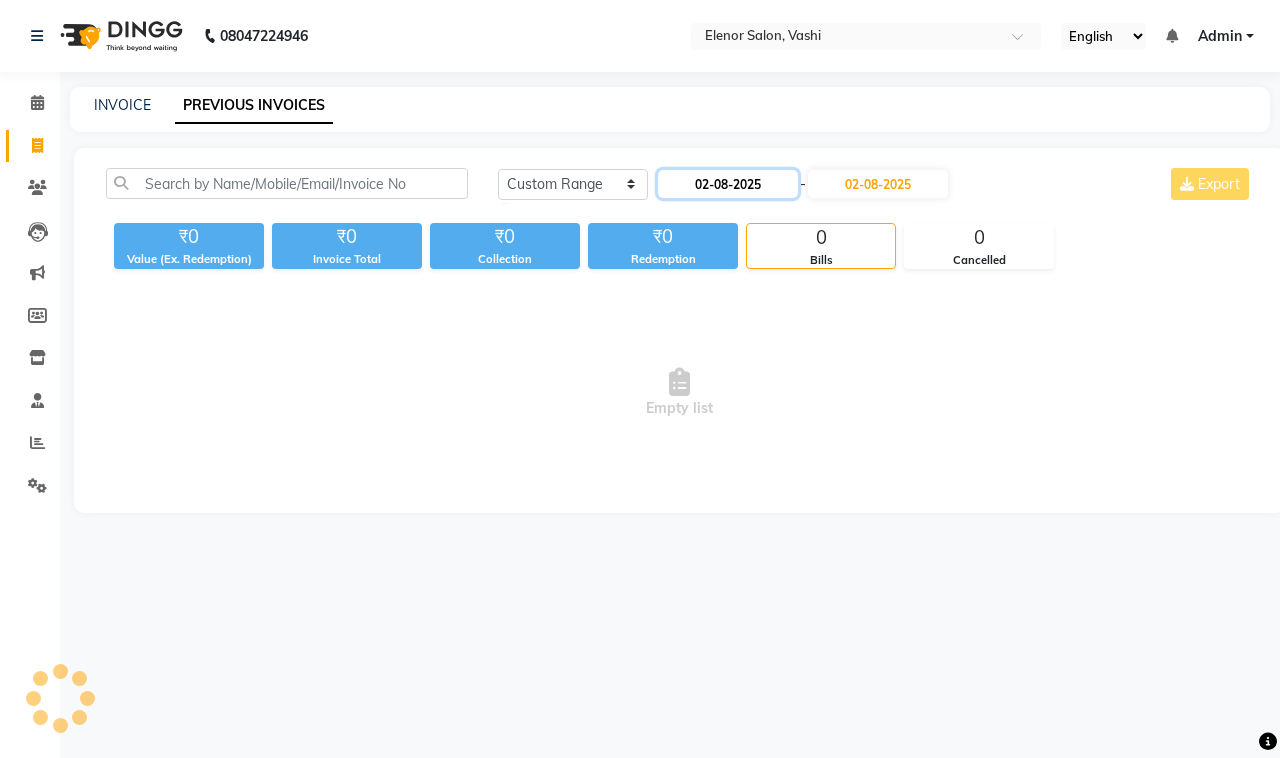 click on "02-08-2025" 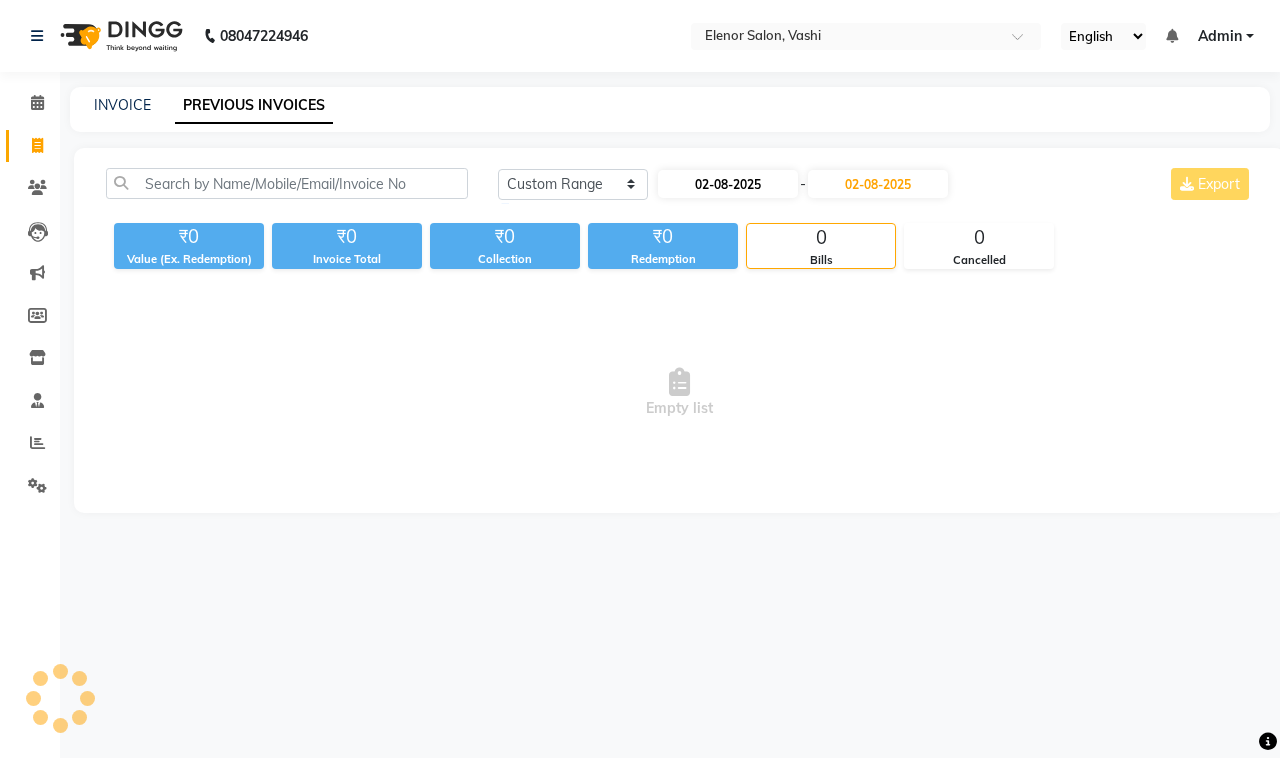 select on "8" 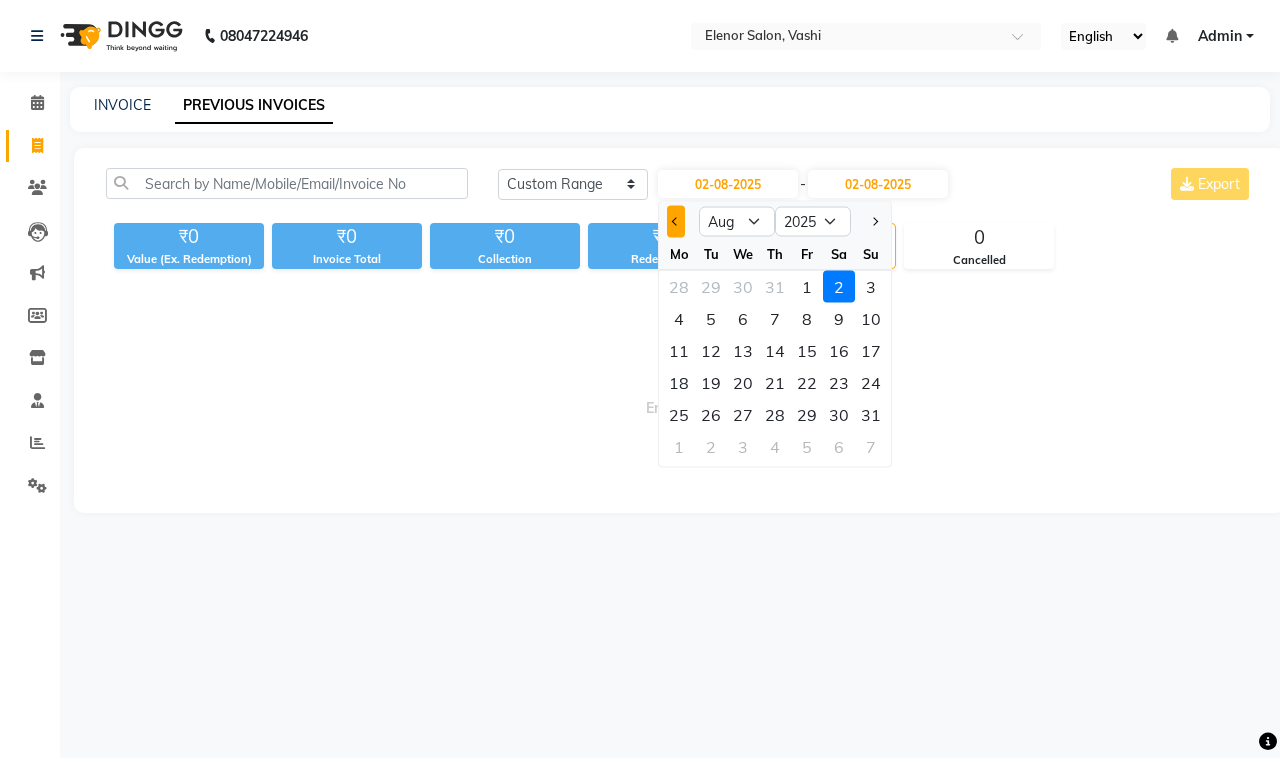 click 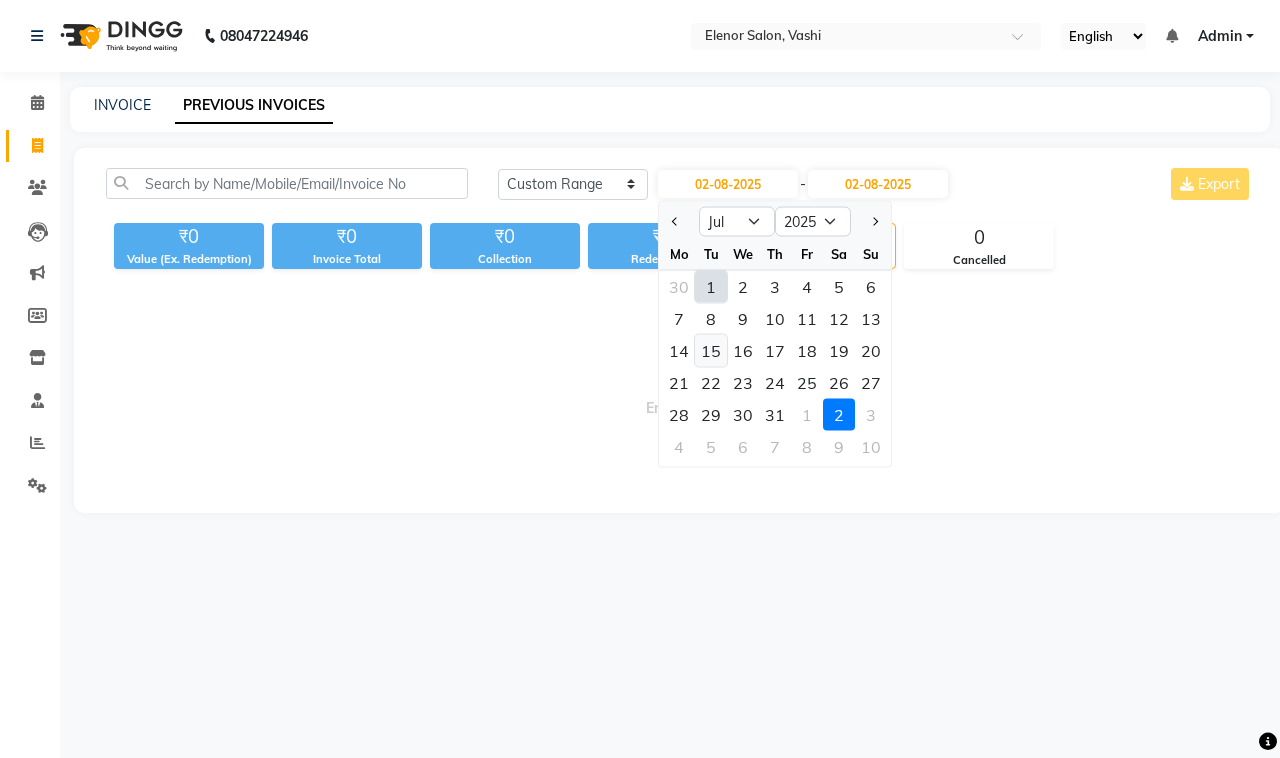 click on "15" 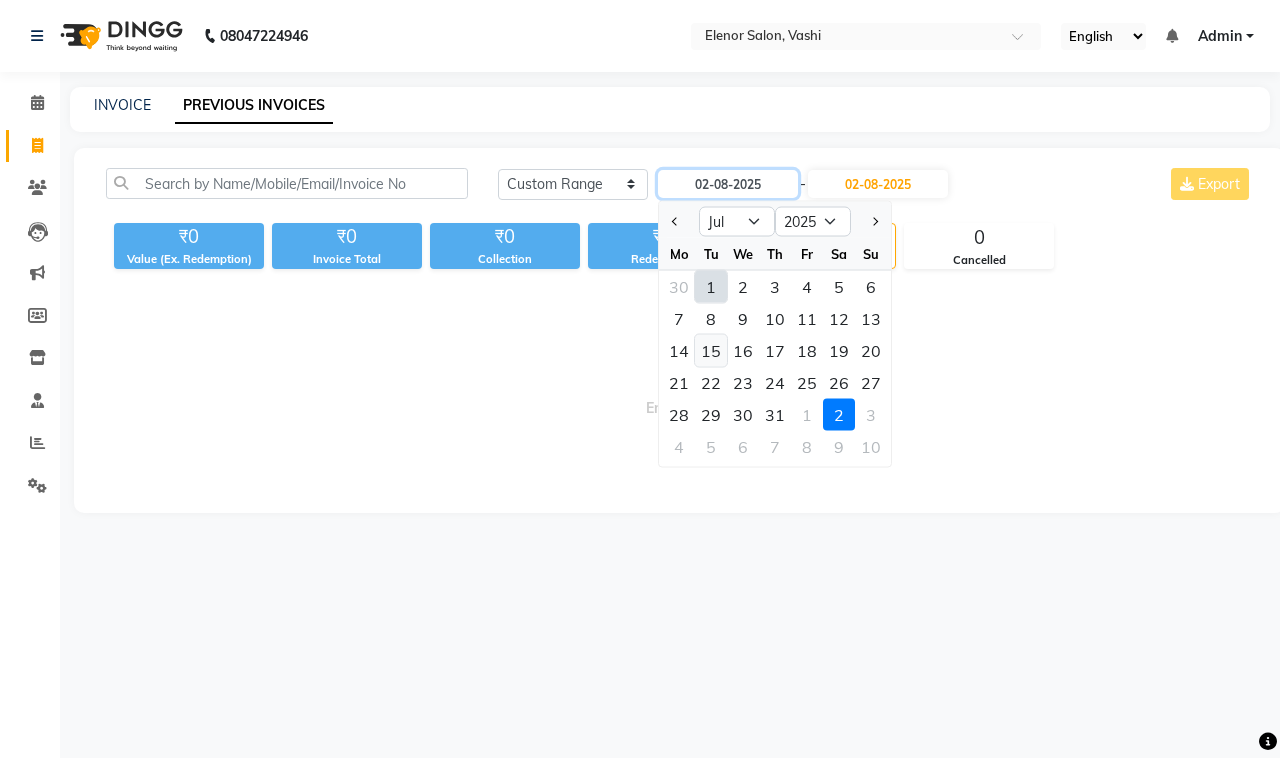type on "15-07-2025" 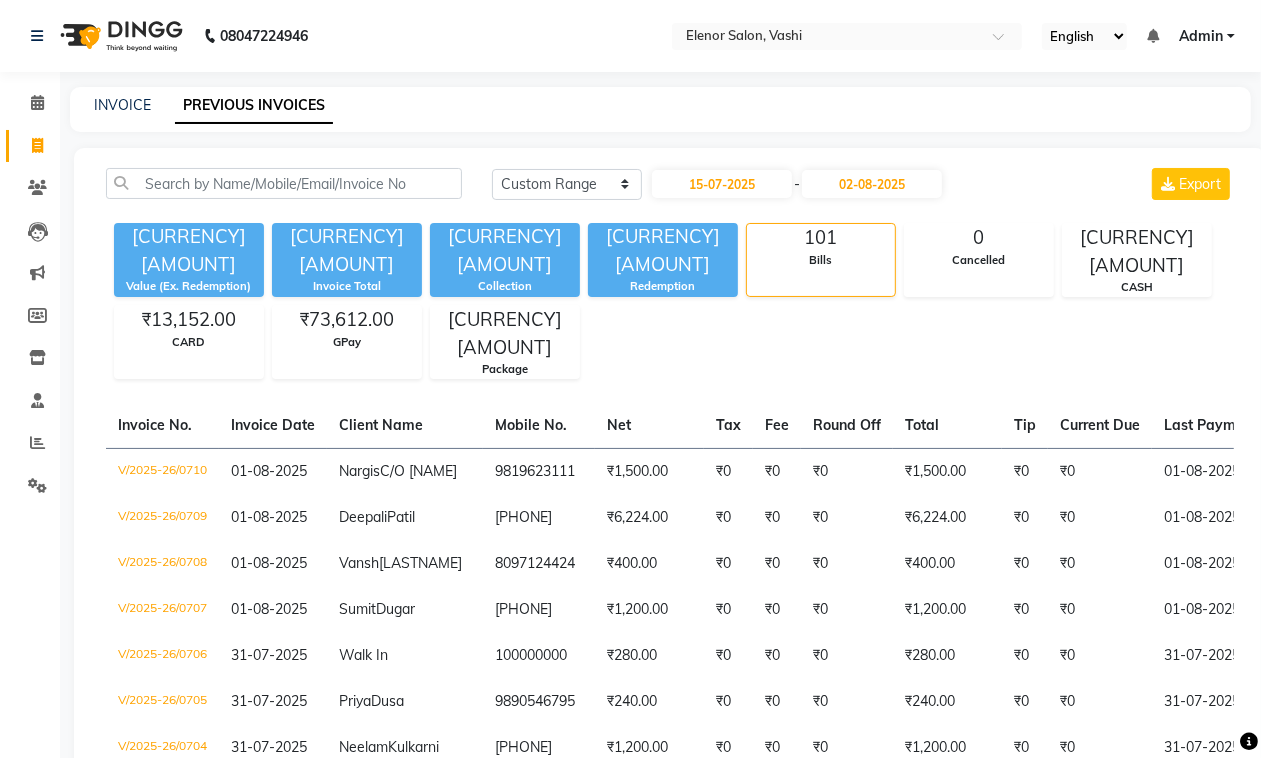 click on "Today Yesterday Custom Range 15-07-2025 - 02-08-2025 Export ₹1,37,228.00 Value (Ex. Redemption) ₹1,66,202.79 Invoice Total  ₹1,40,803.00 Collection ₹28,974.79 Redemption 101 Bills 0 Cancelled ₹54,039.00 CASH ₹13,152.00 CARD ₹73,612.00 GPay ₹28,974.79 Package  Invoice No.   Invoice Date   Client Name   Mobile No.   Net   Tax   Fee   Round Off   Total   Tip   Current Due   Last Payment Date   Payment Amount   Payment Methods   Cancel Reason   Status   V/2025-26/0710  01-08-2025 Nargis  C/O Anita 9819623111 ₹1,500.00 ₹0  ₹0  ₹0 ₹1,500.00 ₹0 ₹0 01-08-2025 ₹1,500.00  GPay - PAID  V/2025-26/0709  01-08-2025 Deepali  Patil 9967492233 ₹6,224.00 ₹0  ₹0  ₹0 ₹6,224.00 ₹0 ₹0 01-08-2025 ₹6,224.00  GPay - PAID  V/2025-26/0708  01-08-2025 Vansh  Gurnani 8097124424 ₹400.00 ₹0  ₹0  ₹0 ₹400.00 ₹0 ₹0 01-08-2025 ₹400.00  GPay - PAID  V/2025-26/0707  01-08-2025 Sumit  Dugar 8949065192 ₹1,200.00 ₹0  ₹0  ₹0 ₹1,200.00 ₹0 ₹0 01-08-2025 ₹1,200.00  GPay -" 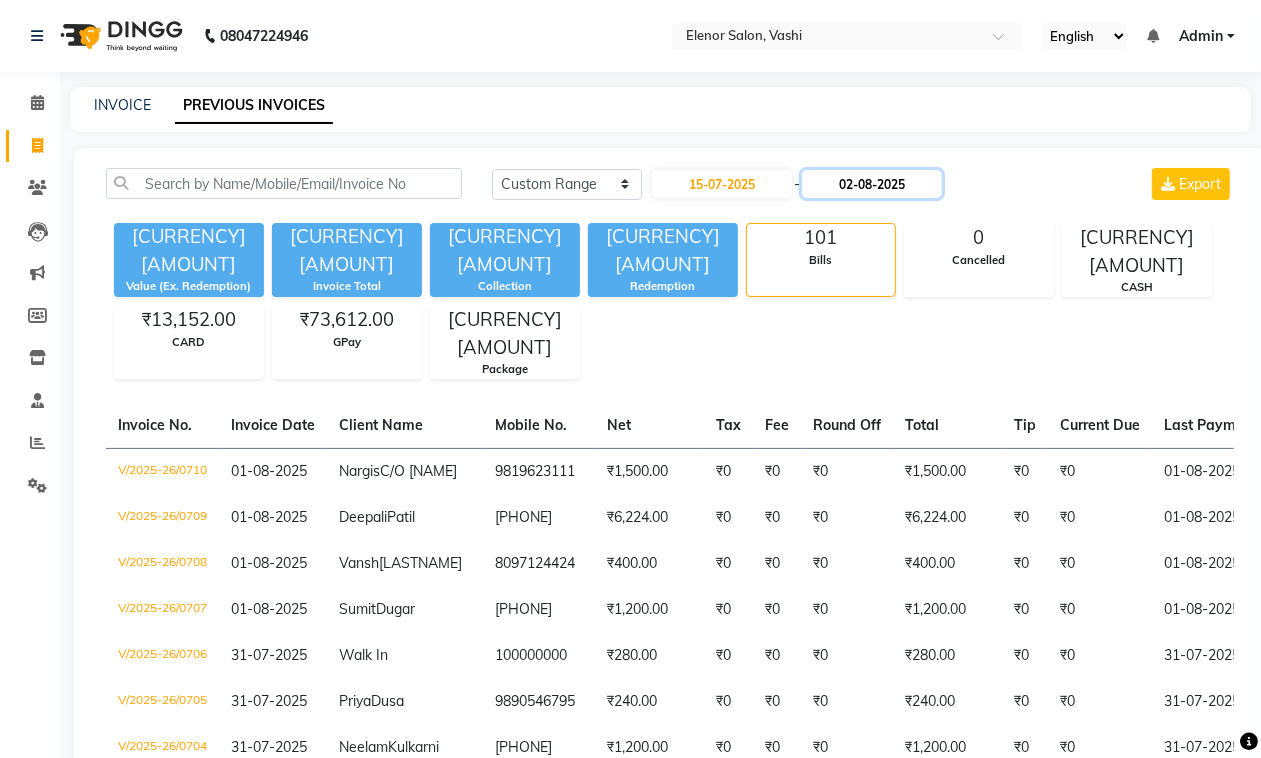 click on "02-08-2025" 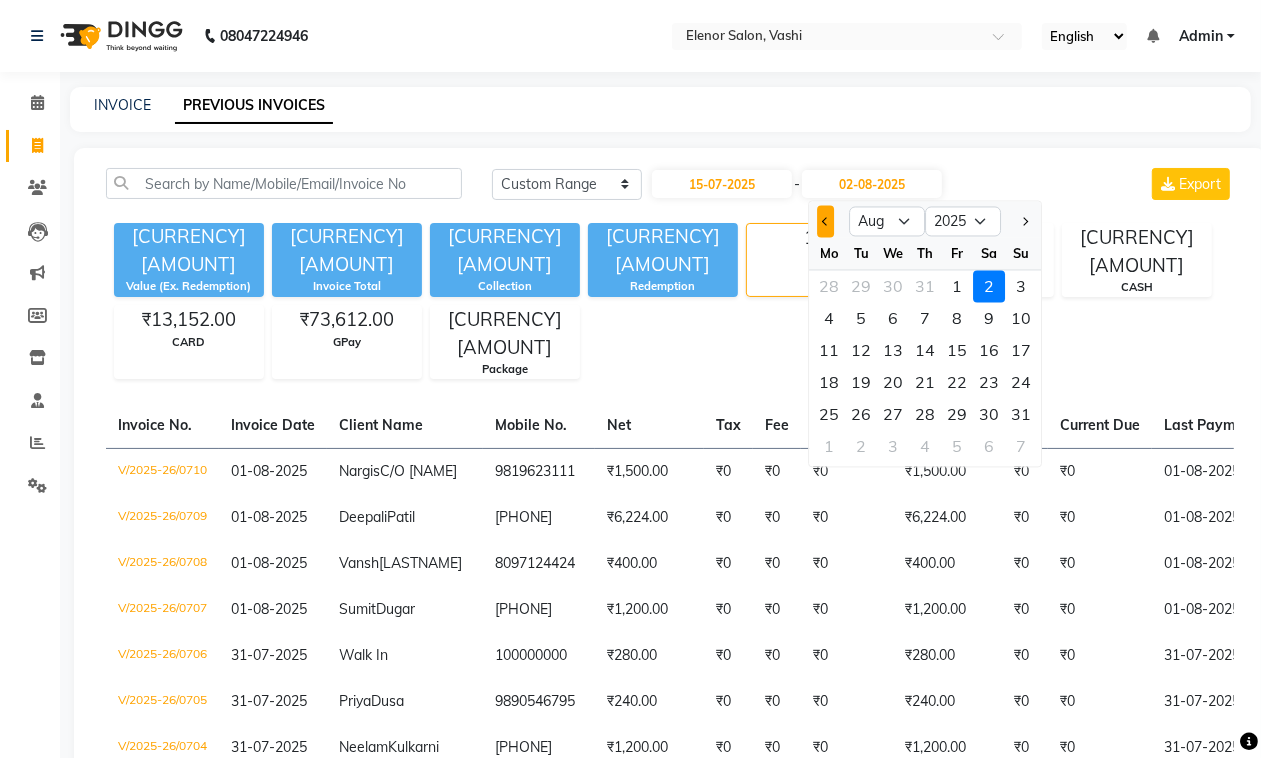 click 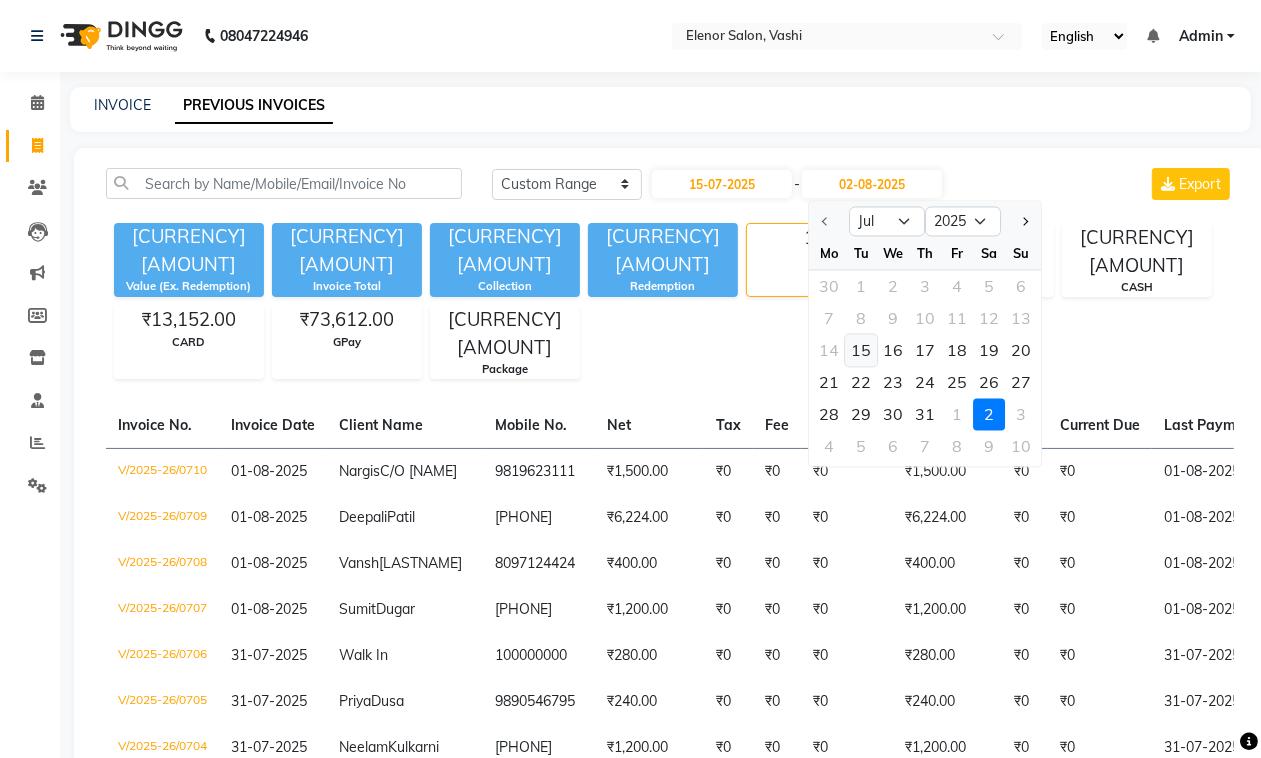 click on "15" 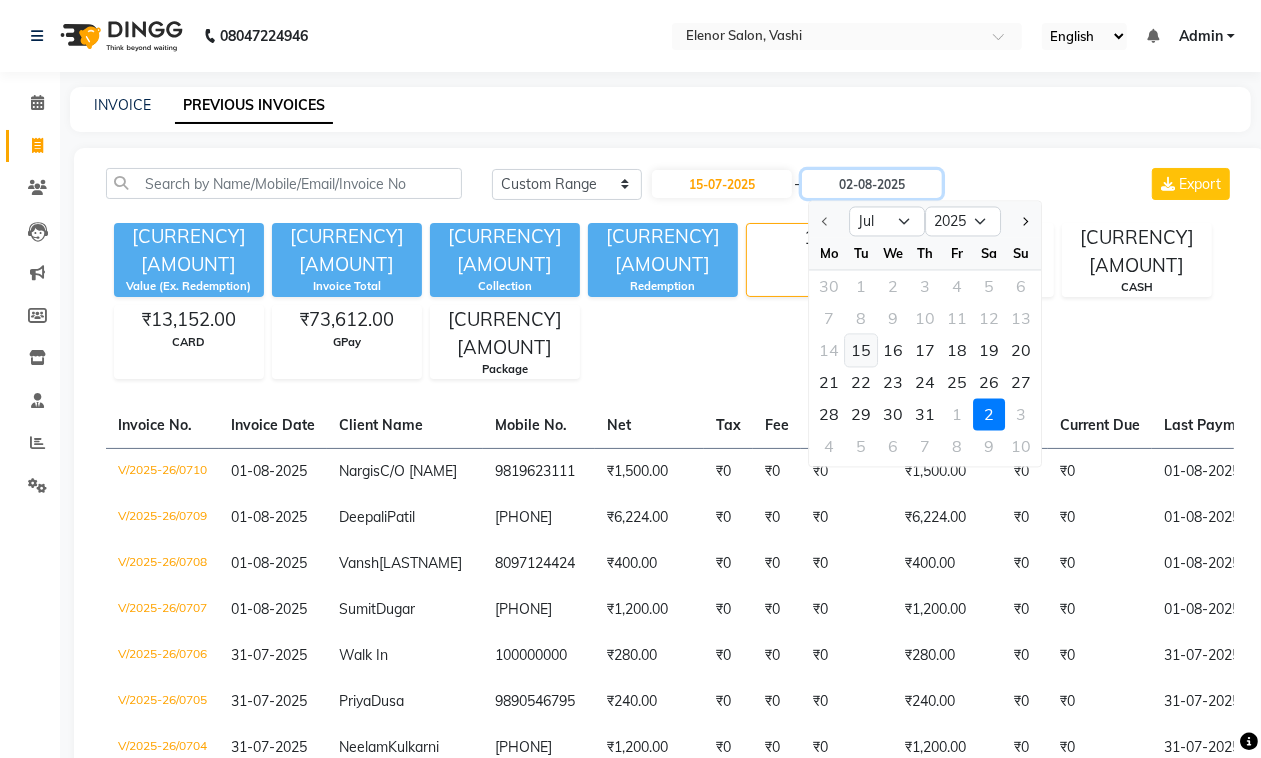 type on "15-07-2025" 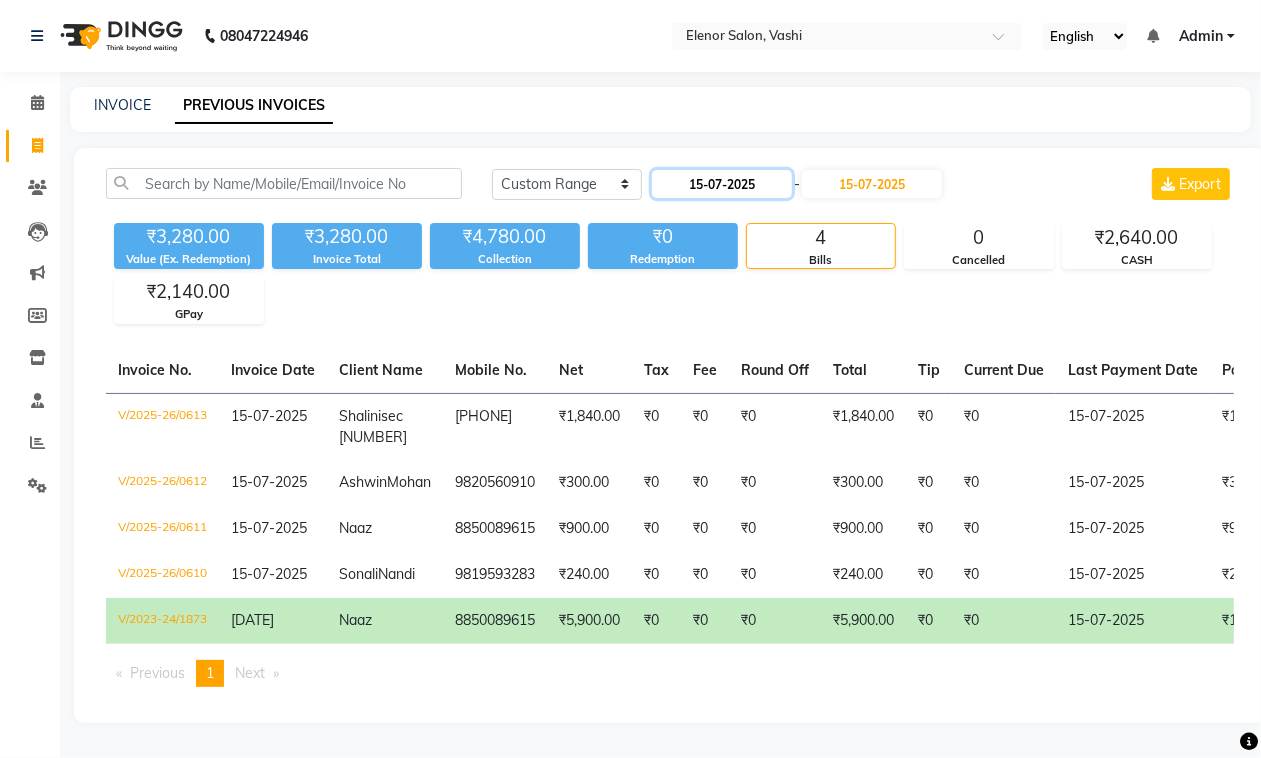 click on "15-07-2025" 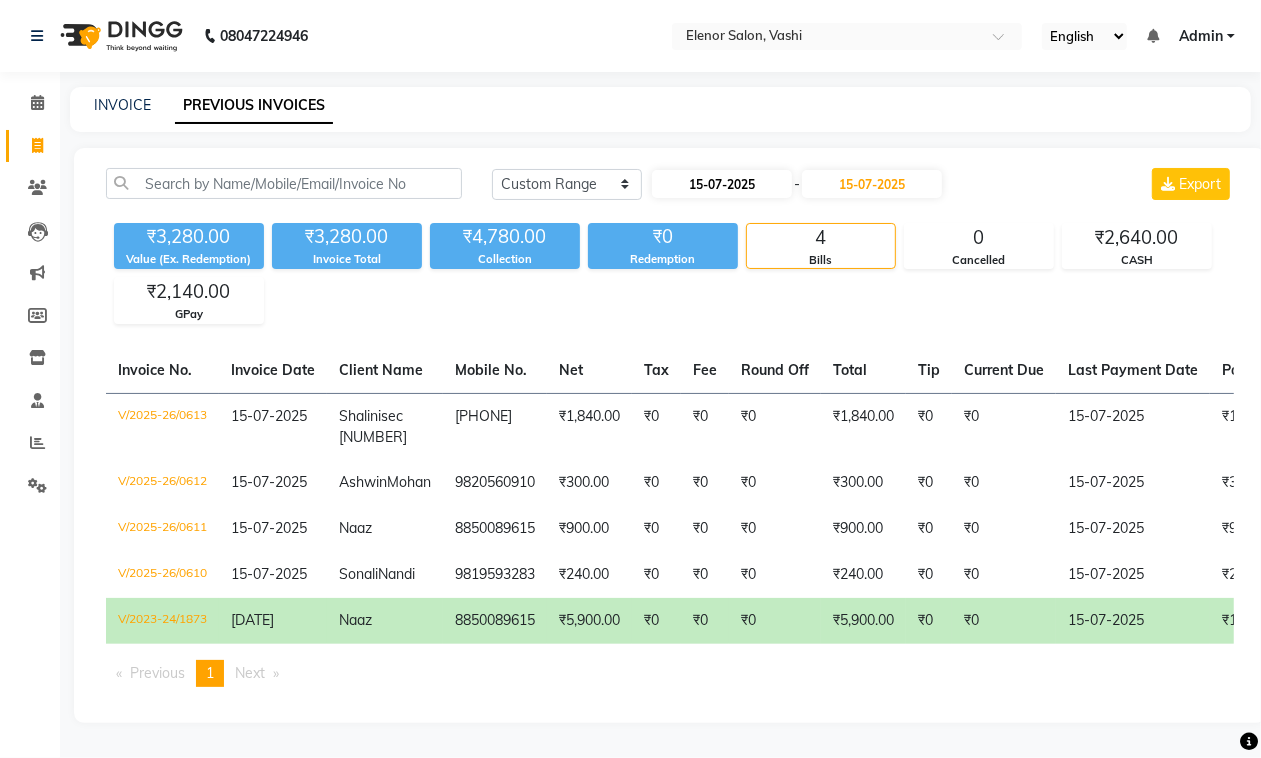 select on "7" 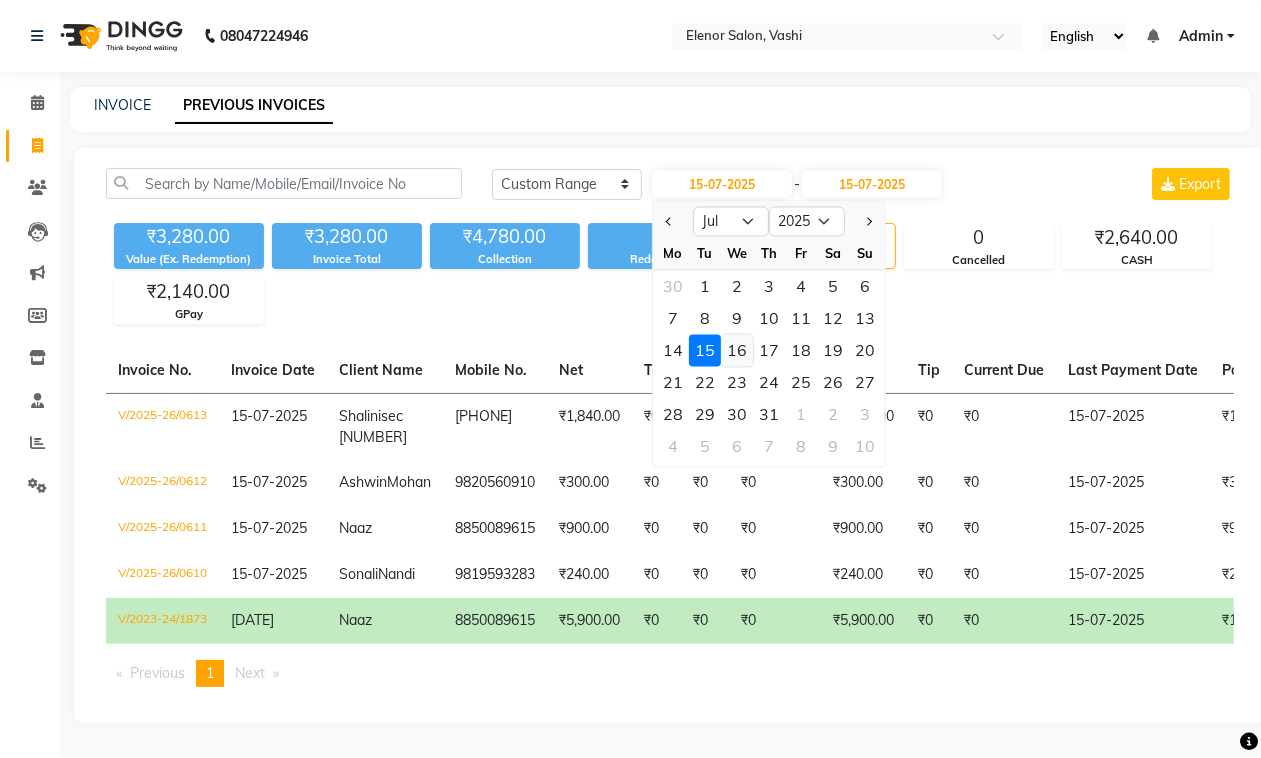 click on "16" 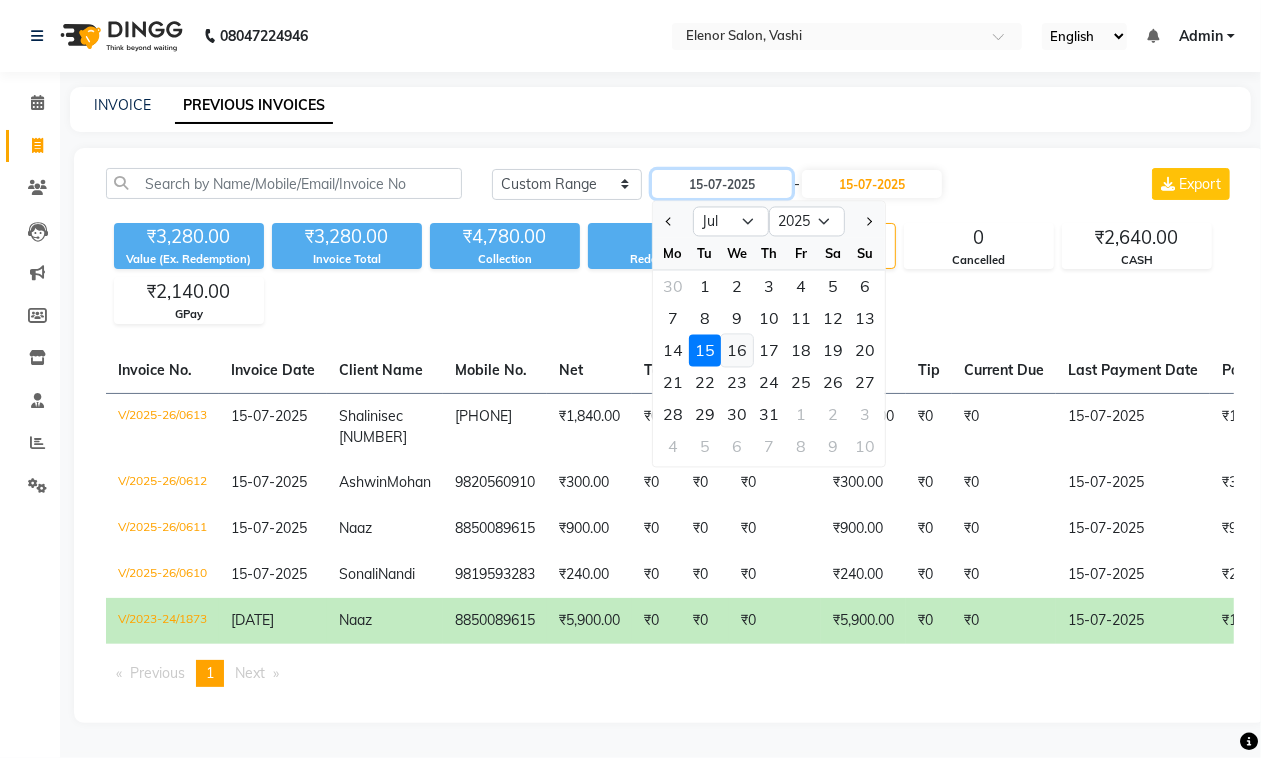 type on "16-07-2025" 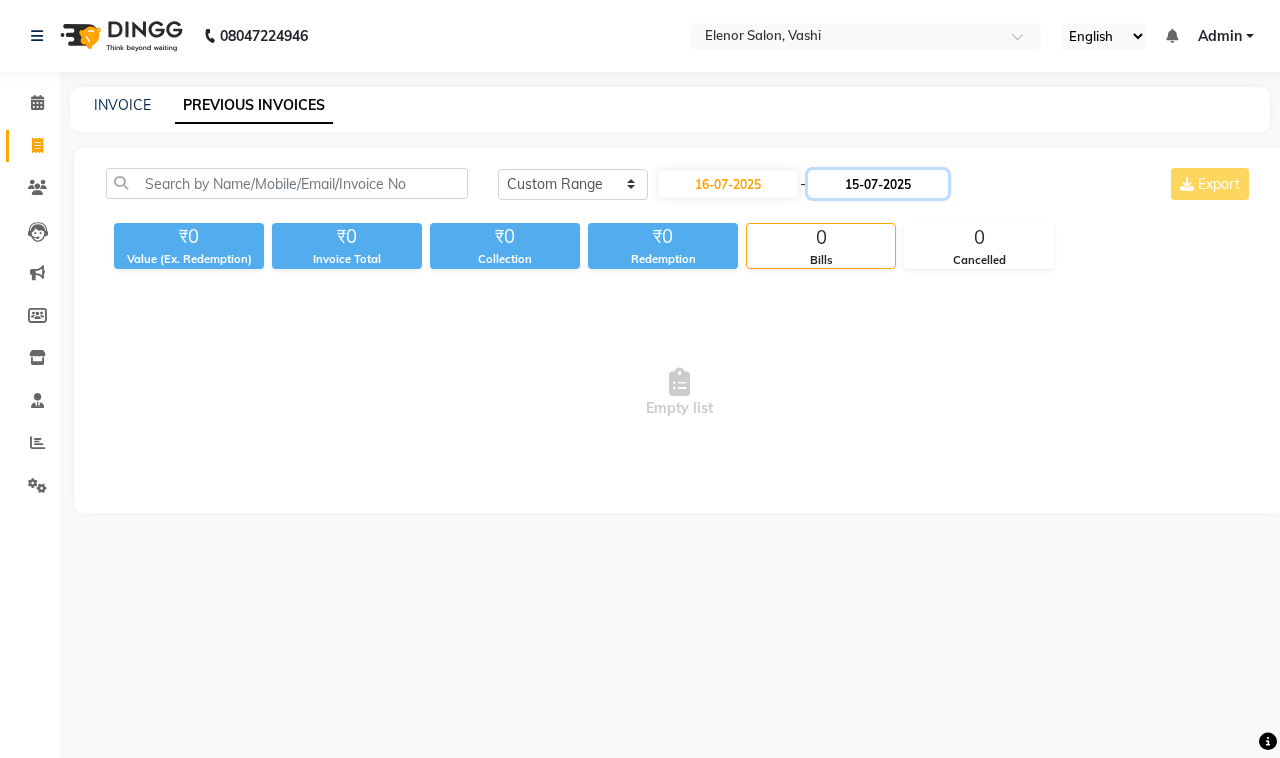 click on "15-07-2025" 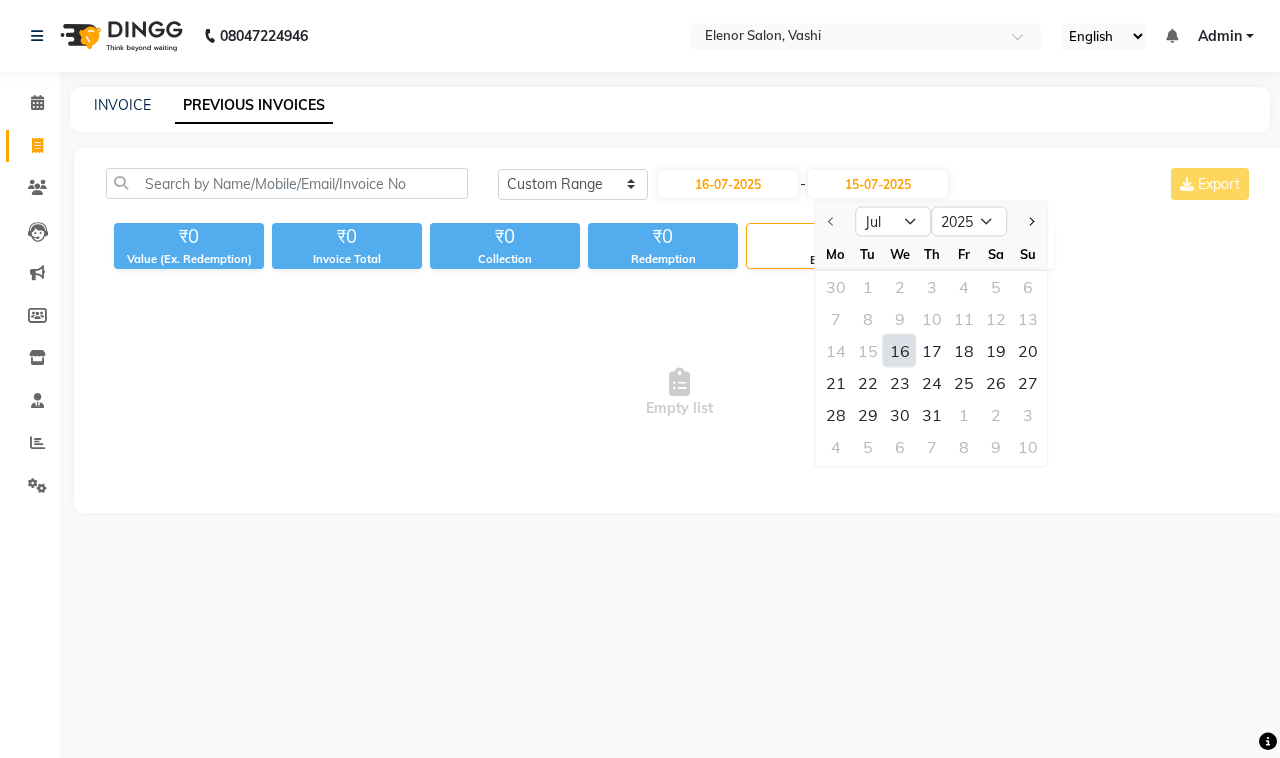 click on "16" 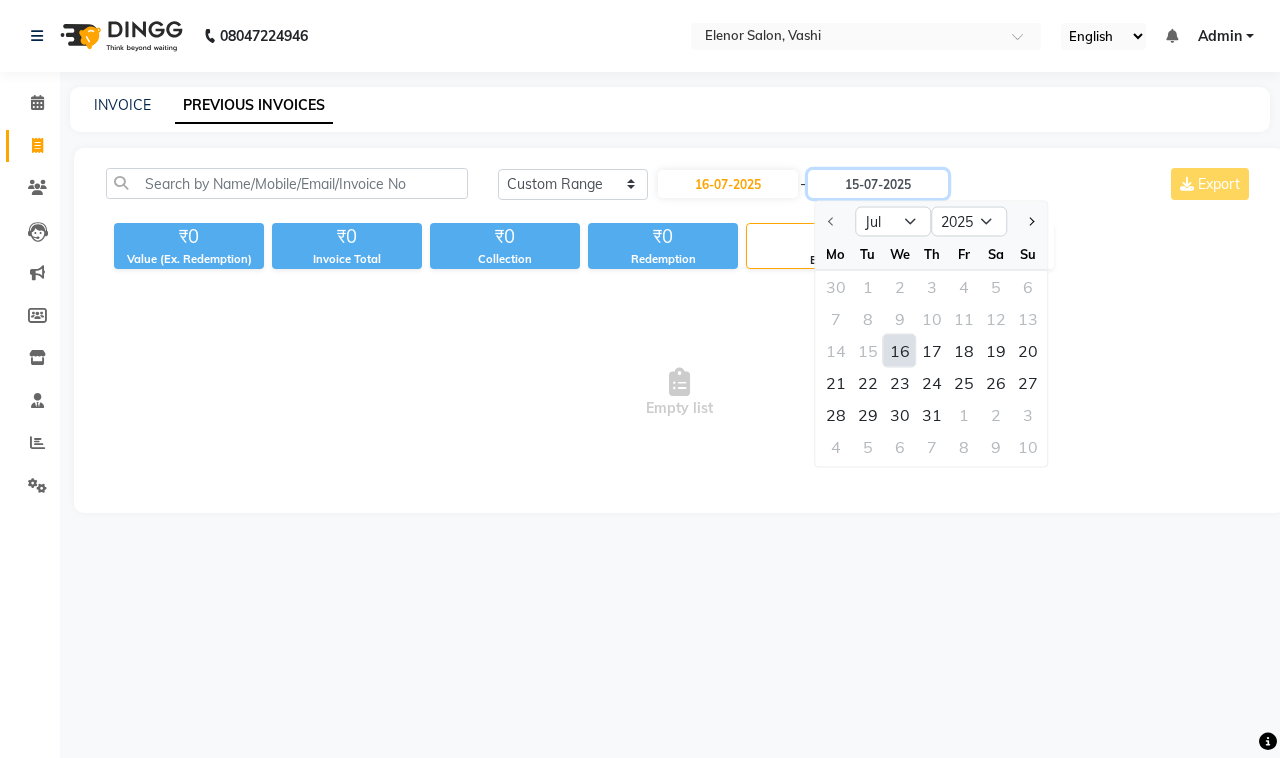 type on "16-07-2025" 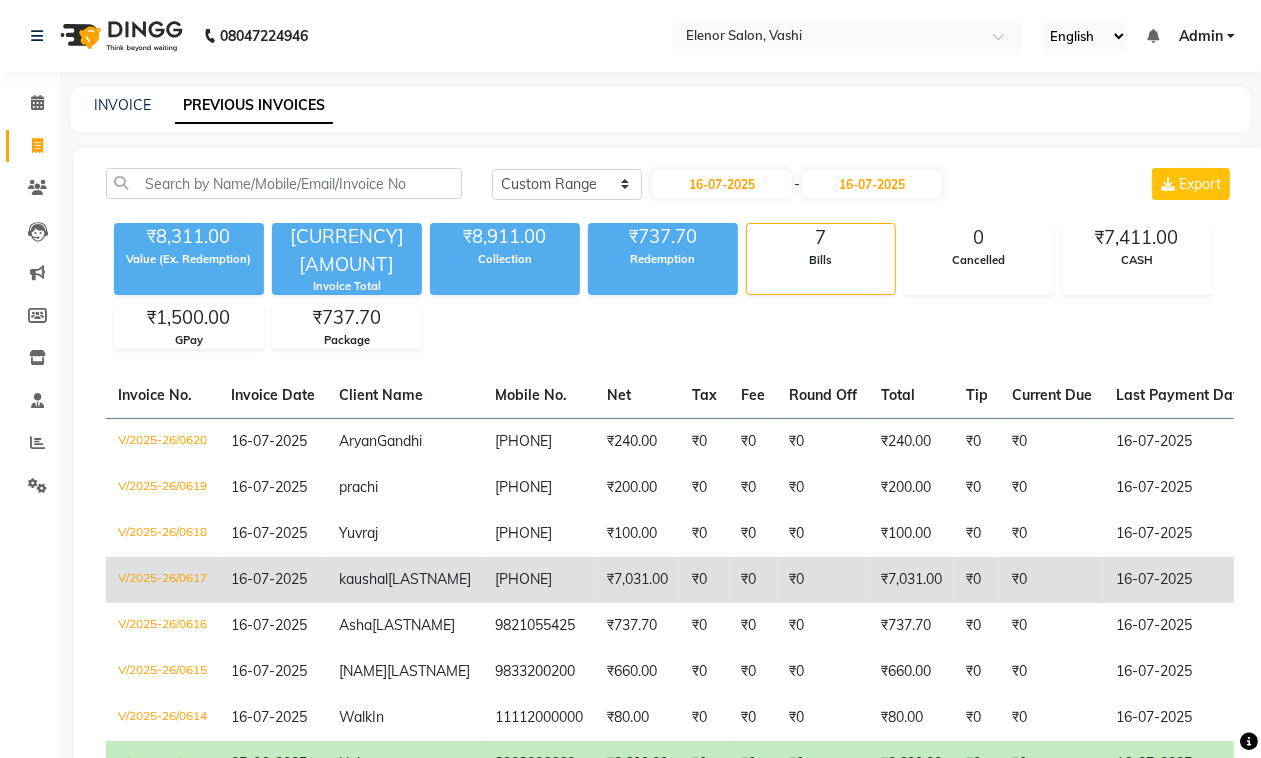 click on "₹0" 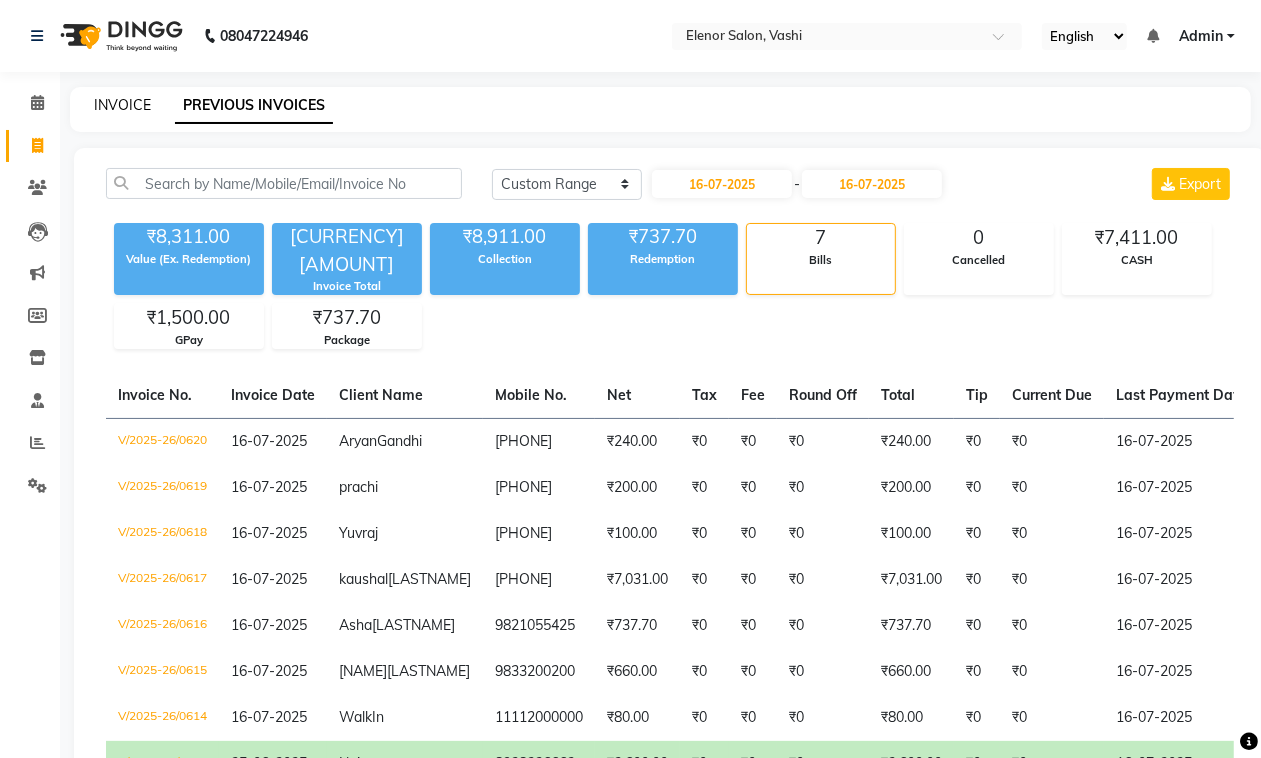 click on "INVOICE" 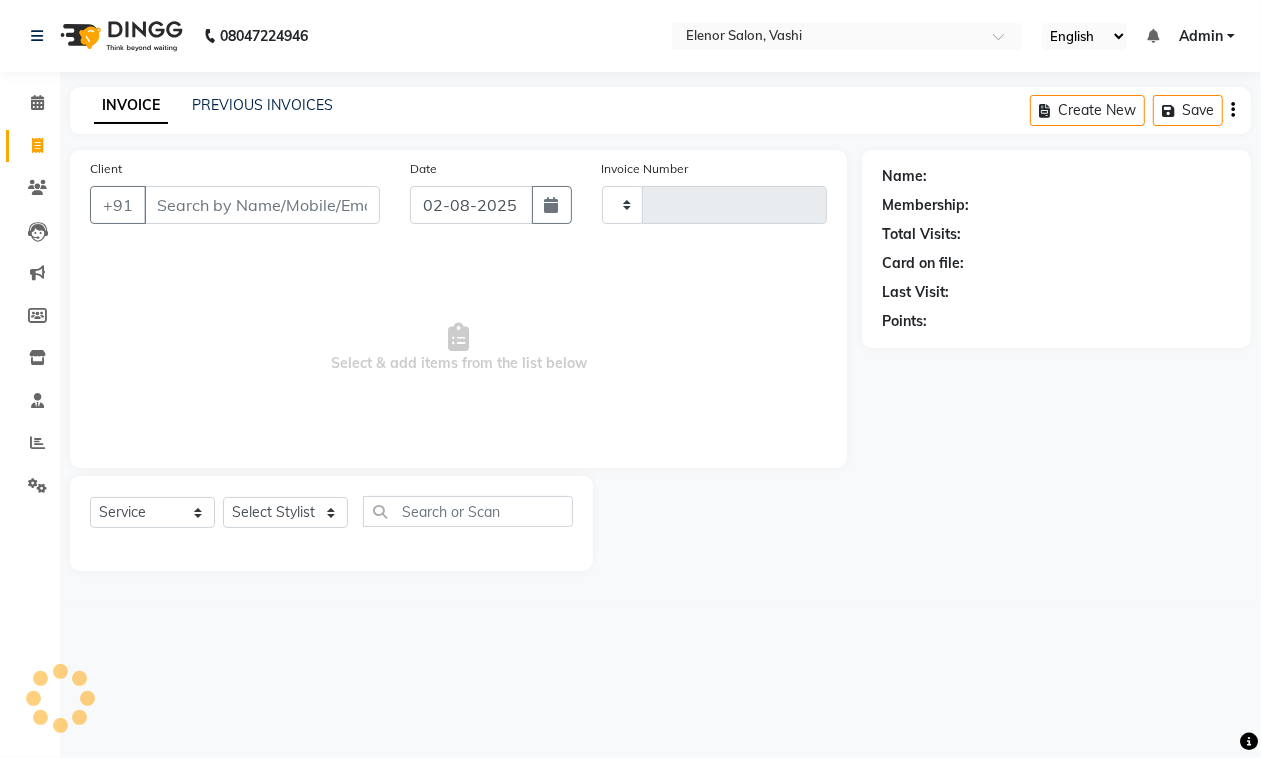 type on "0711" 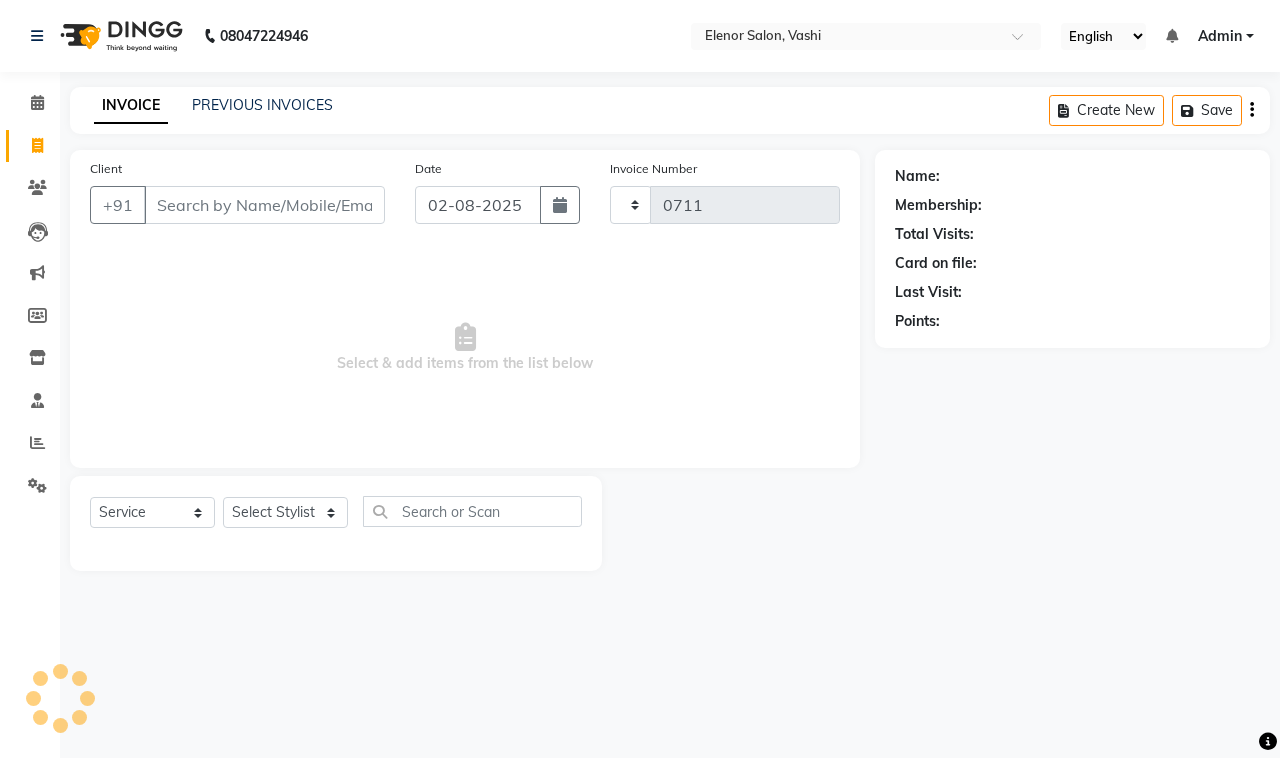 select on "695" 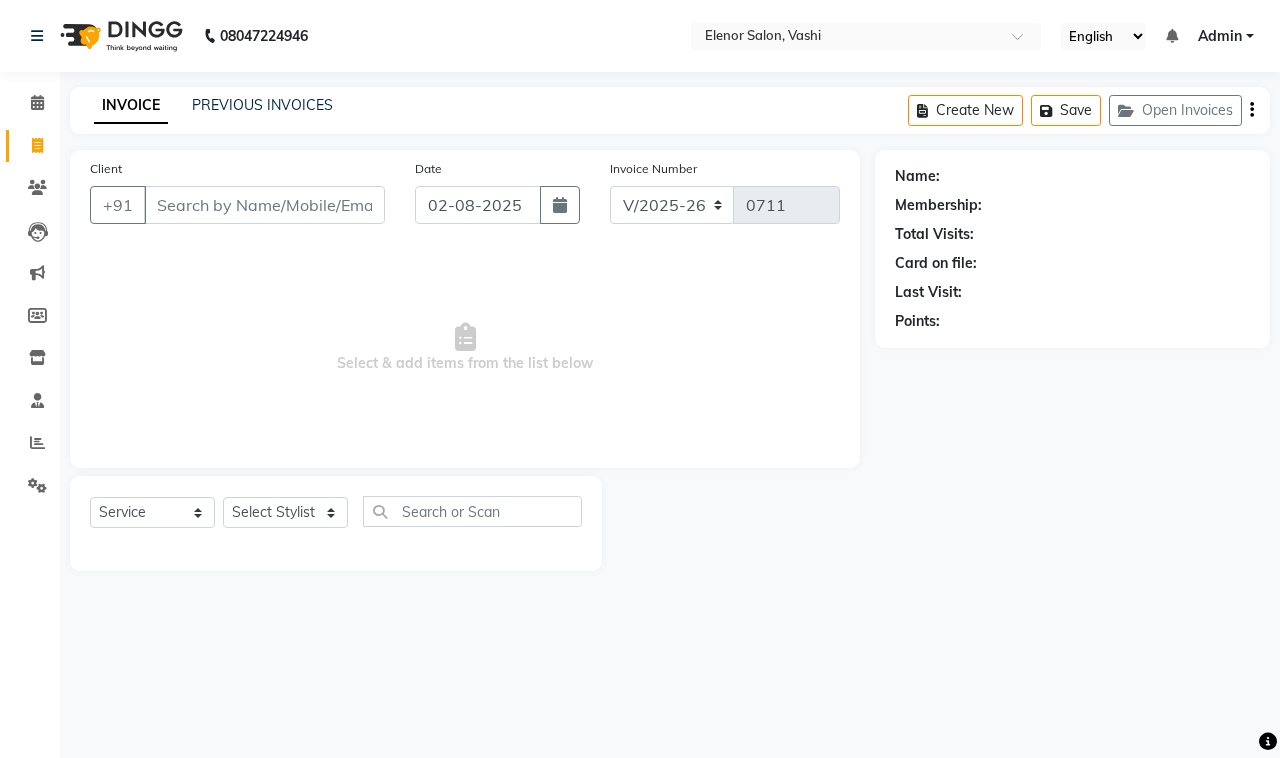 click on "INVOICE PREVIOUS INVOICES Create New   Save   Open Invoices" 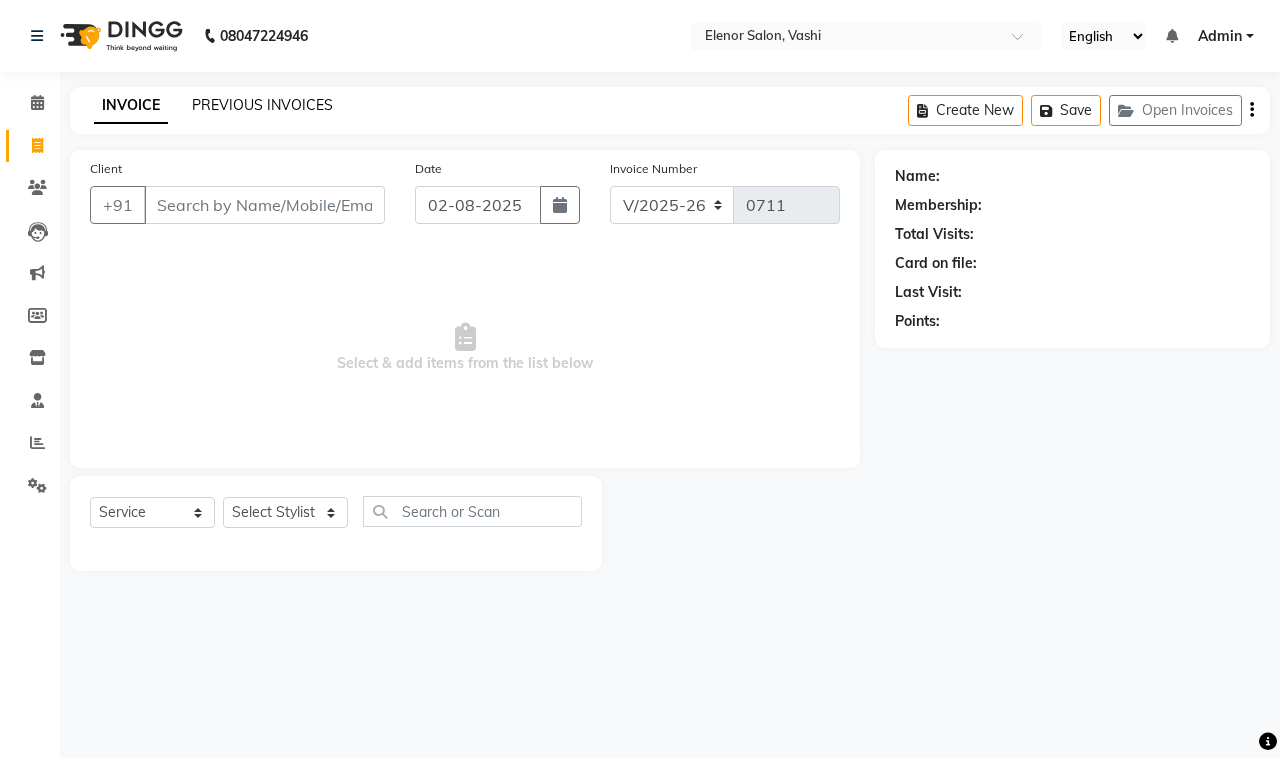 click on "PREVIOUS INVOICES" 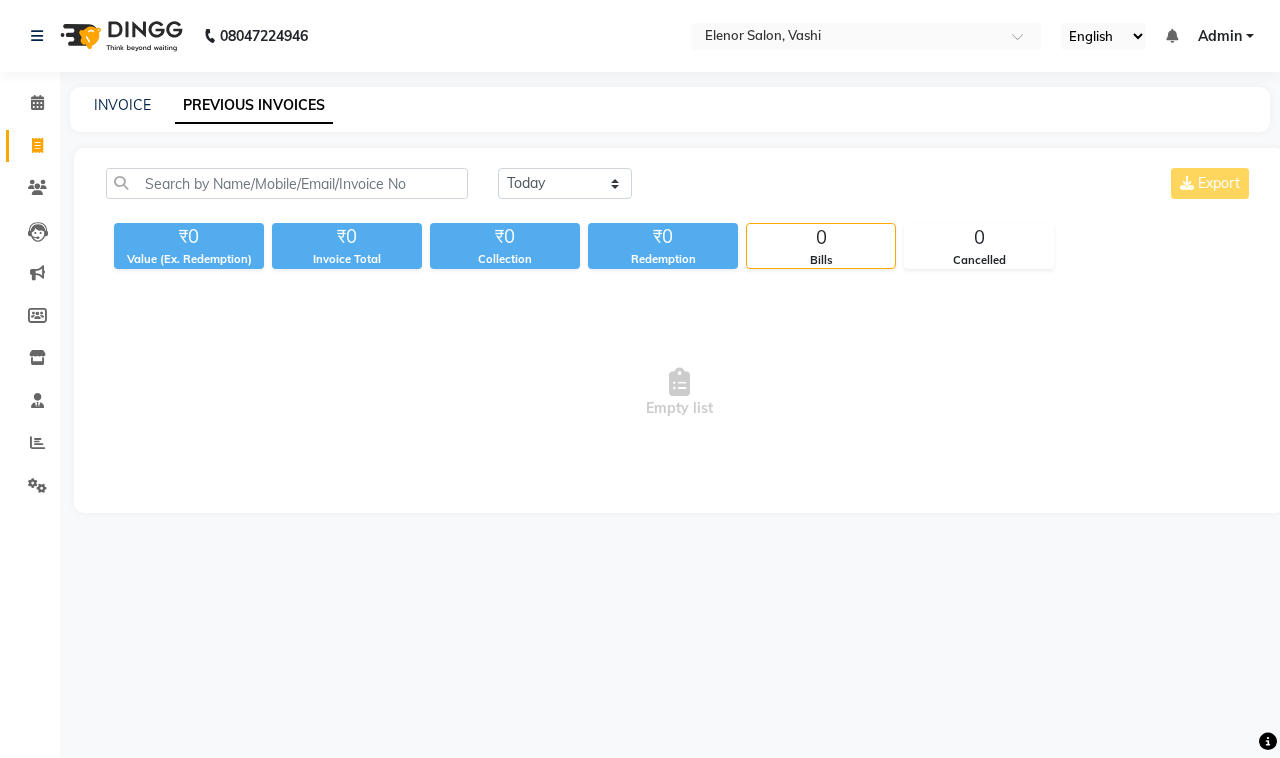 click on "INVOICE PREVIOUS INVOICES" 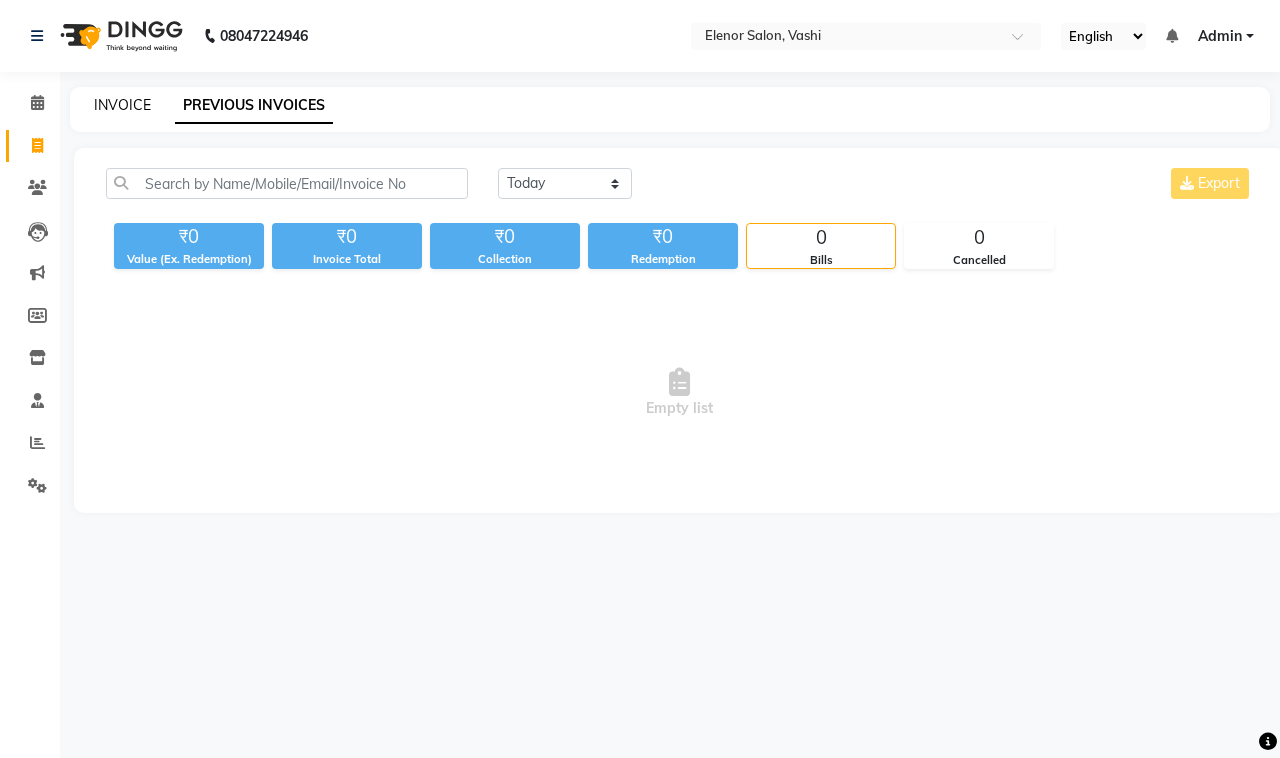 click on "INVOICE" 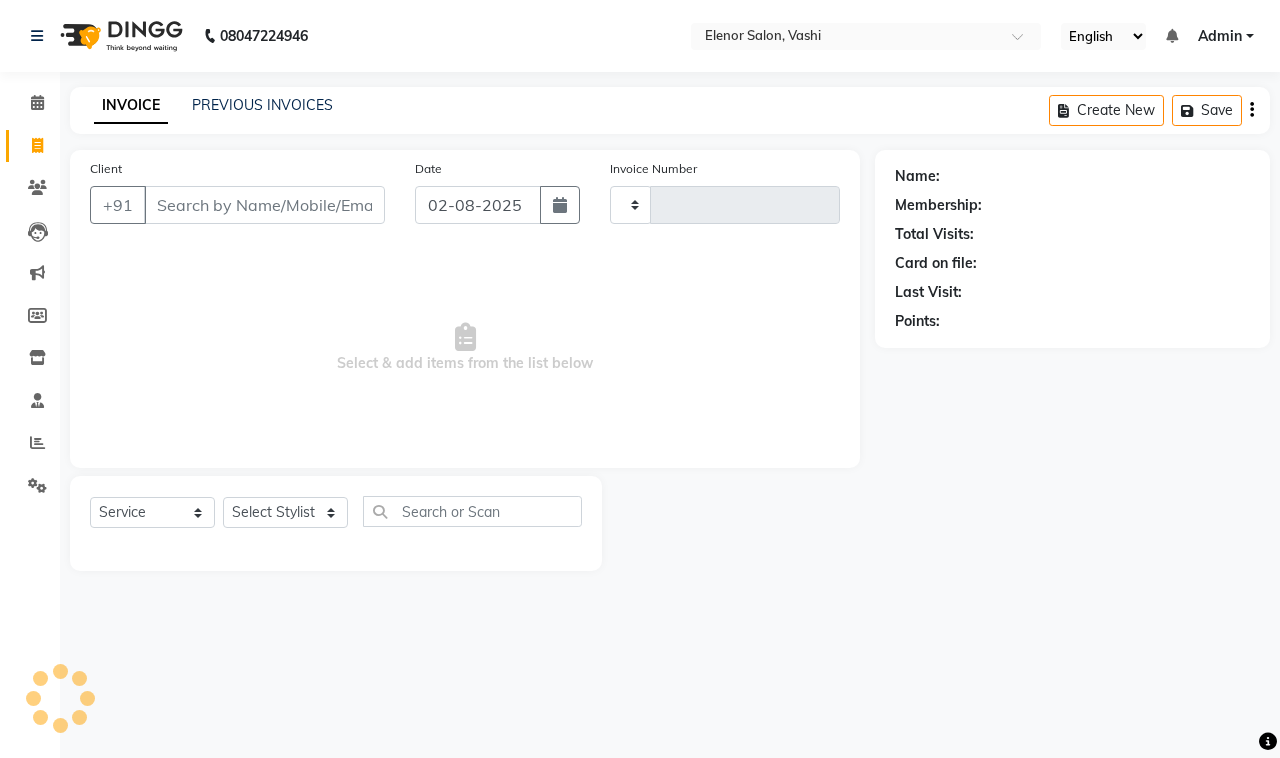 type on "0711" 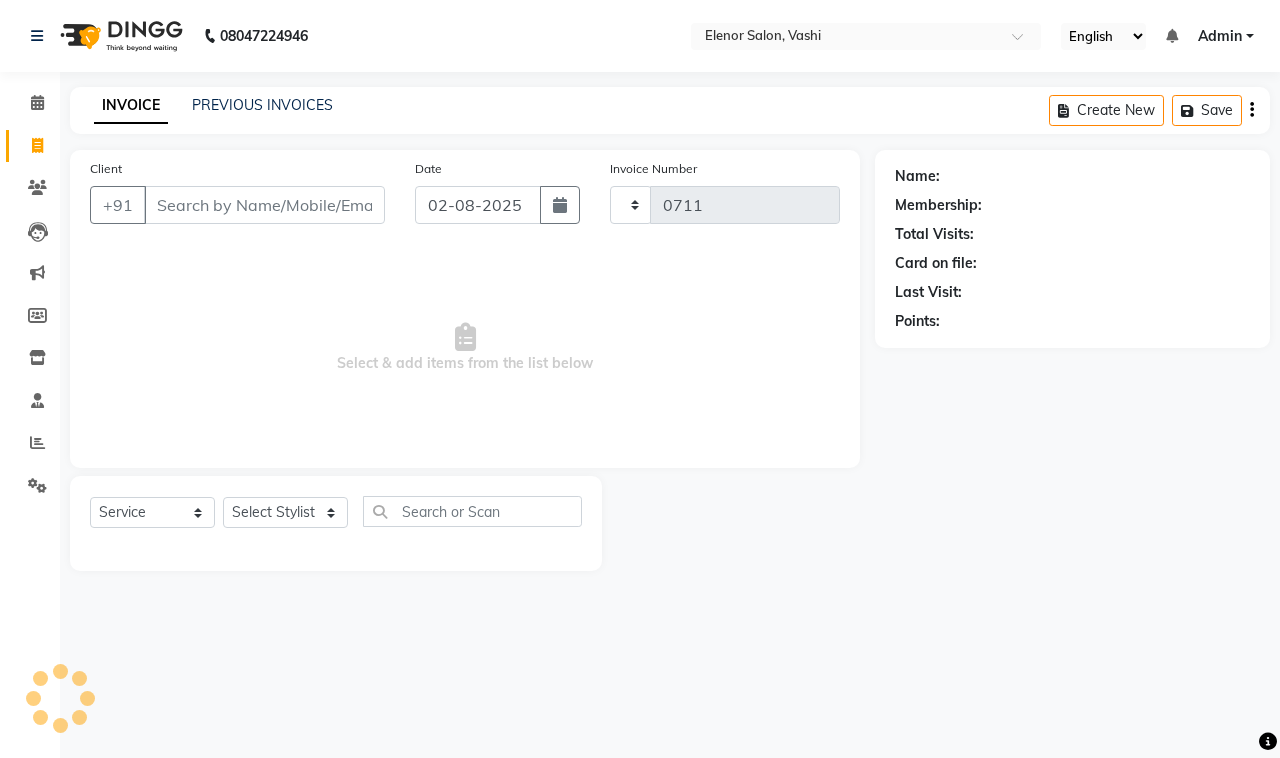 select on "695" 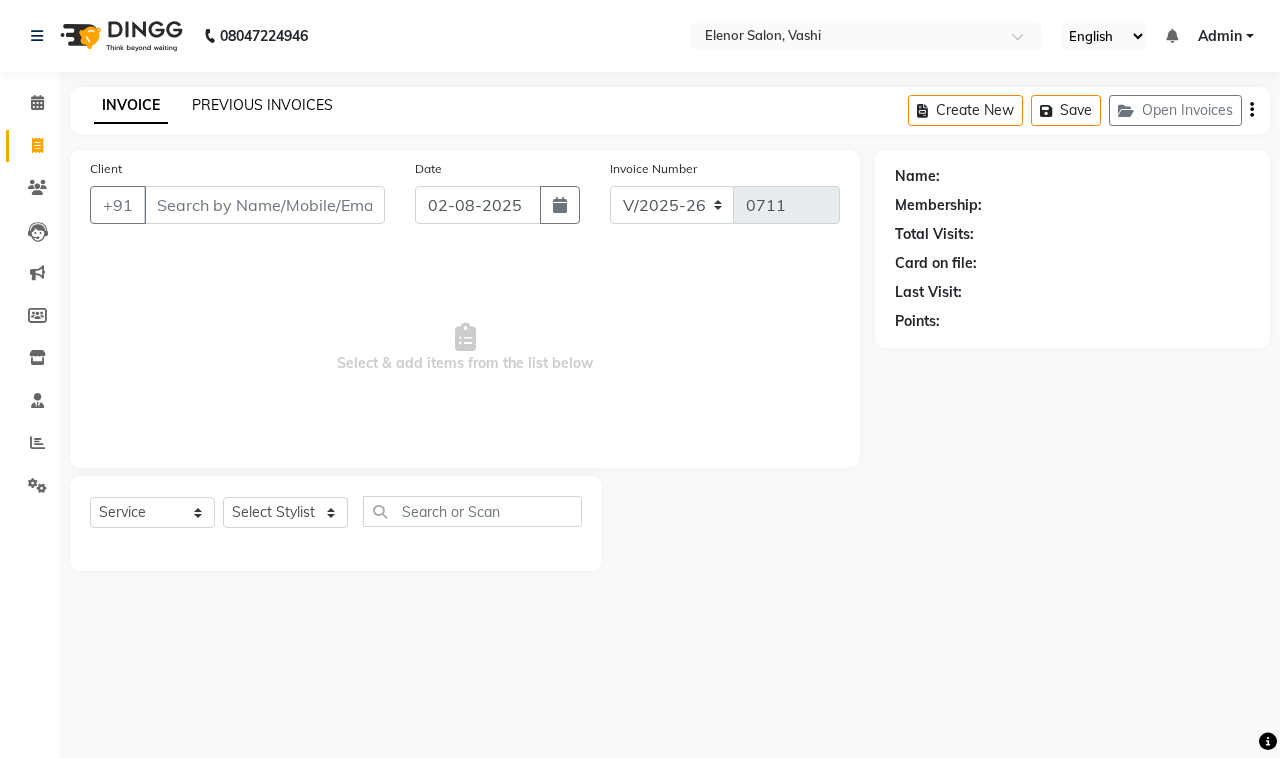 click on "PREVIOUS INVOICES" 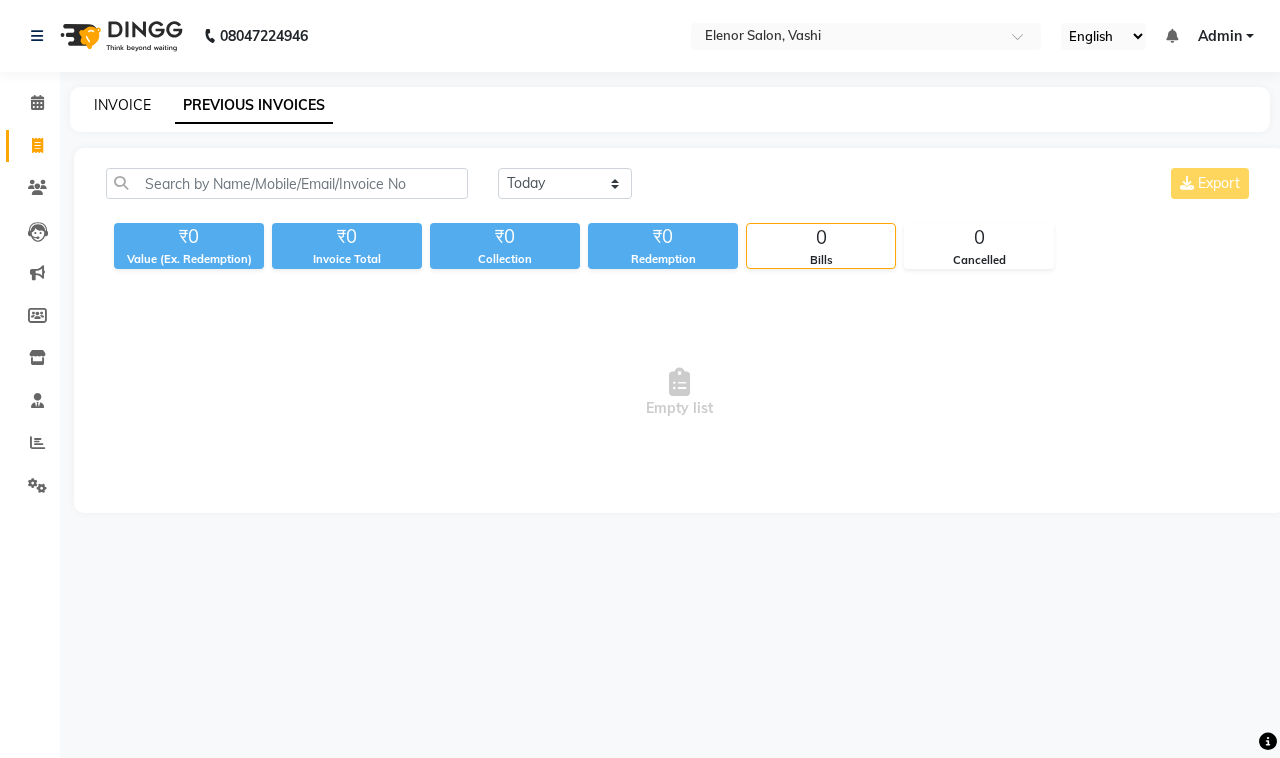 click on "INVOICE" 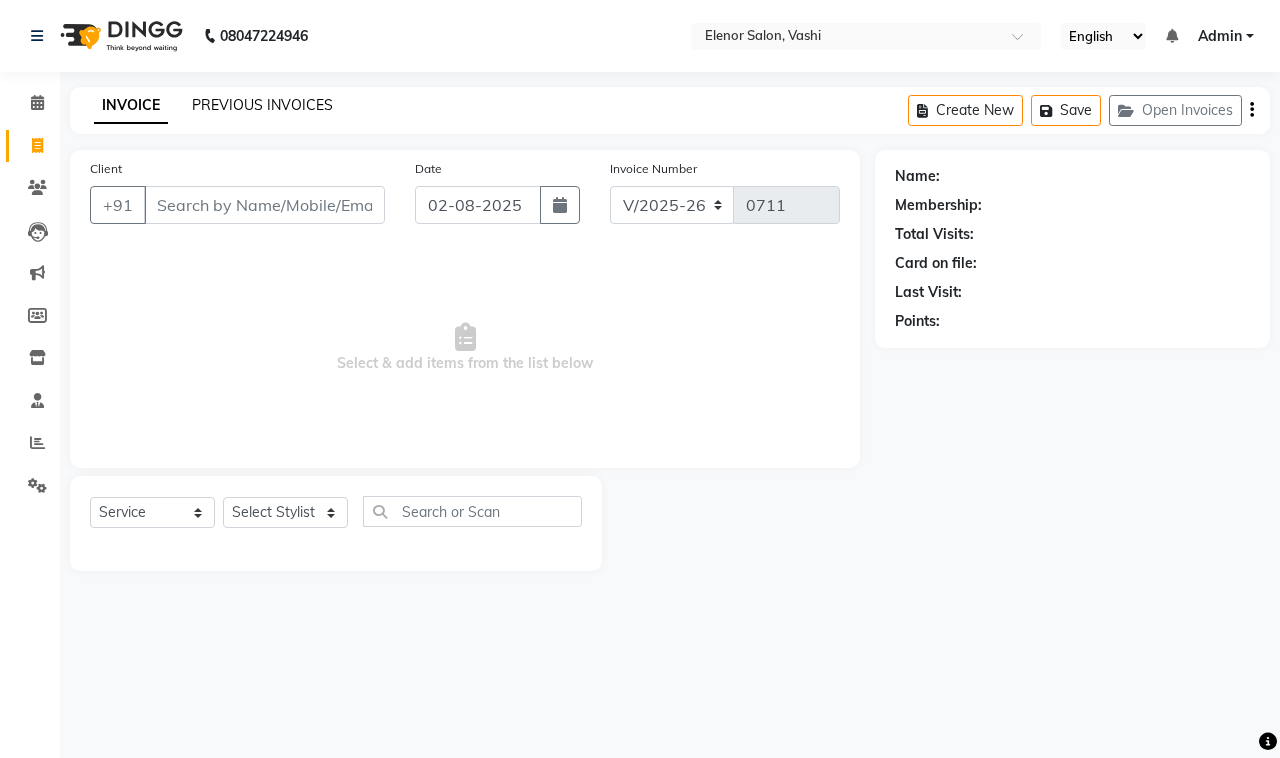 click on "PREVIOUS INVOICES" 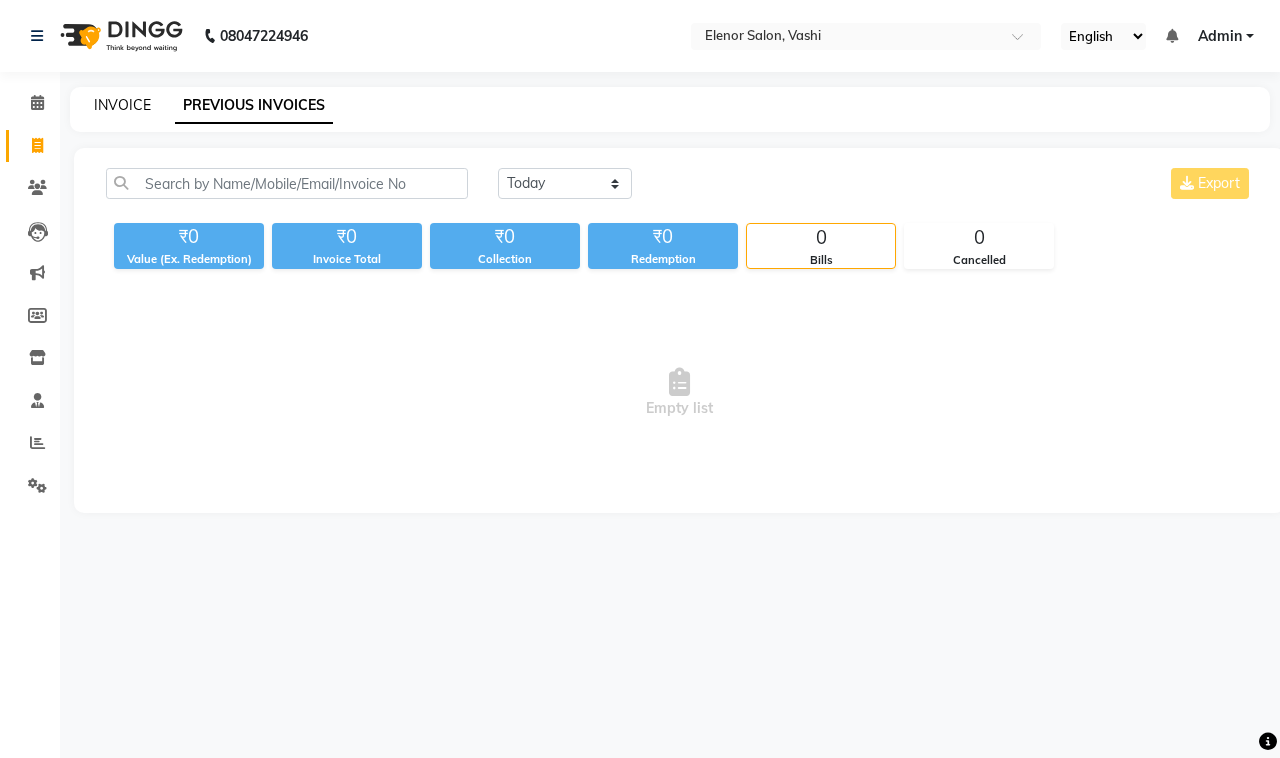 click on "INVOICE" 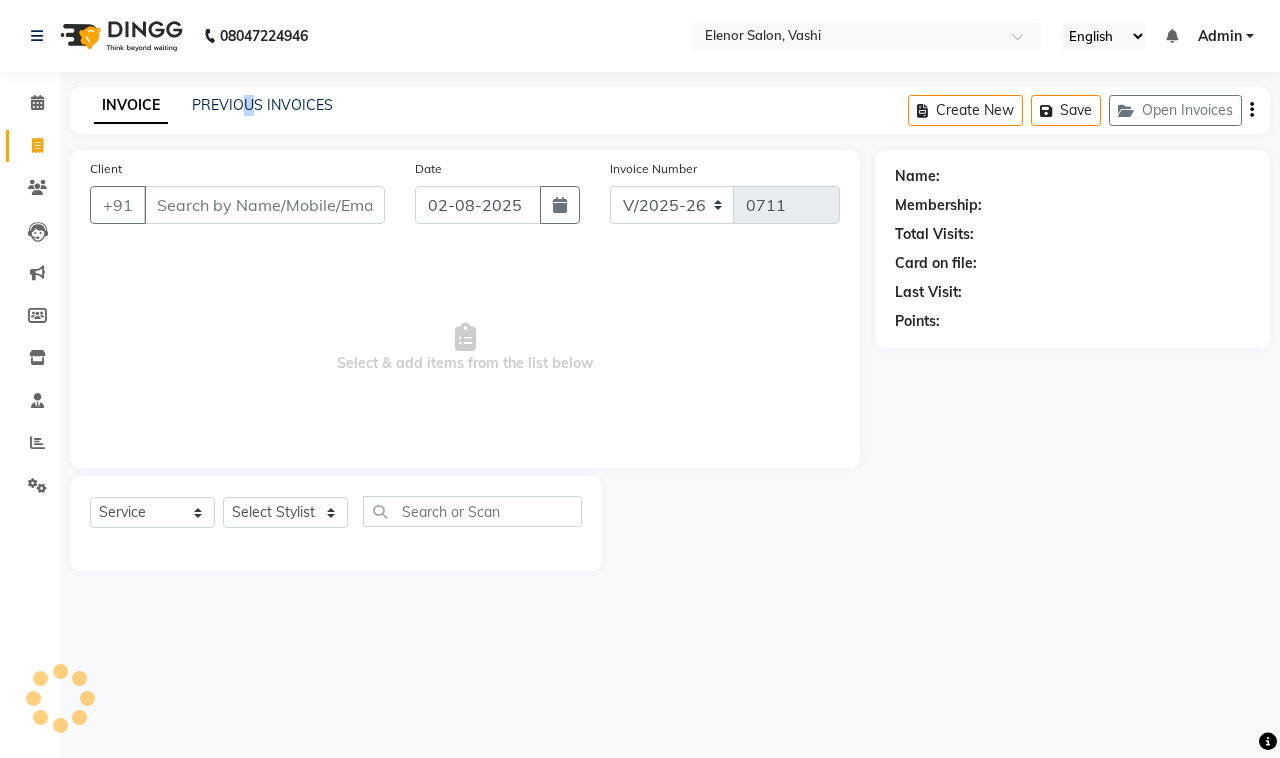 click on "PREVIOUS INVOICES" 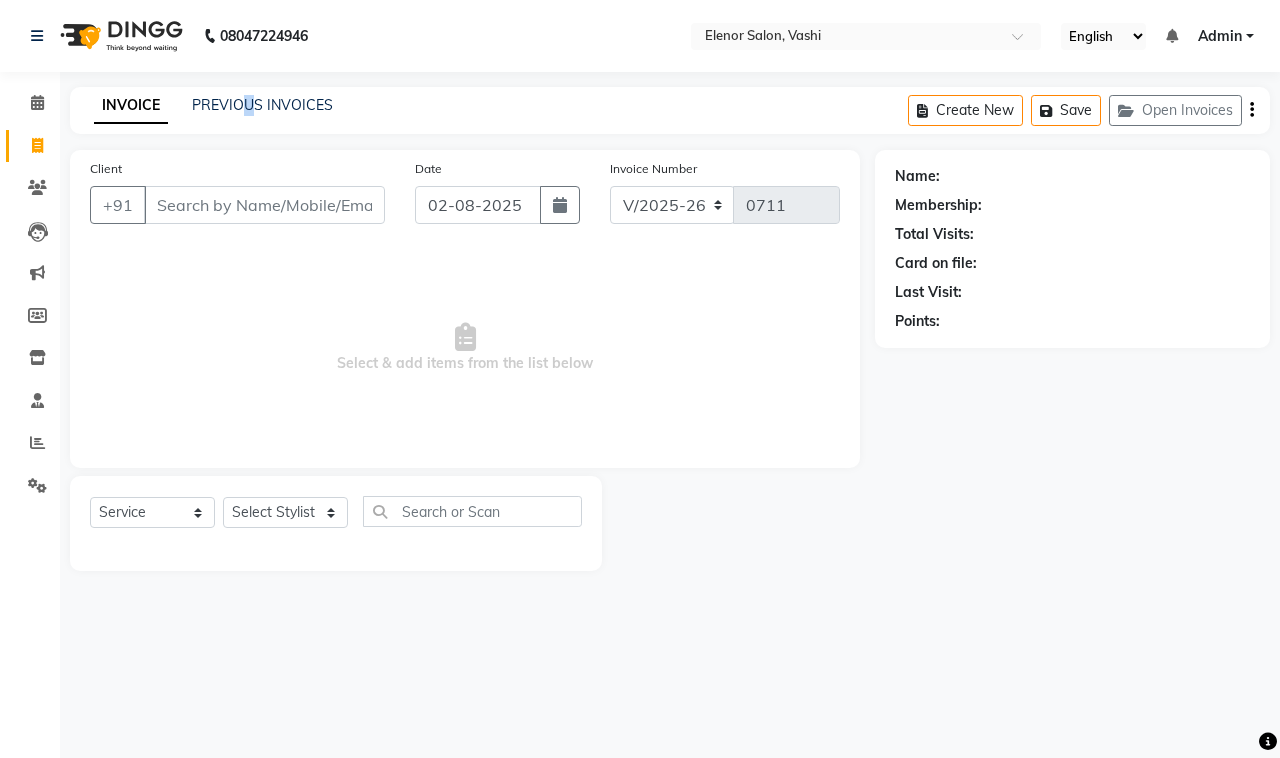 click on "PREVIOUS INVOICES" 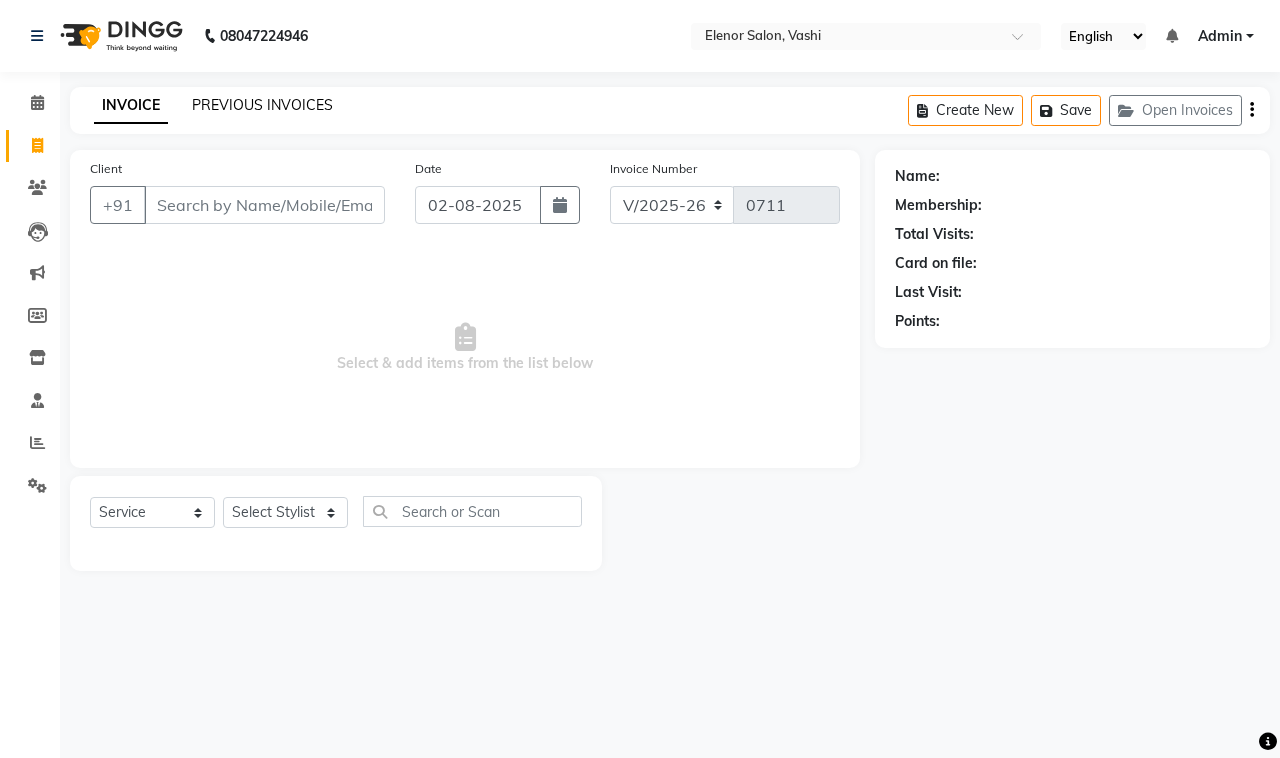 click on "PREVIOUS INVOICES" 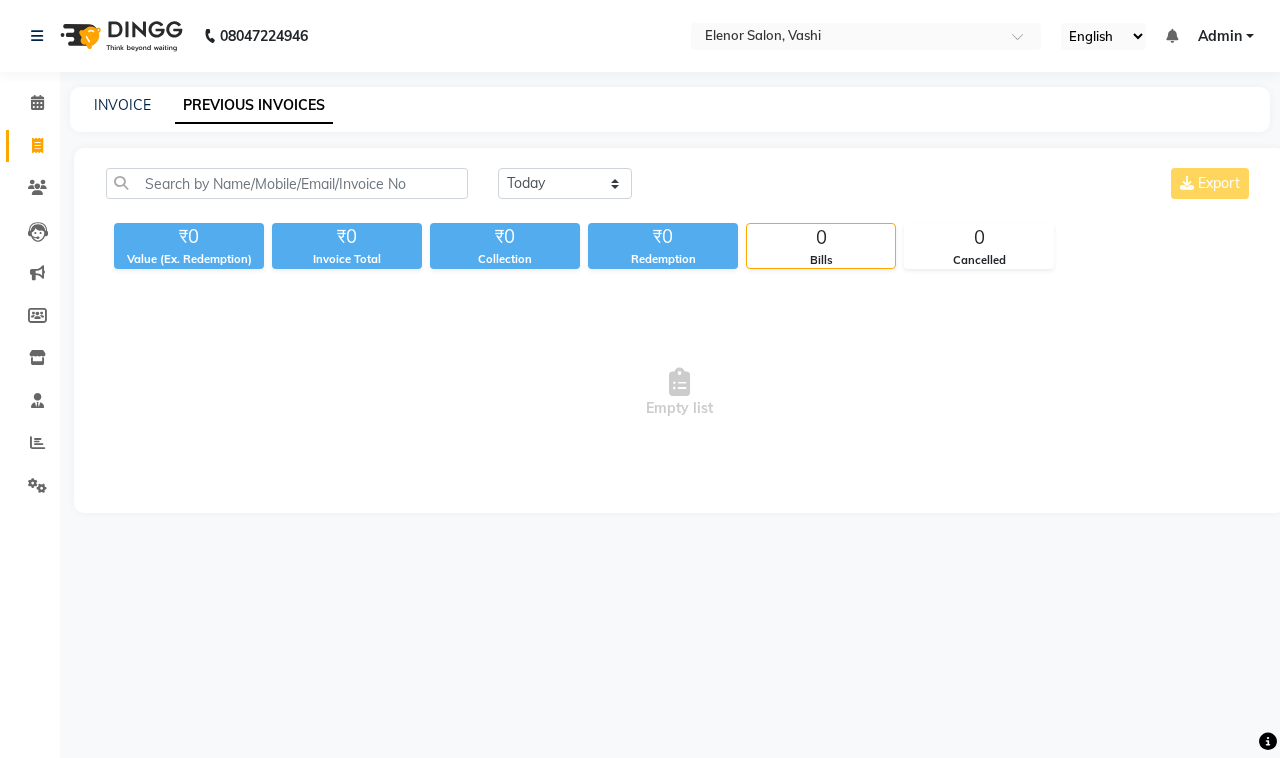 click on "INVOICE PREVIOUS INVOICES" 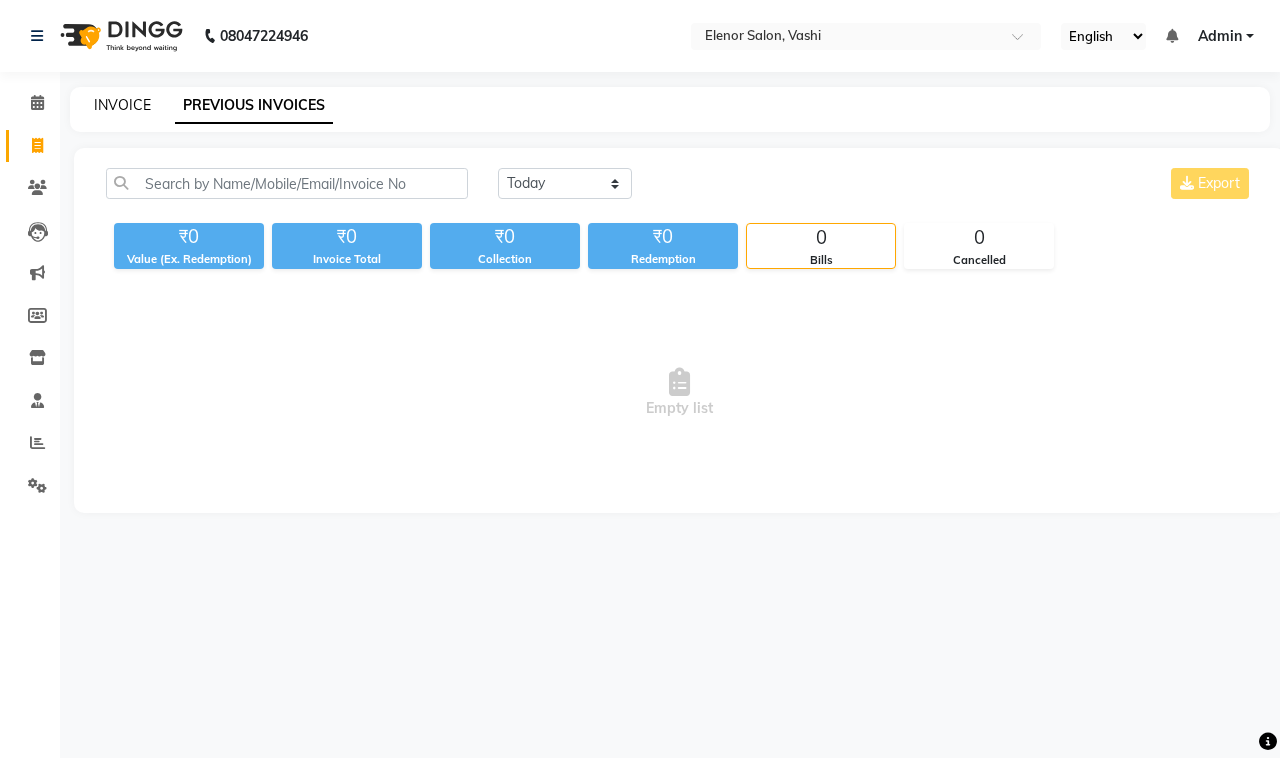 click on "INVOICE" 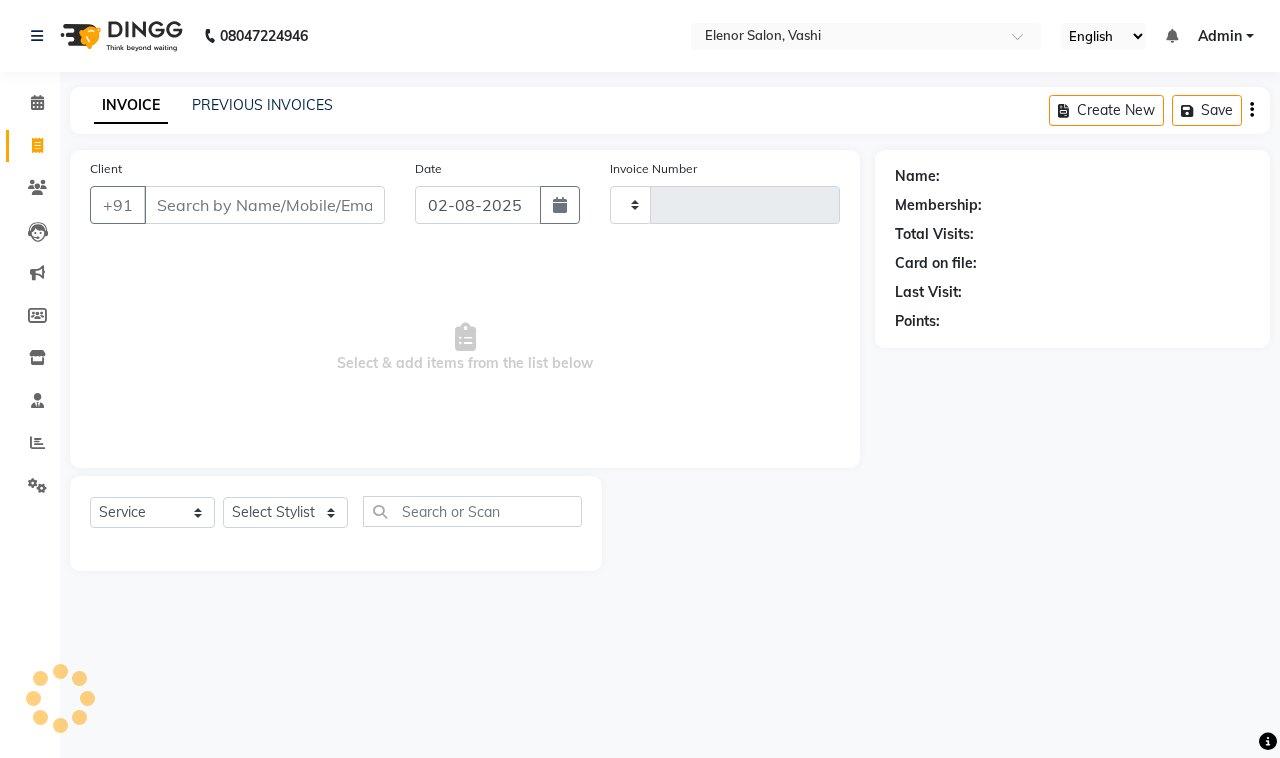 type on "0711" 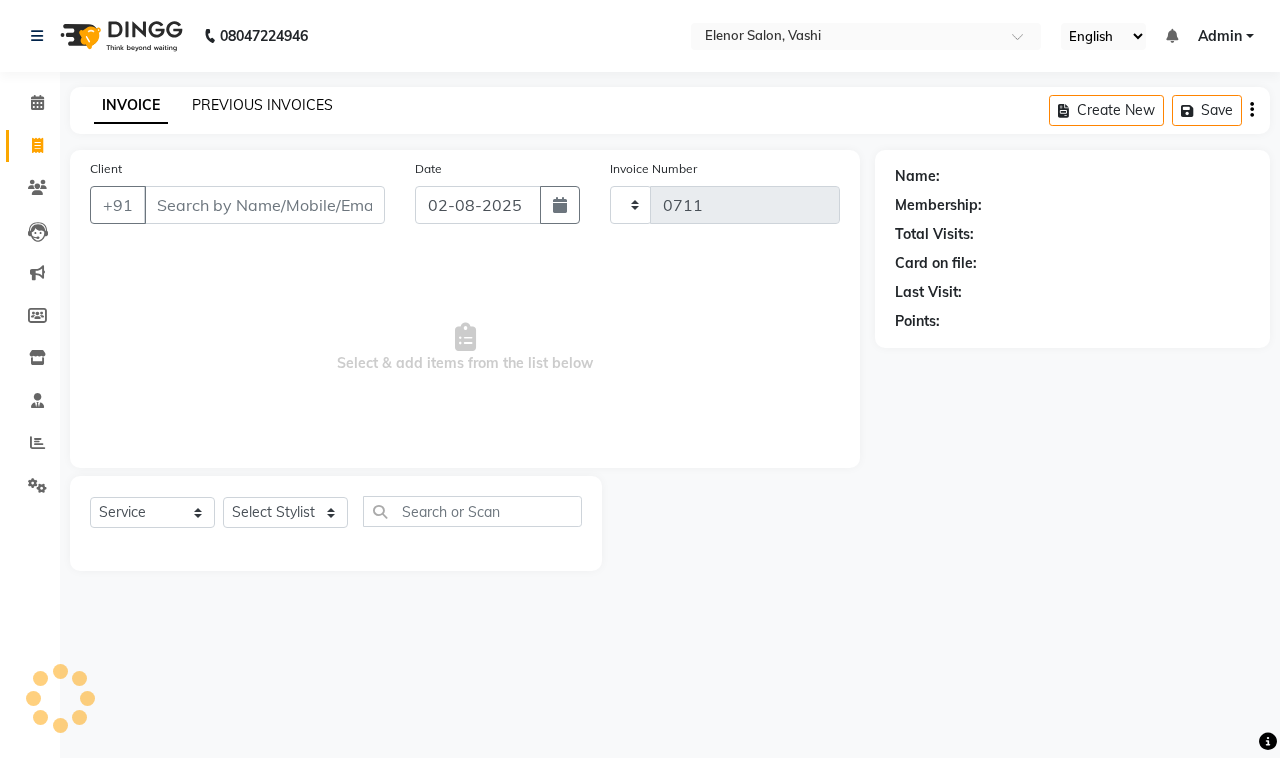 select on "695" 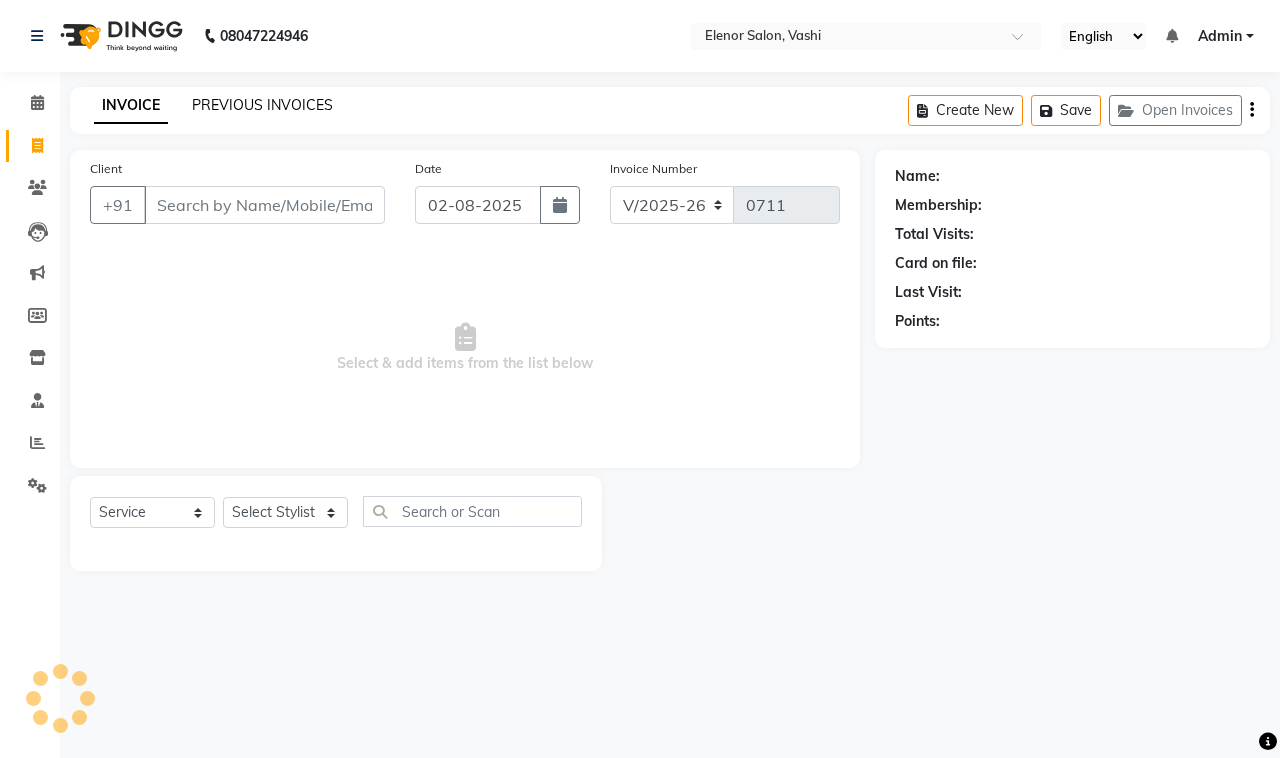 click on "PREVIOUS INVOICES" 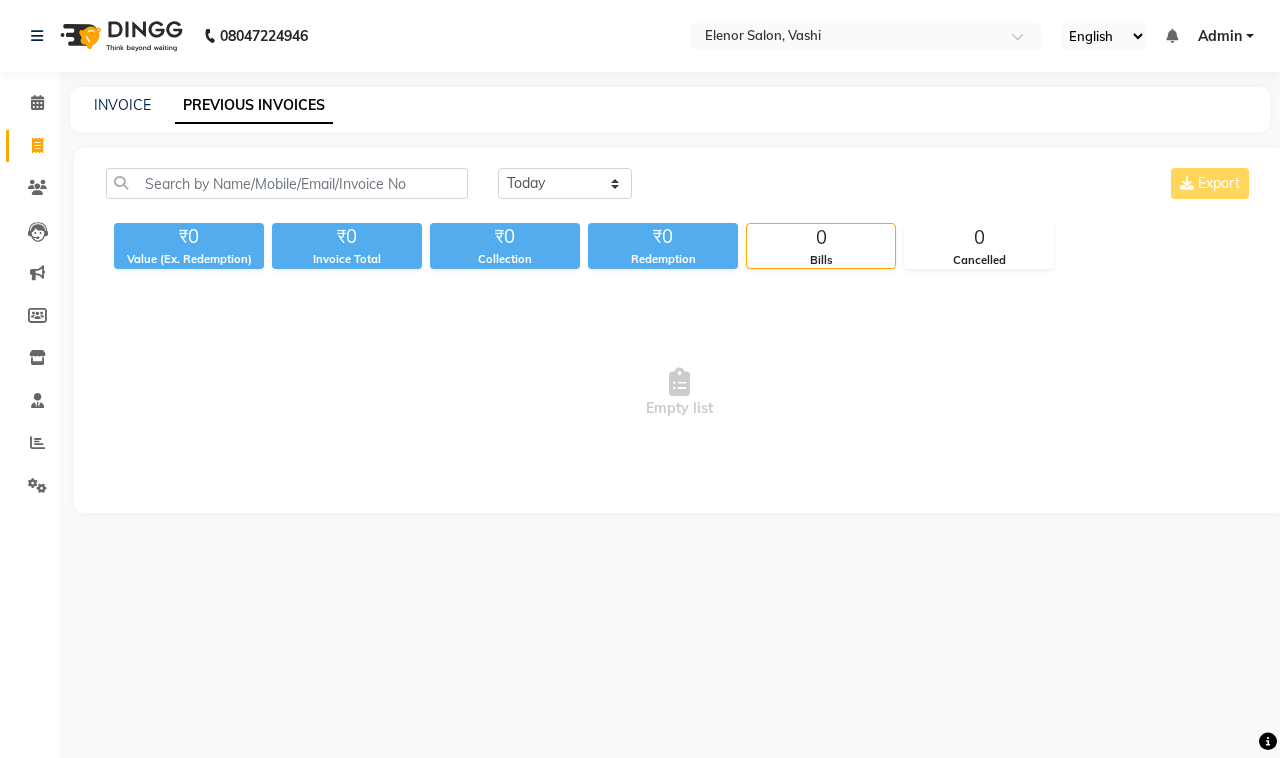 click on "Empty list" at bounding box center (679, 393) 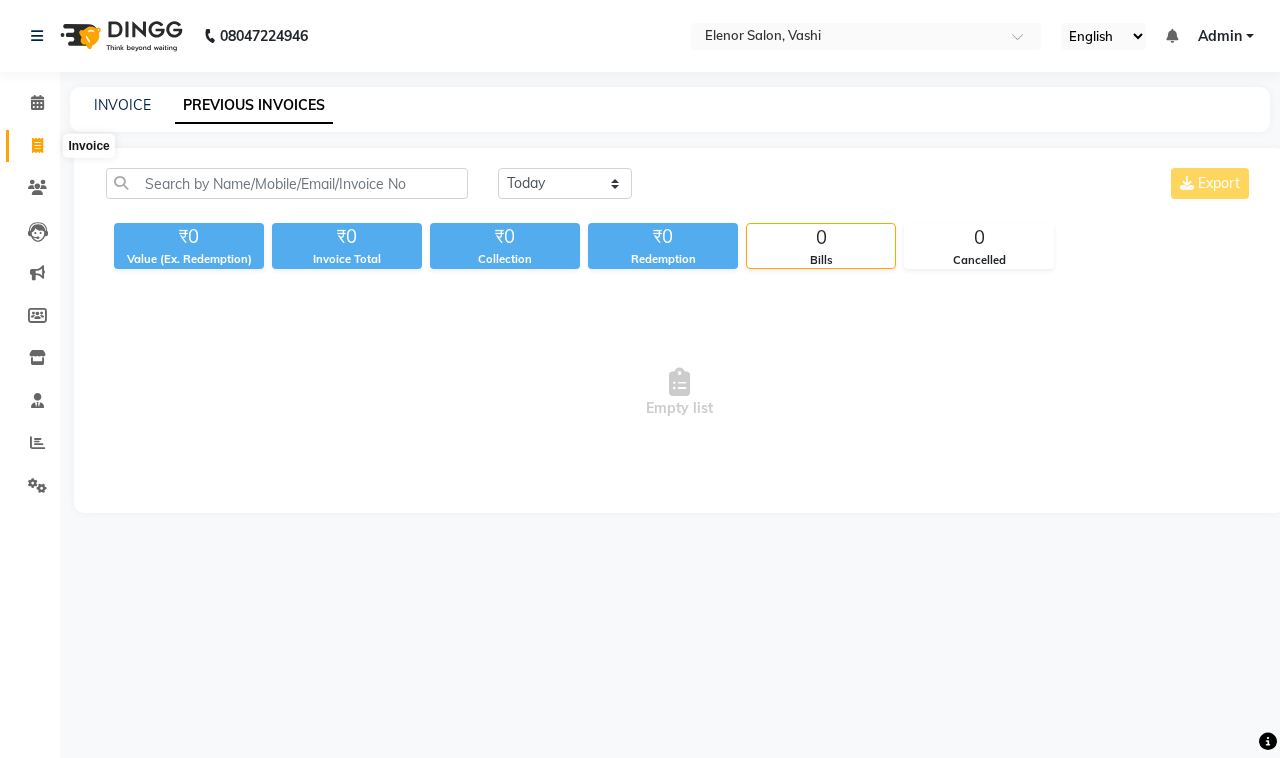 click 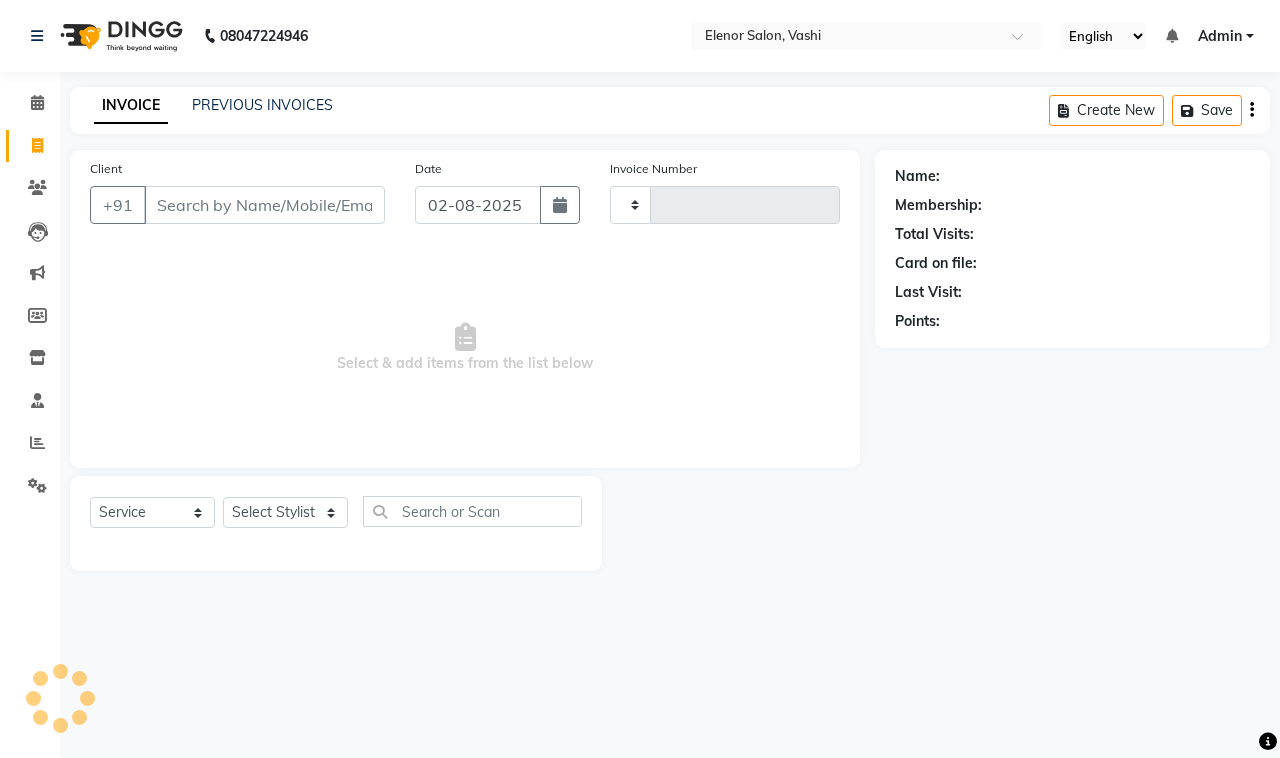 type on "0711" 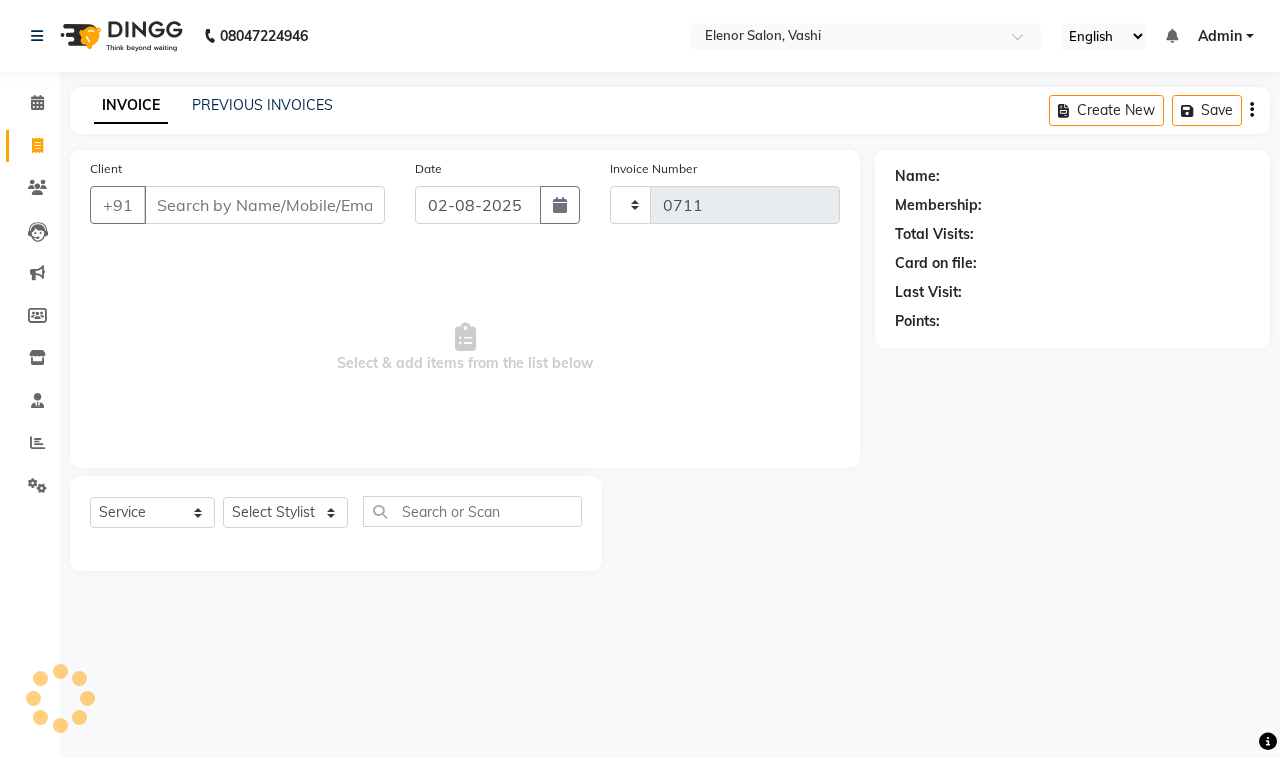 select on "695" 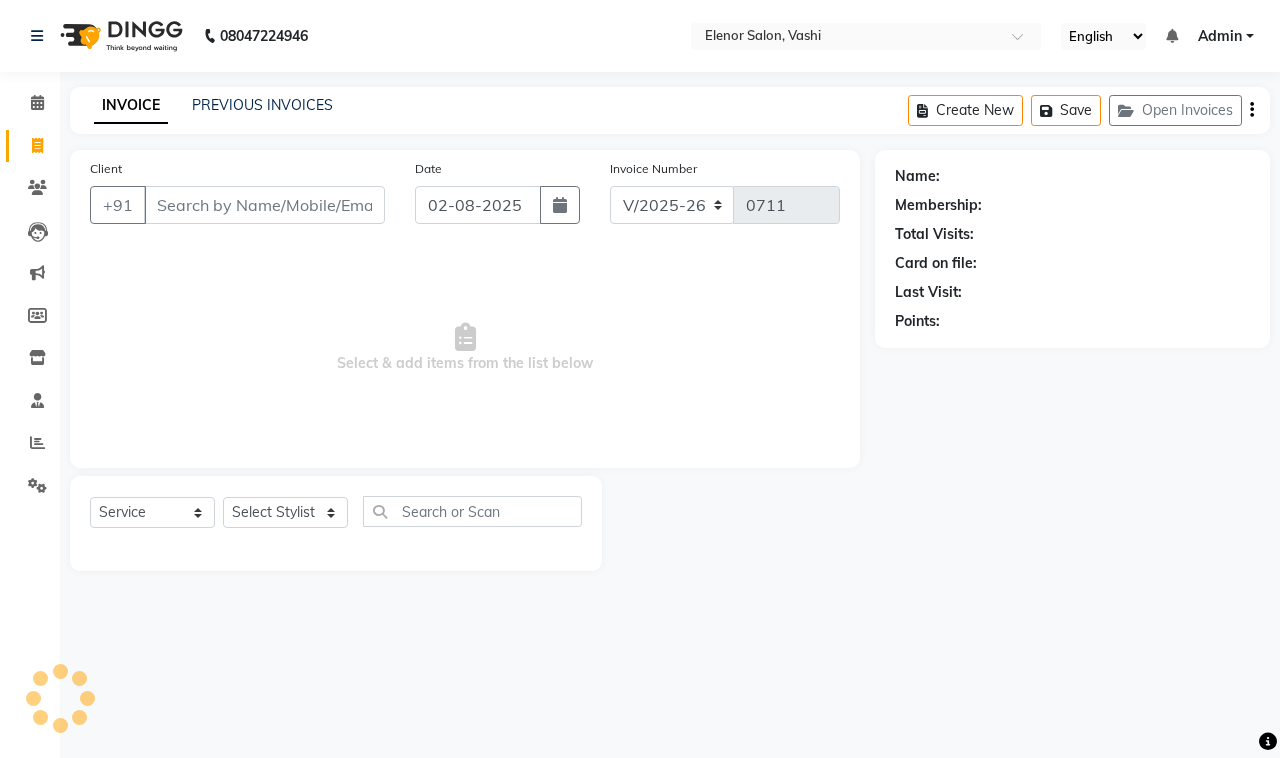 click on "08047224946 Select Location × Elenor Salon, Vashi English ENGLISH Español العربية मराठी हिंदी ગુજરાતી தமிழ் 中文 Notifications nothing to show Admin Manage Profile Change Password Sign out  Version:3.15.11  ☀ ELENOR SALON, Vashi  Calendar  Invoice  Clients  Leads   Marketing  Members  Inventory  Staff  Reports  Settings Completed InProgress Upcoming Dropped Tentative Check-In Confirm Bookings Generate Report Segments Page Builder INVOICE PREVIOUS INVOICES Create New   Save   Open Invoices  Client +91 Date 02-08-2025 Invoice Number V/2025 V/2025-26 0711  Select & add items from the list below  Select  Service  Product  Membership  Package Voucher Prepaid Gift Card  Select Stylist Name: Membership: Total Visits: Card on file: Last Visit:  Points:" at bounding box center [640, 379] 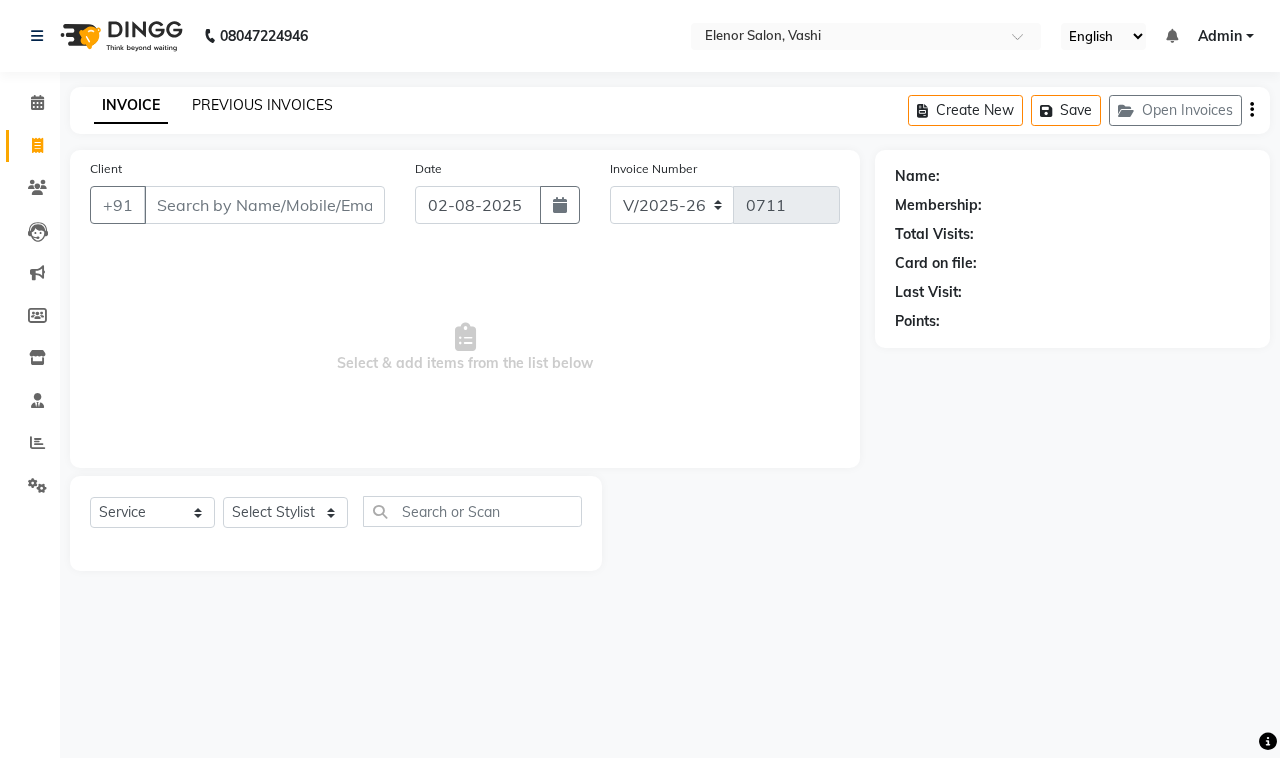 click on "PREVIOUS INVOICES" 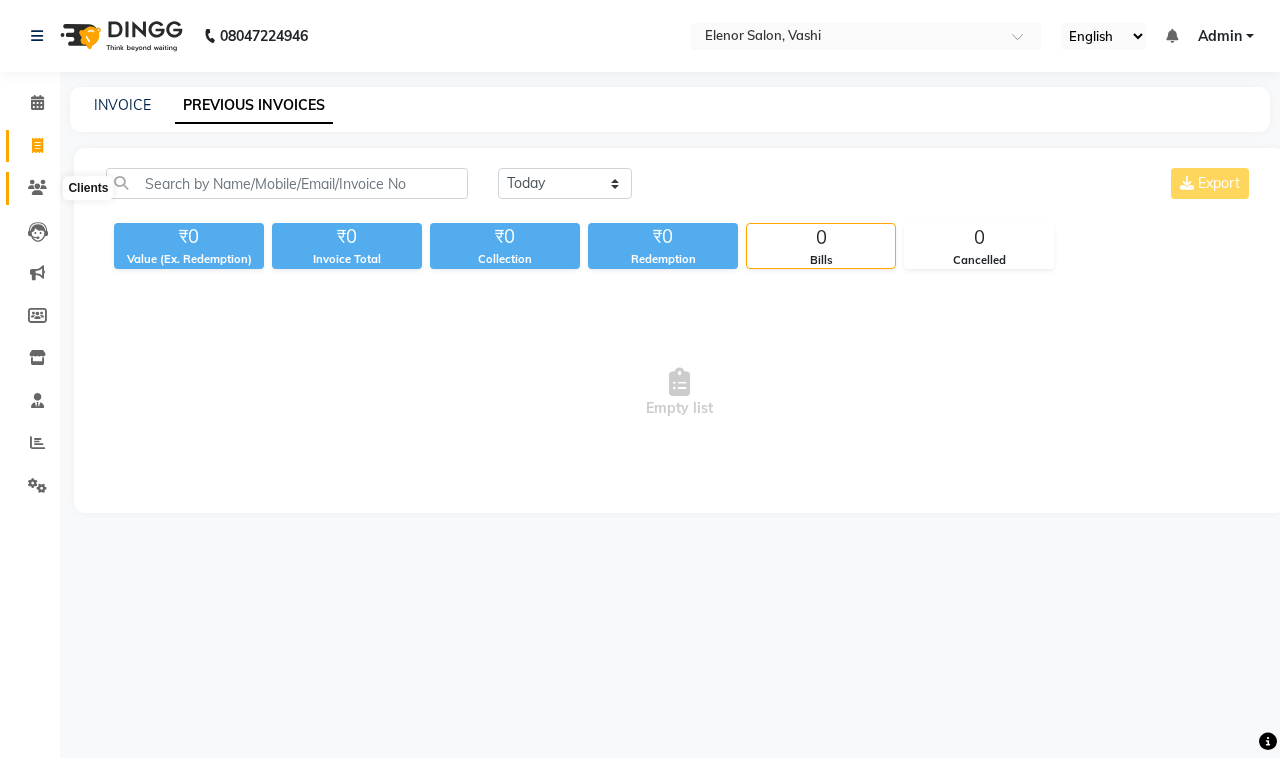 click 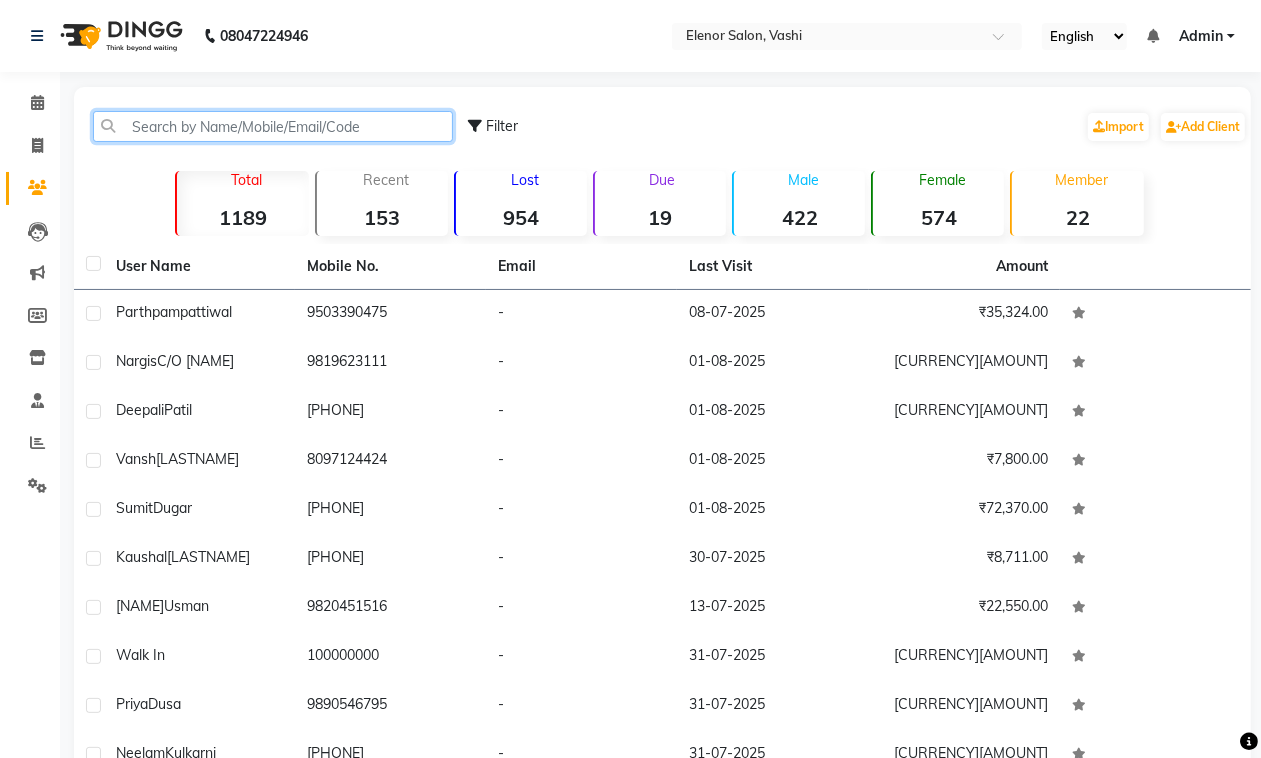 click 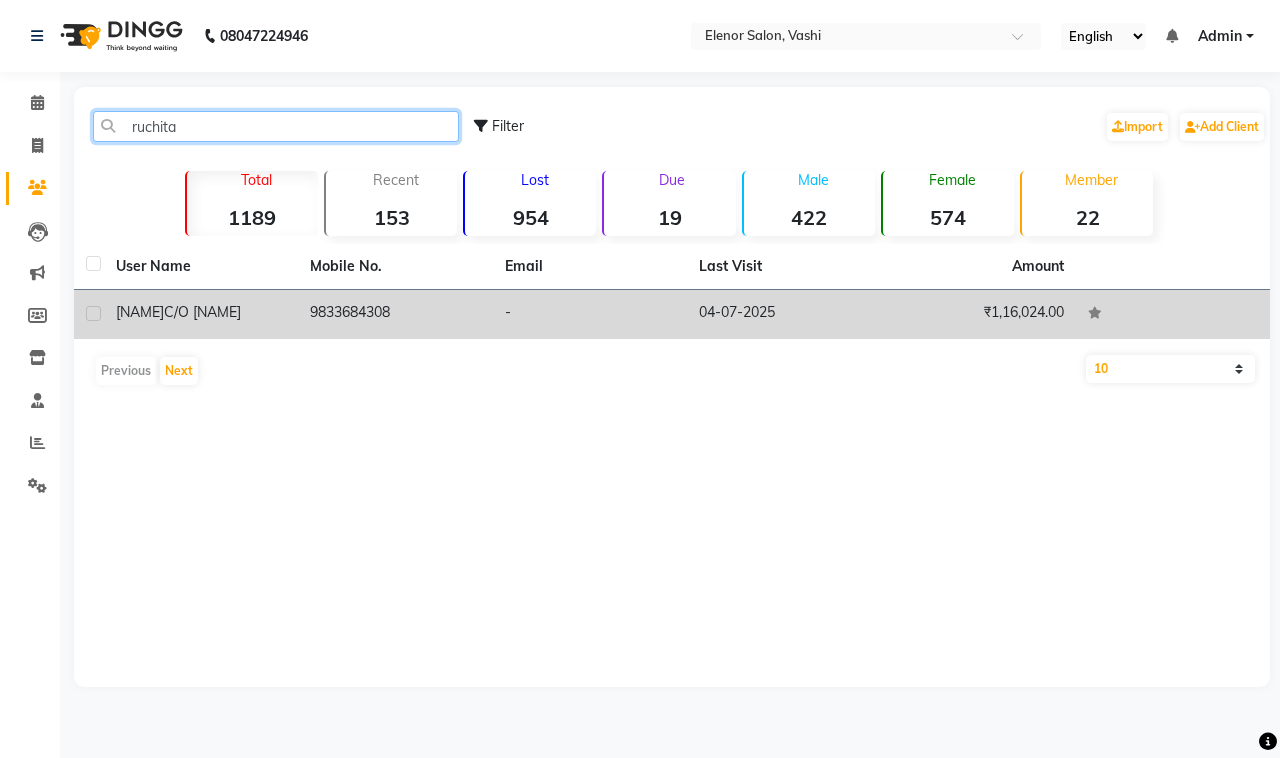 type on "ruchita" 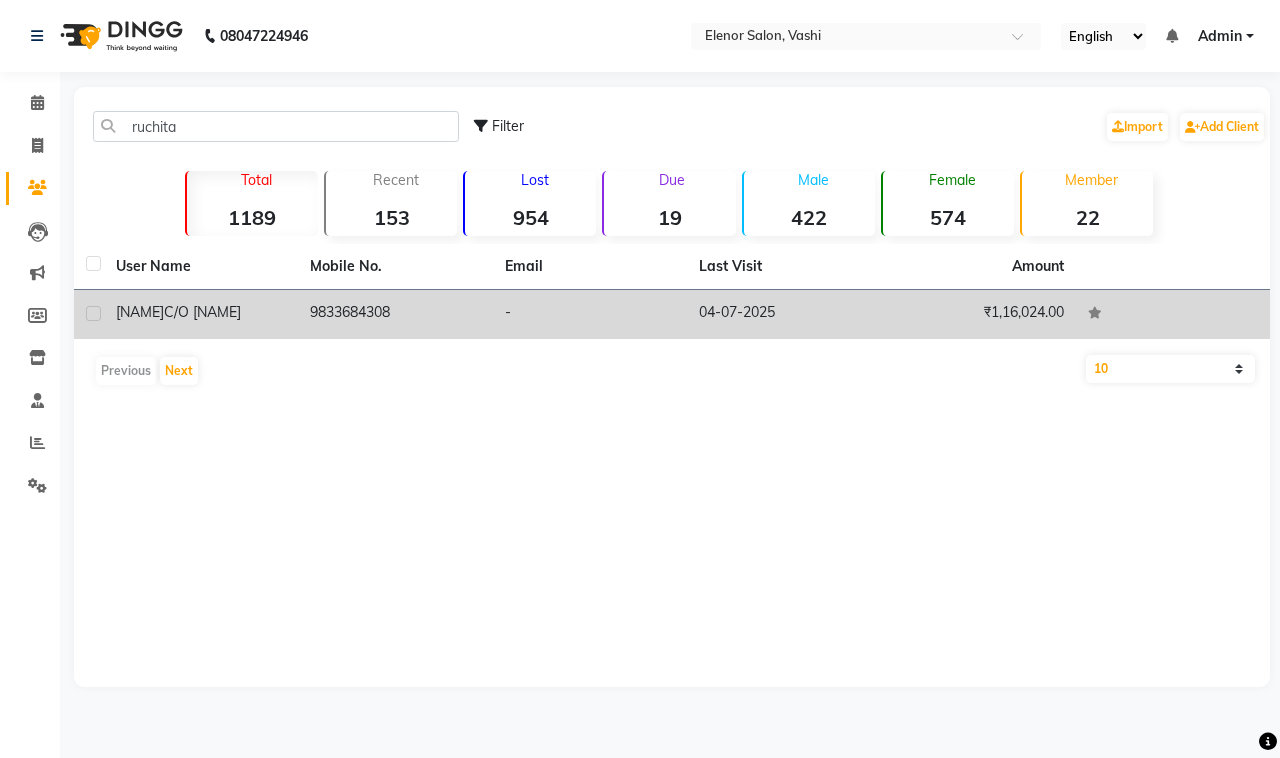 click on "9833684308" 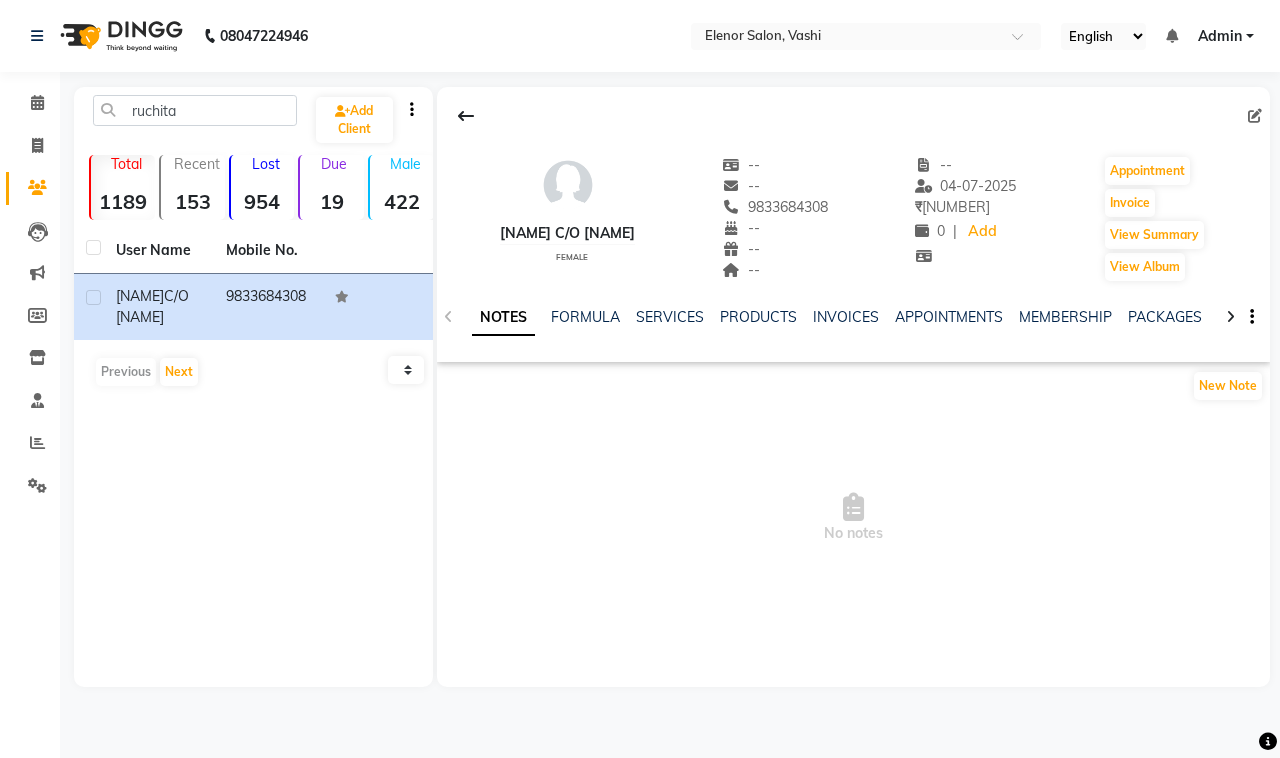 click on "NOTES FORMULA SERVICES PRODUCTS INVOICES APPOINTMENTS MEMBERSHIP PACKAGES VOUCHERS GIFTCARDS POINTS FORMS FAMILY CARDS WALLET" 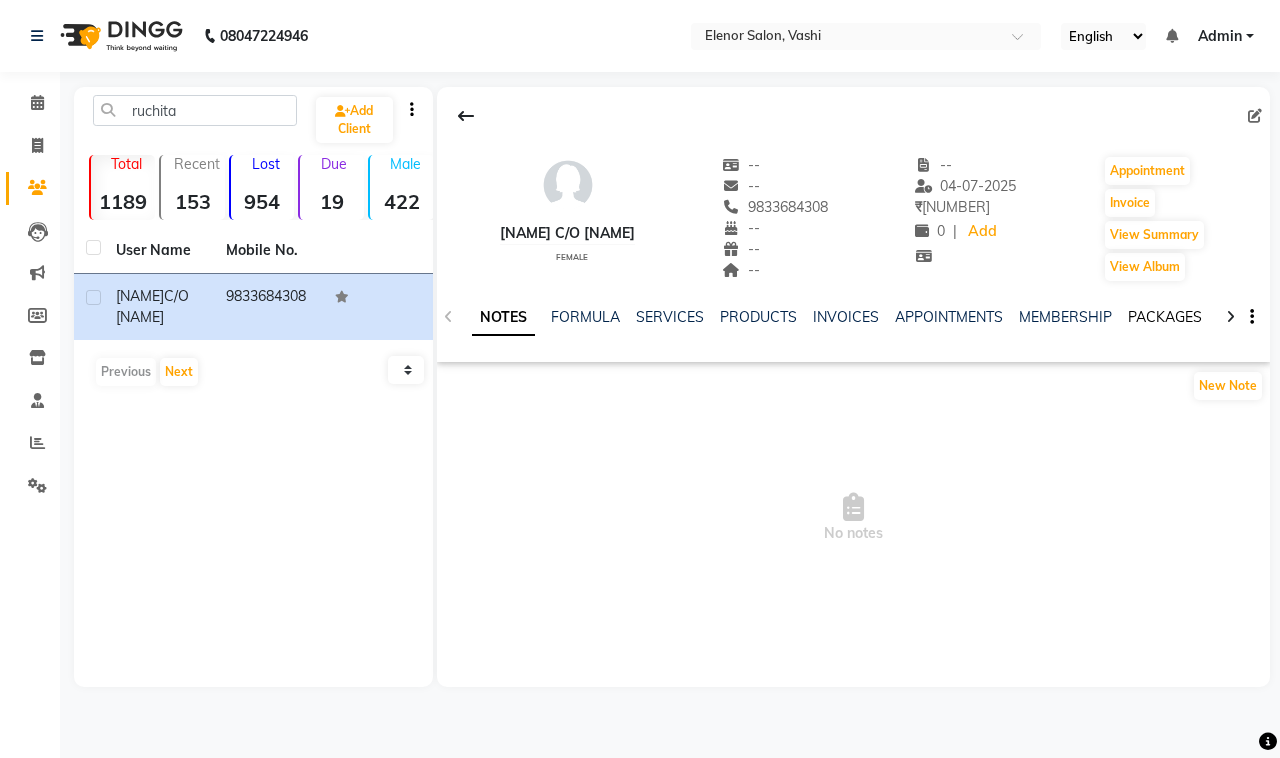 click on "PACKAGES" 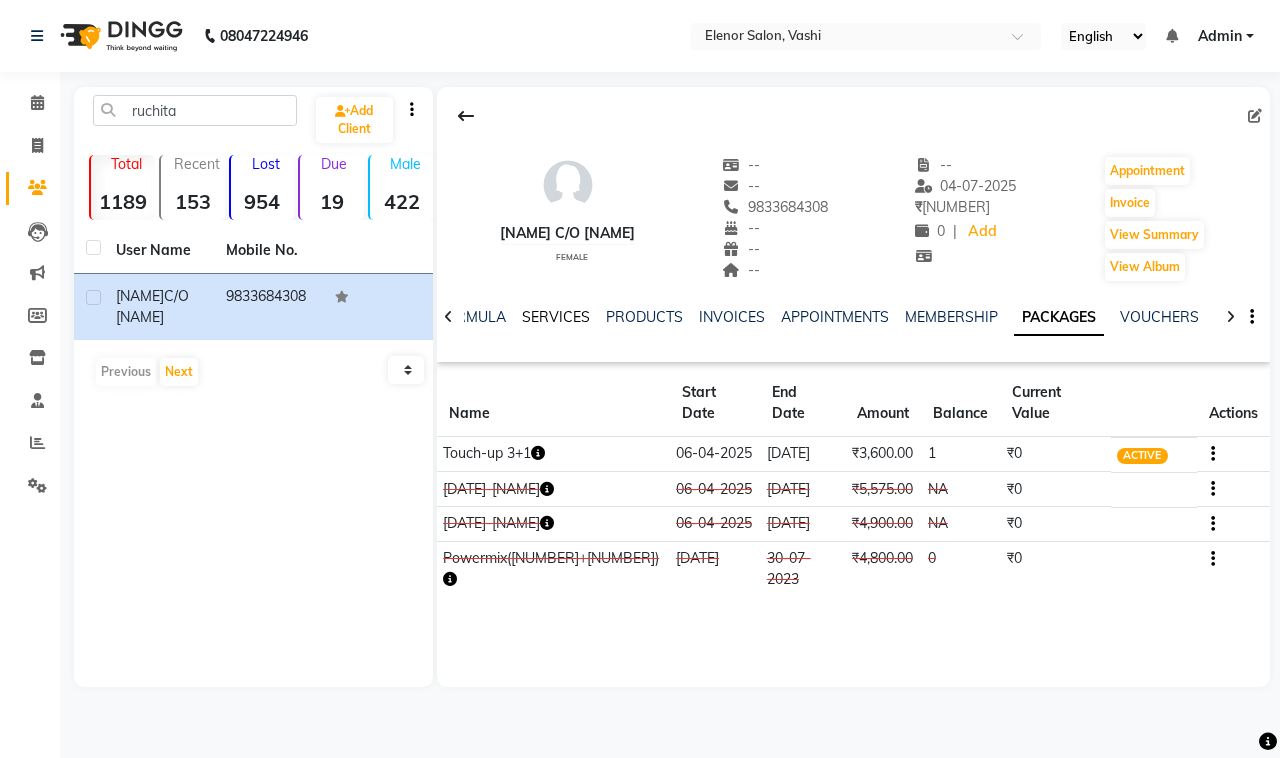 click on "SERVICES" 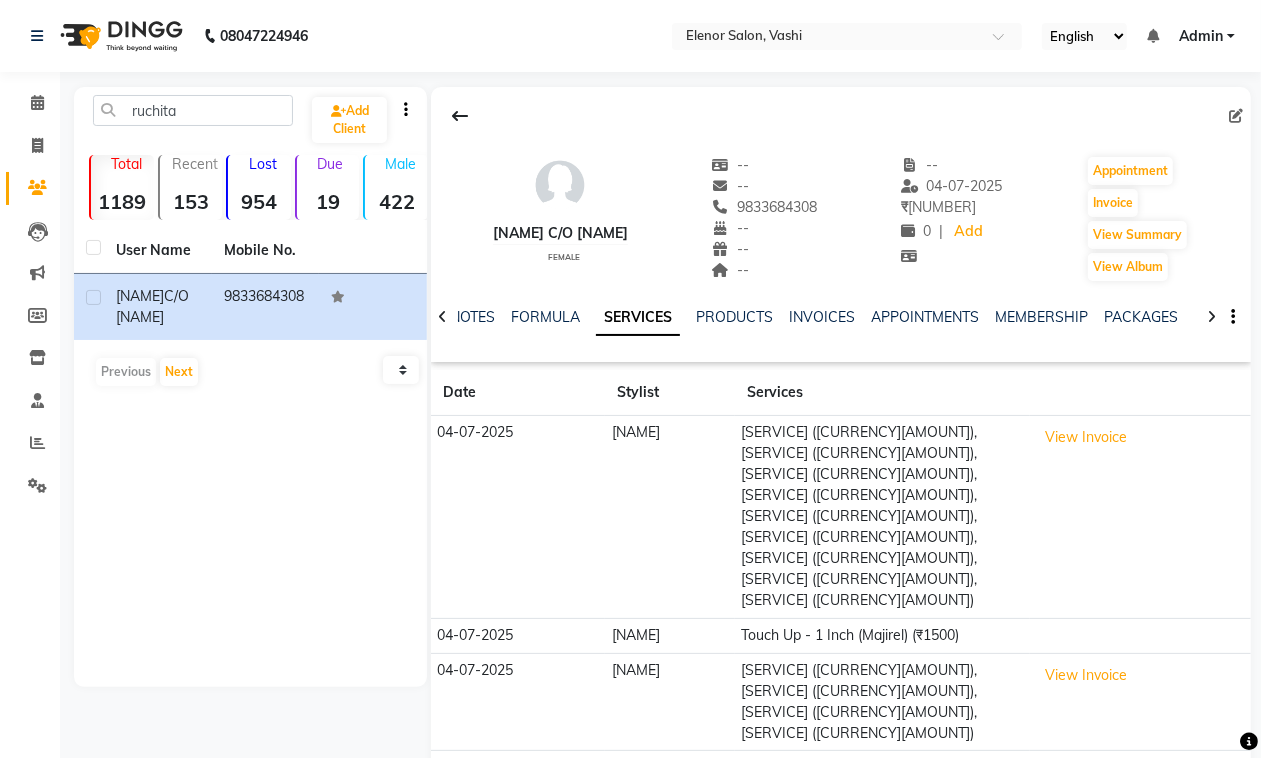 click on "Touch Up - 1 Inch (Majirel) (₹1500)" 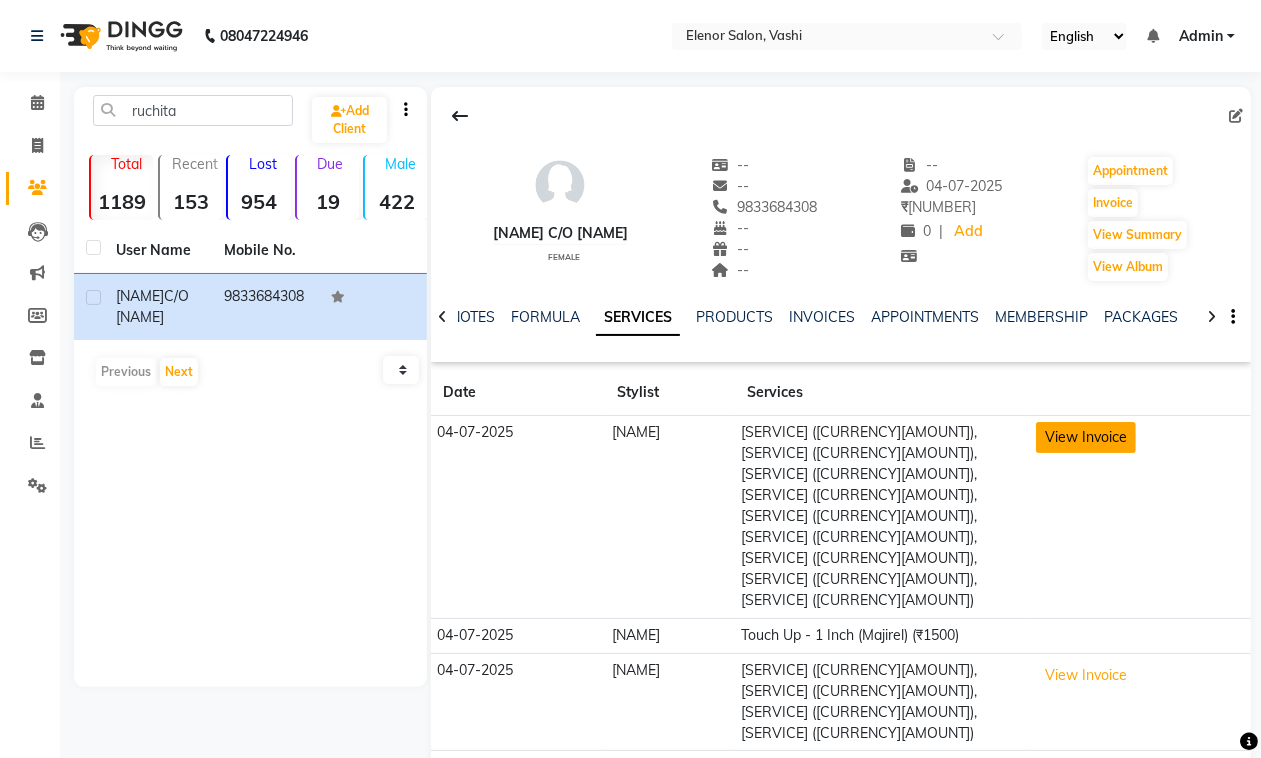 click on "View Invoice" 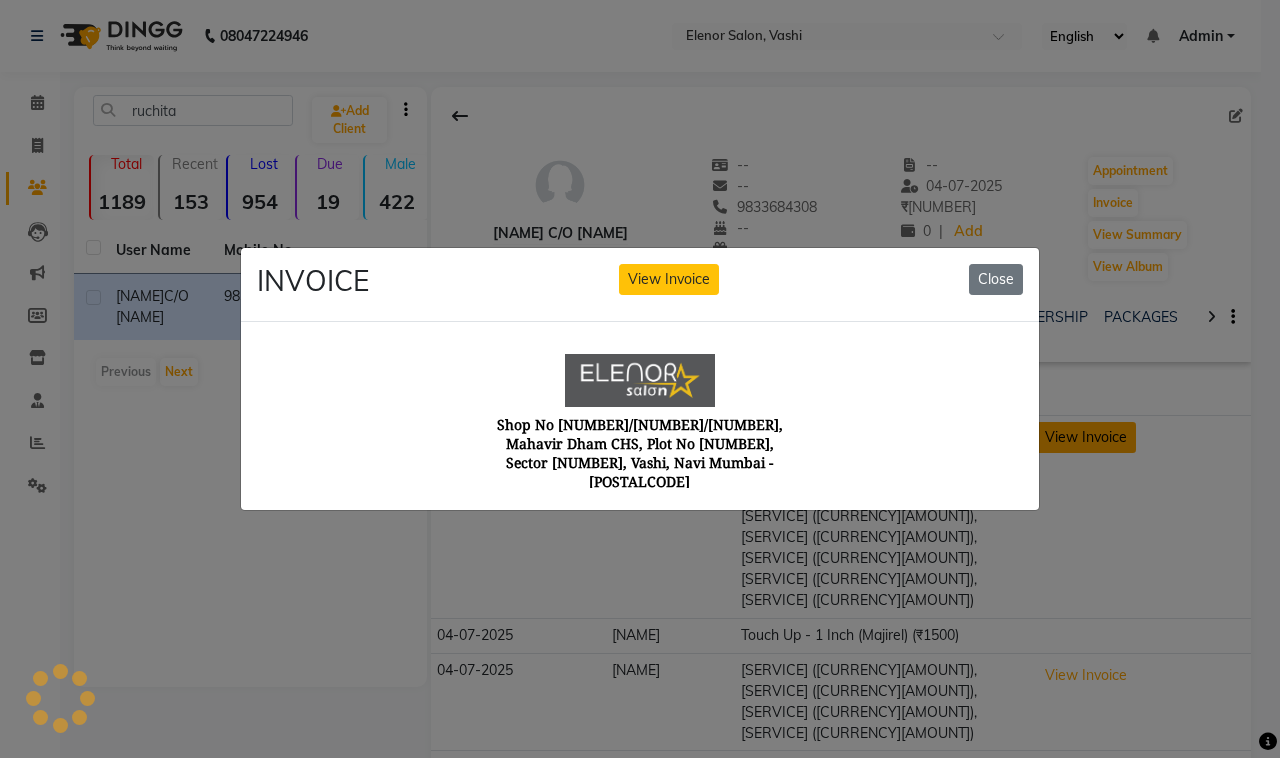 scroll, scrollTop: 0, scrollLeft: 0, axis: both 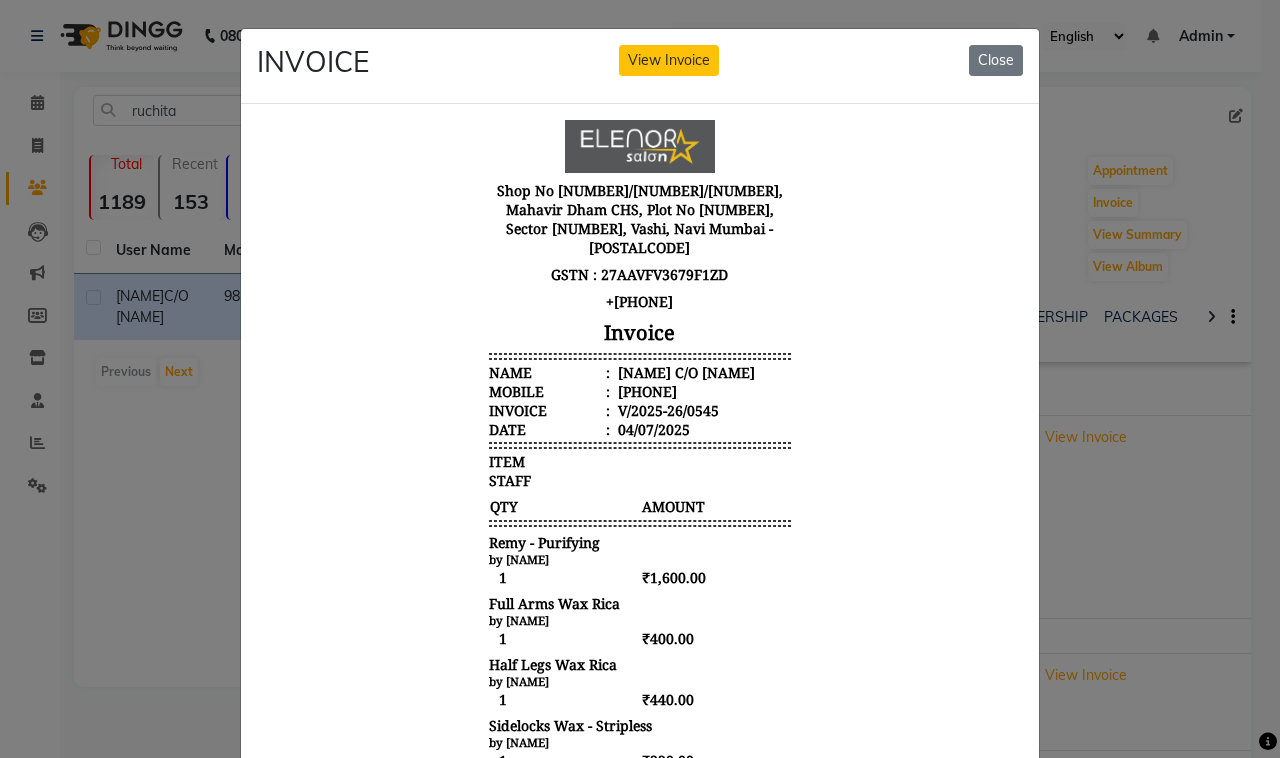 drag, startPoint x: 1011, startPoint y: 43, endPoint x: 1015, endPoint y: 65, distance: 22.36068 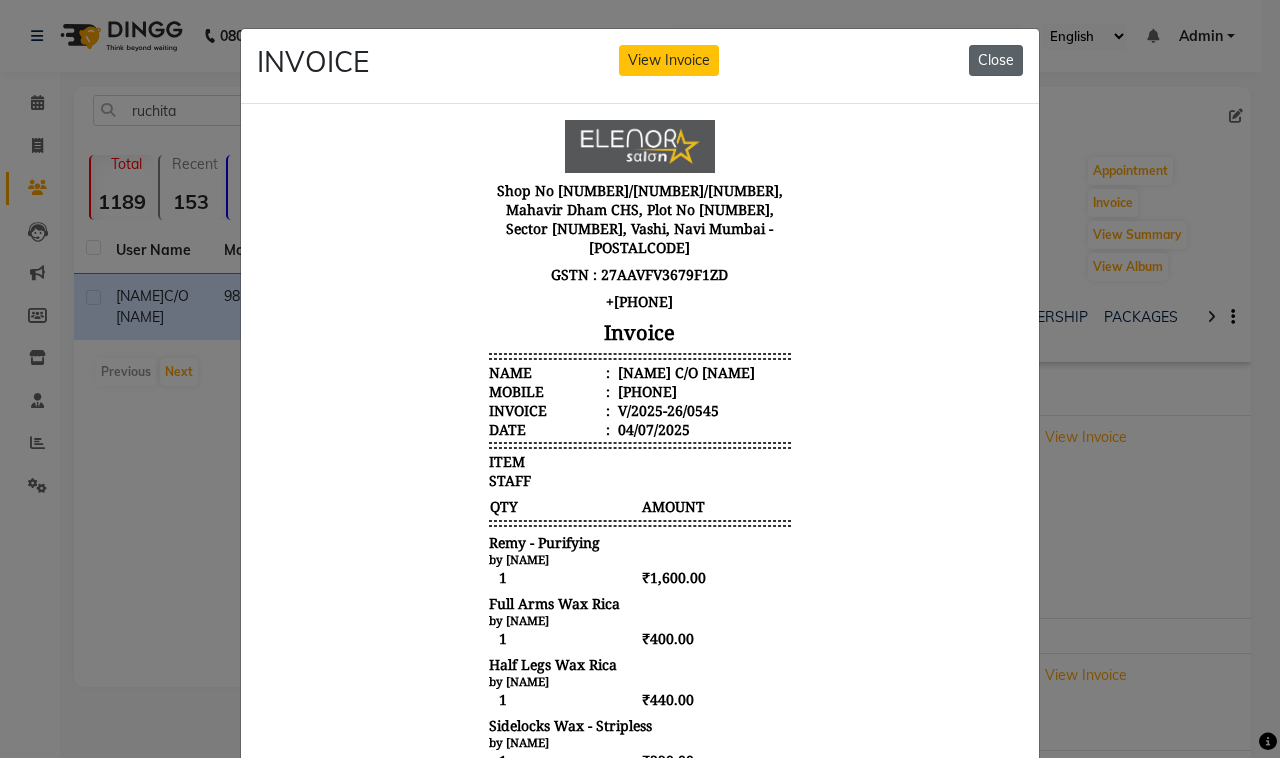 click on "Close" 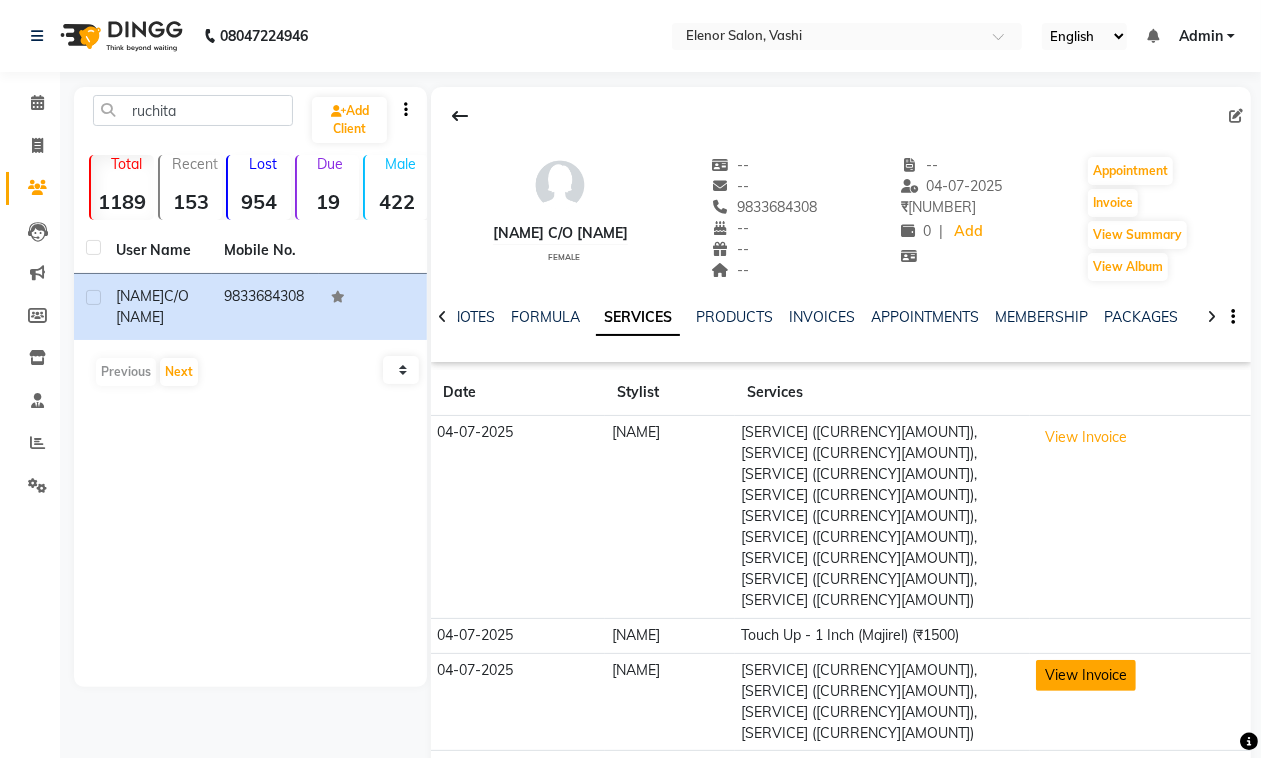 click on "View Invoice" 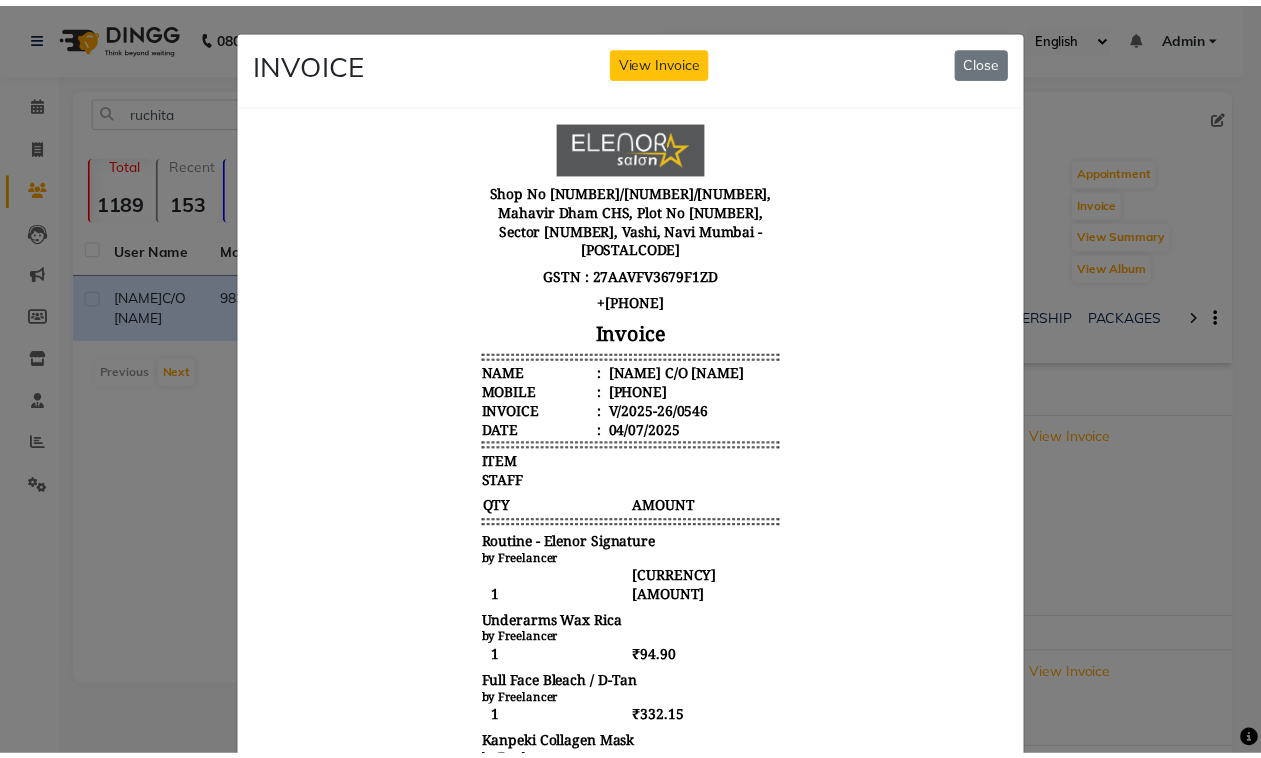 scroll, scrollTop: 17, scrollLeft: 0, axis: vertical 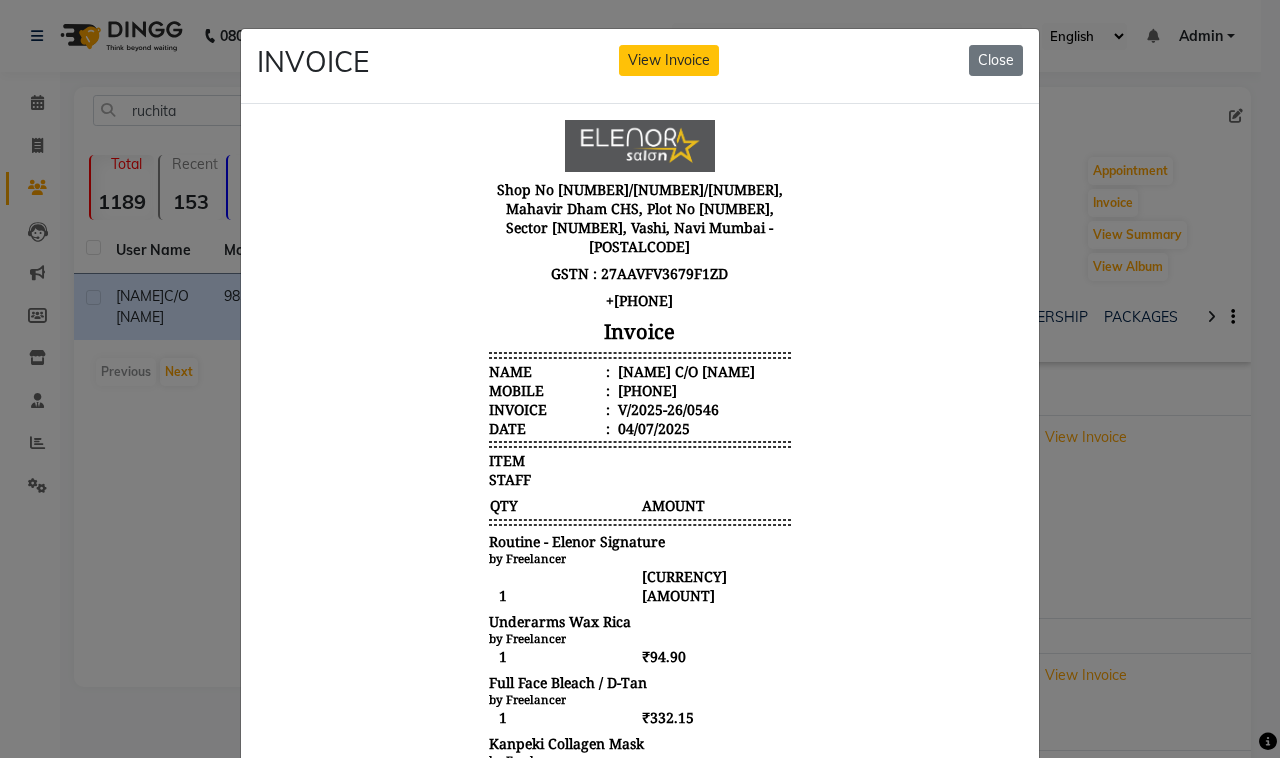 drag, startPoint x: 996, startPoint y: 396, endPoint x: 1252, endPoint y: 572, distance: 310.66382 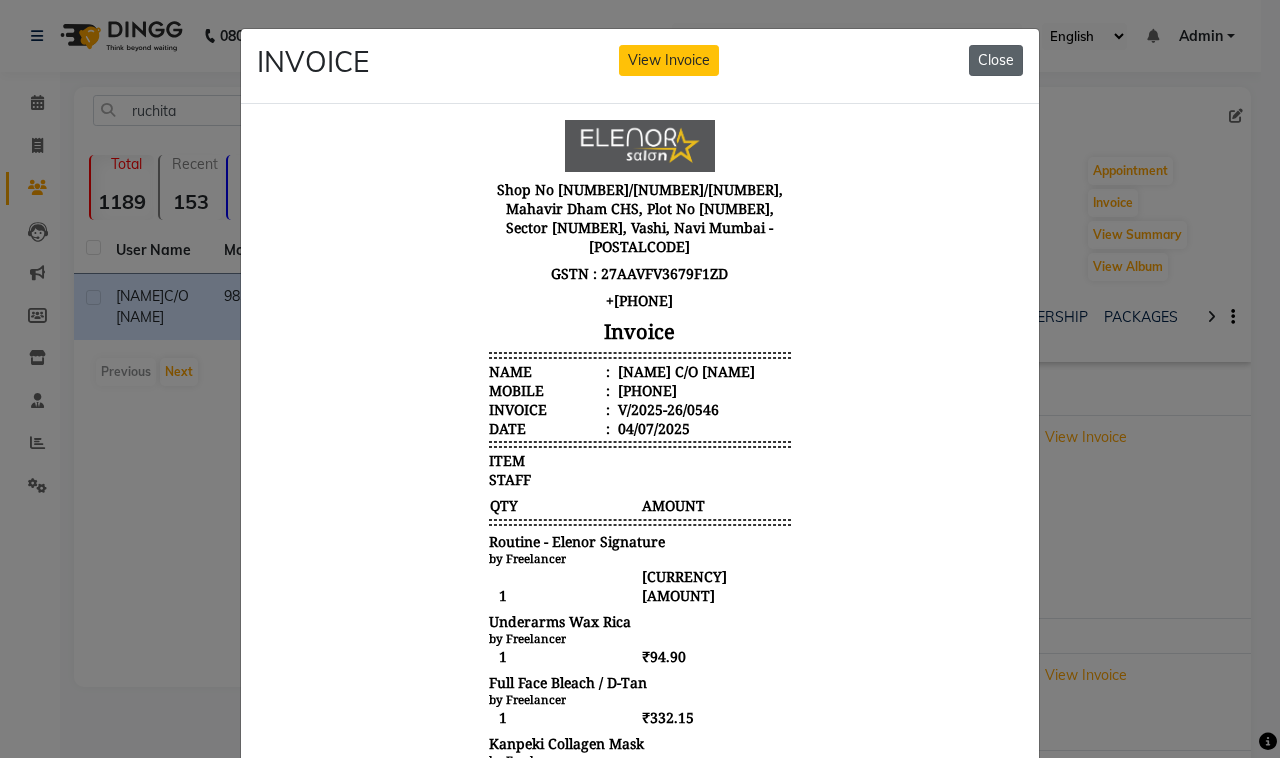 click on "Close" 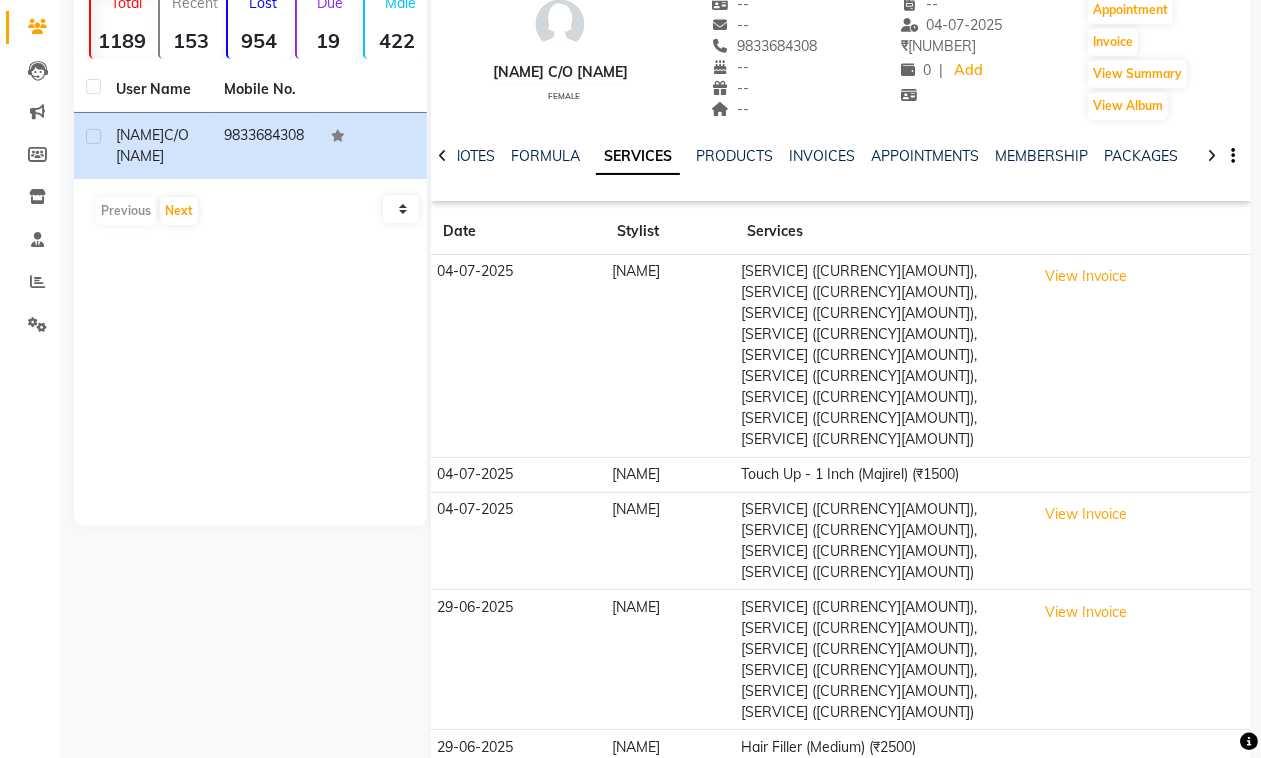 scroll, scrollTop: 191, scrollLeft: 0, axis: vertical 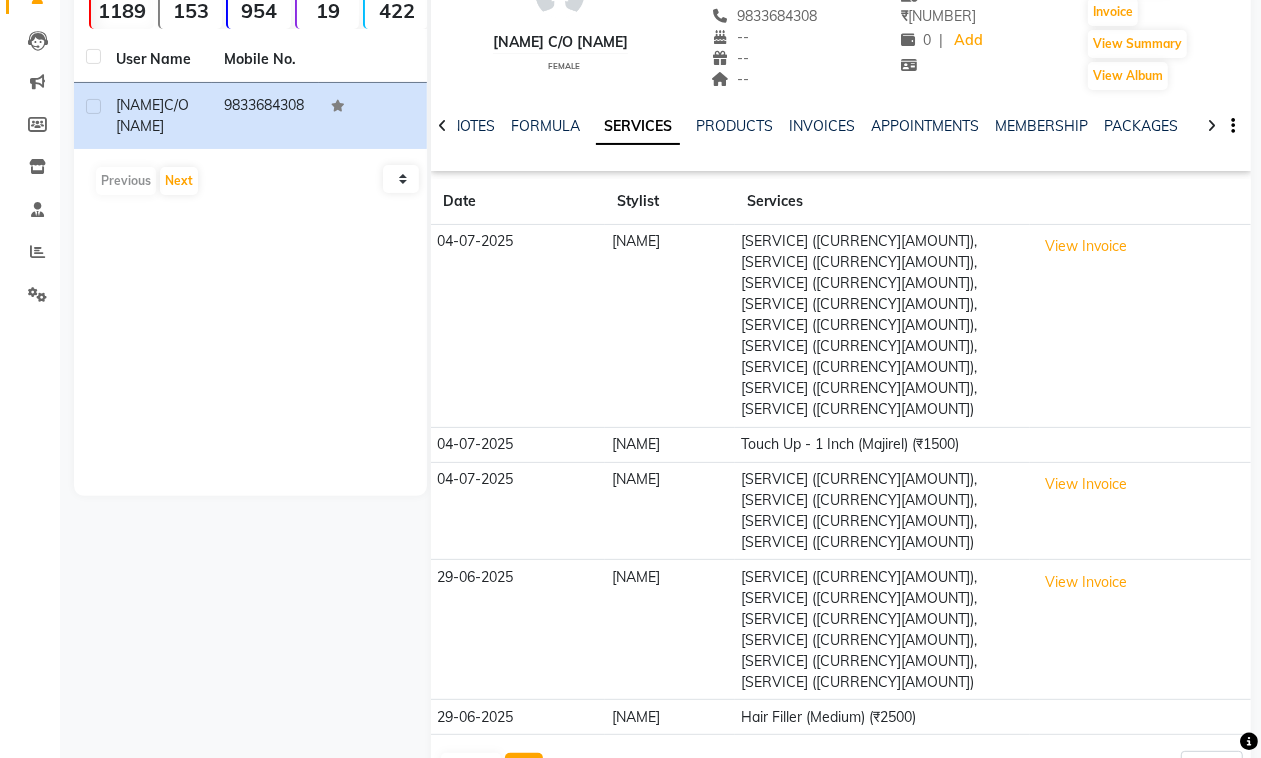click on "Next" 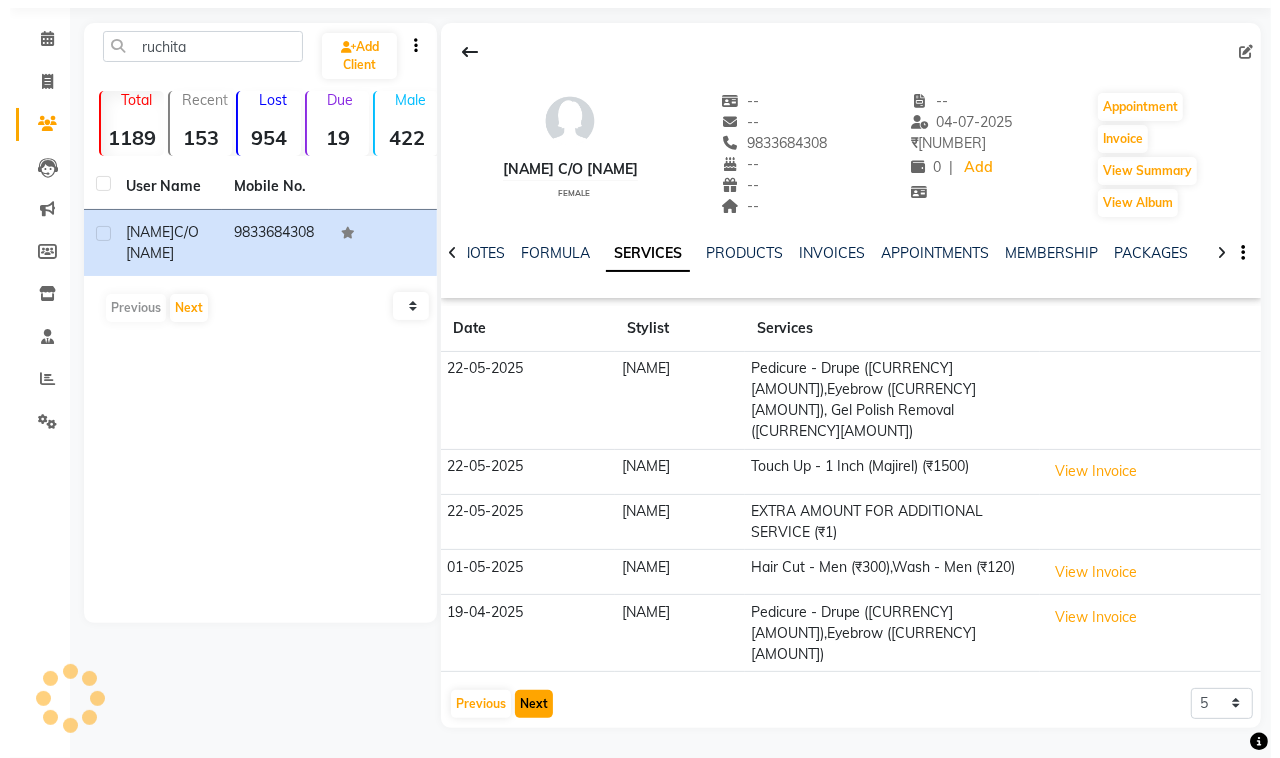scroll, scrollTop: 13, scrollLeft: 0, axis: vertical 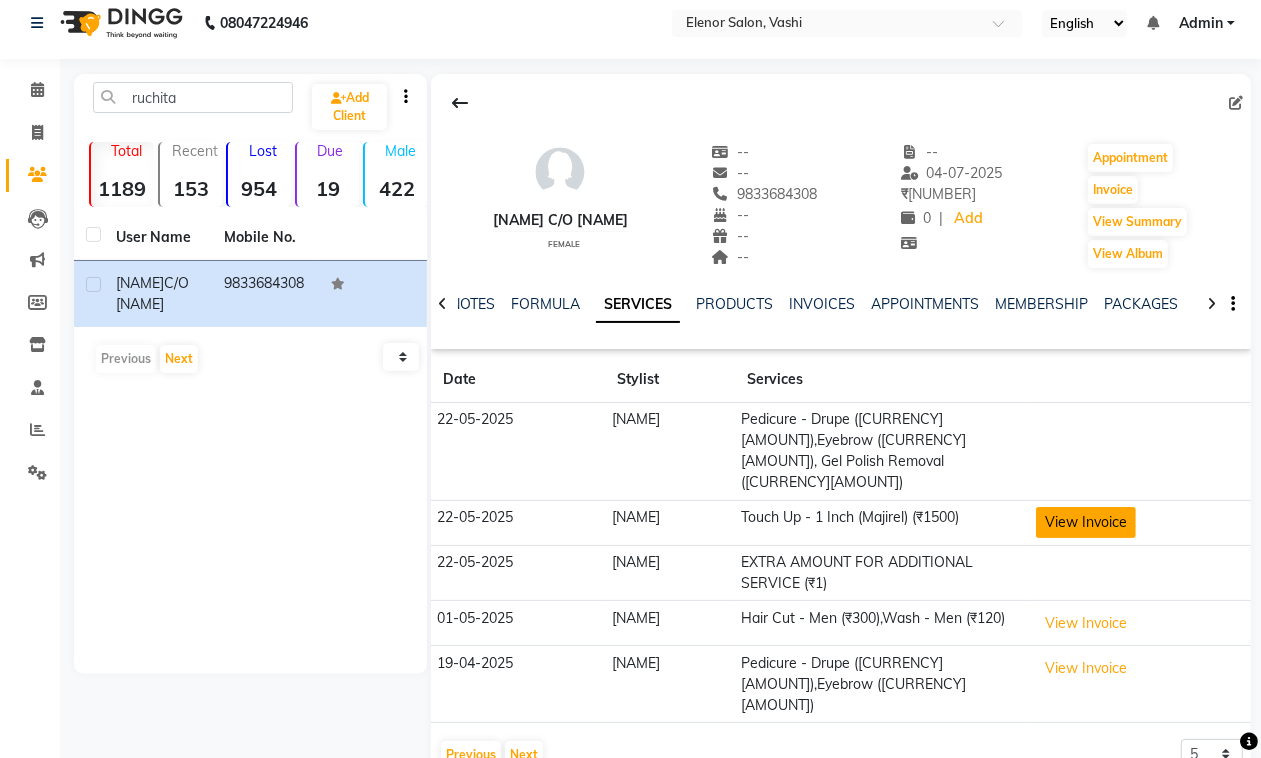 click on "View Invoice" 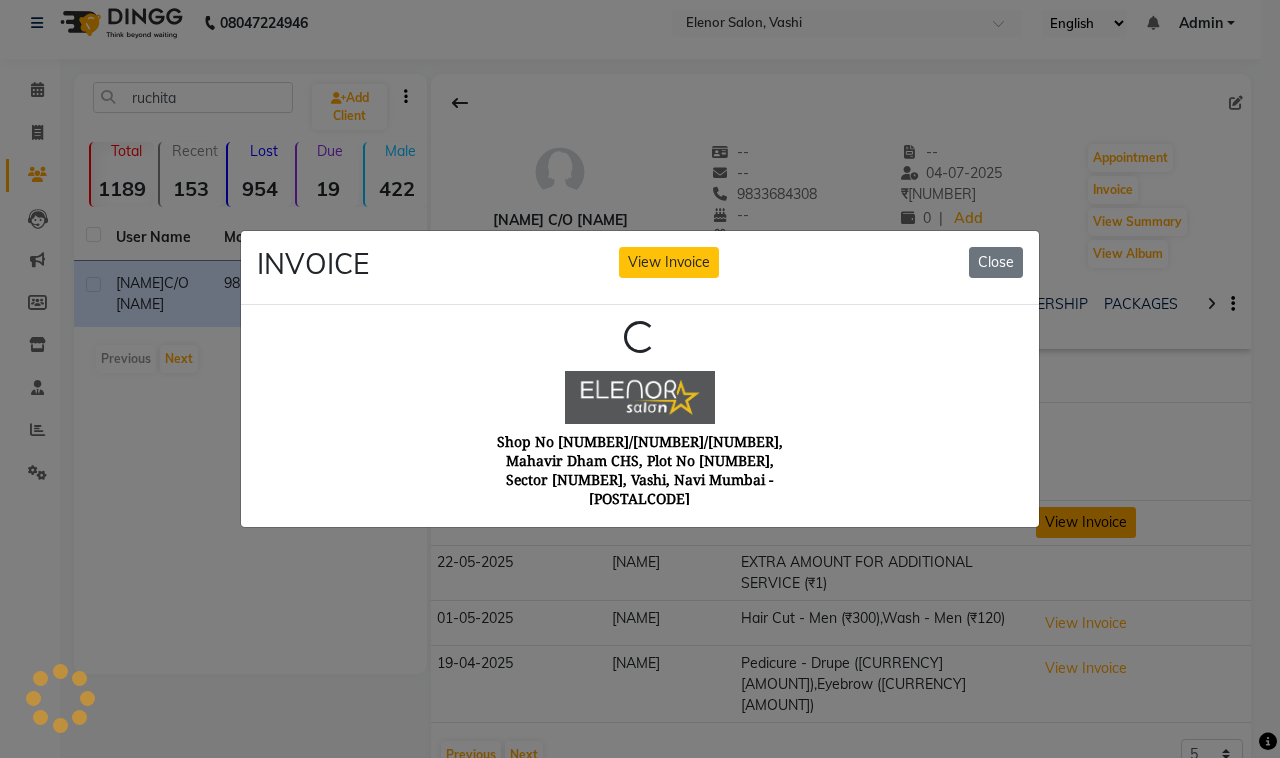 scroll, scrollTop: 0, scrollLeft: 0, axis: both 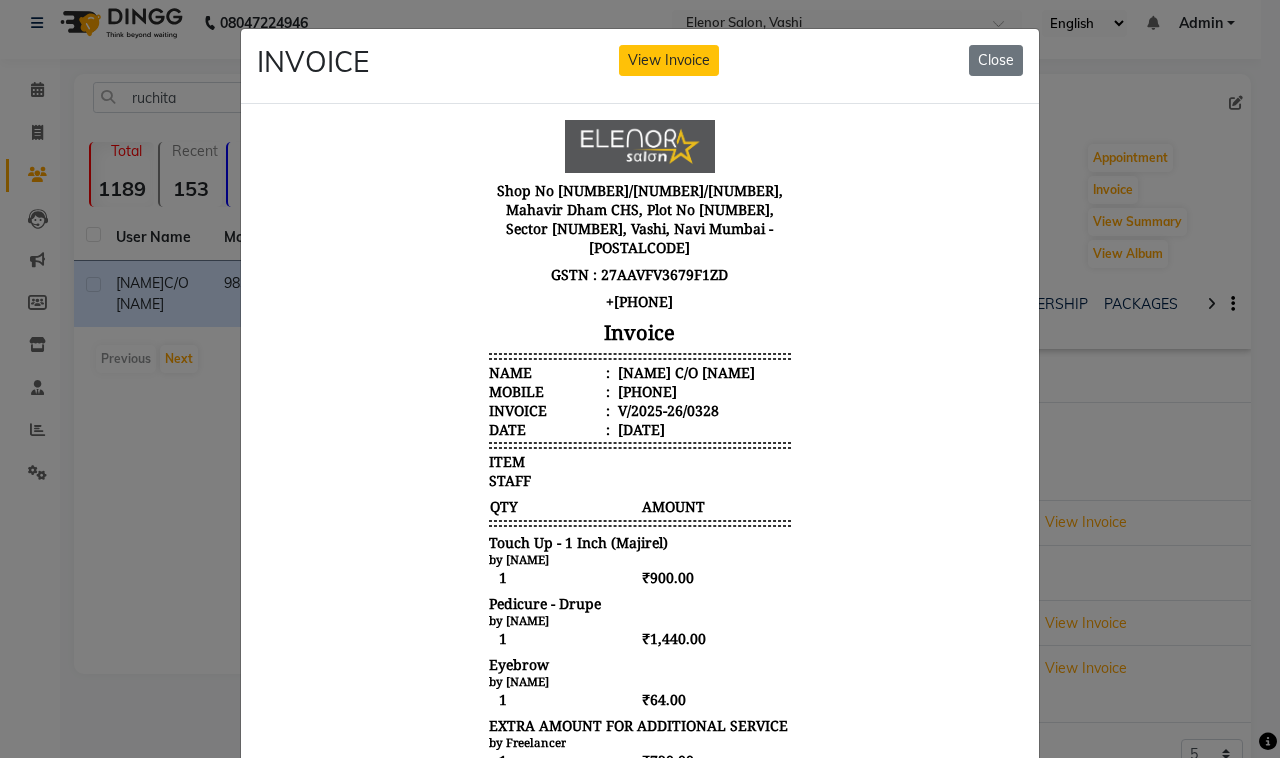 drag, startPoint x: 985, startPoint y: 505, endPoint x: 1257, endPoint y: 665, distance: 315.56934 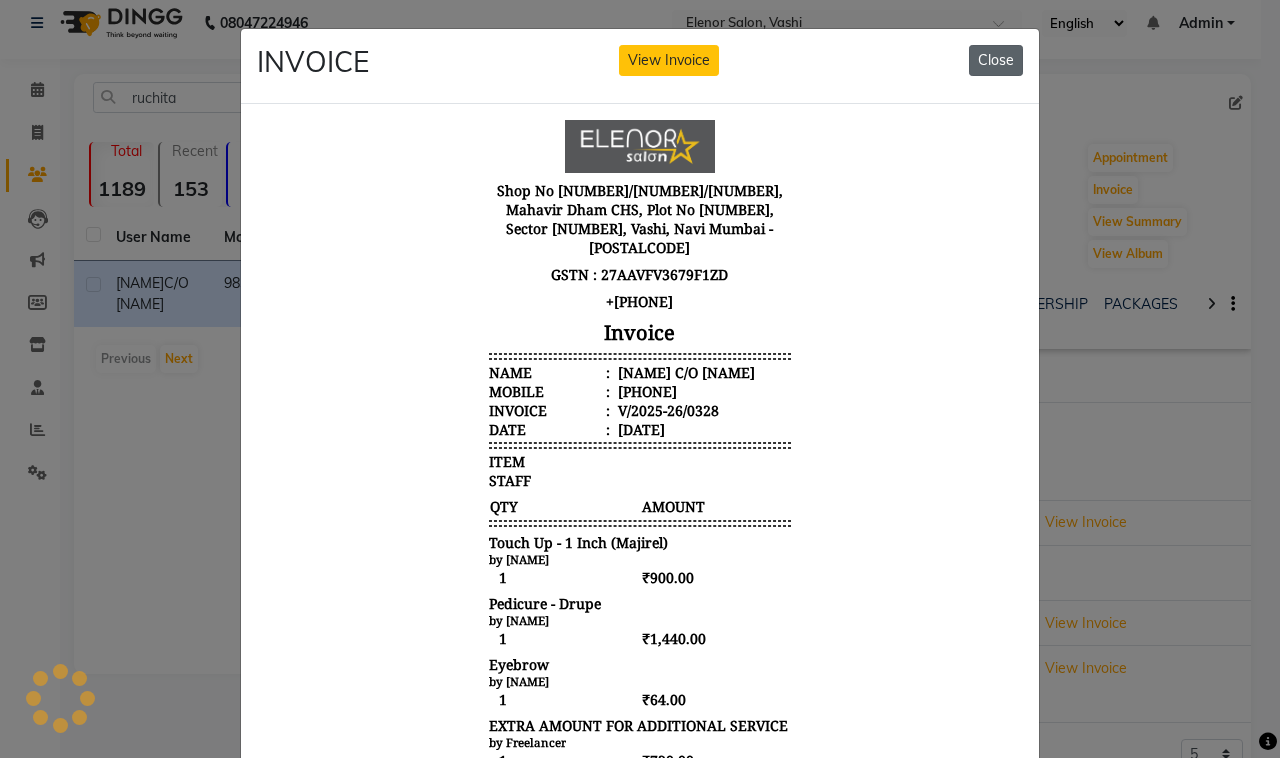 click on "Close" 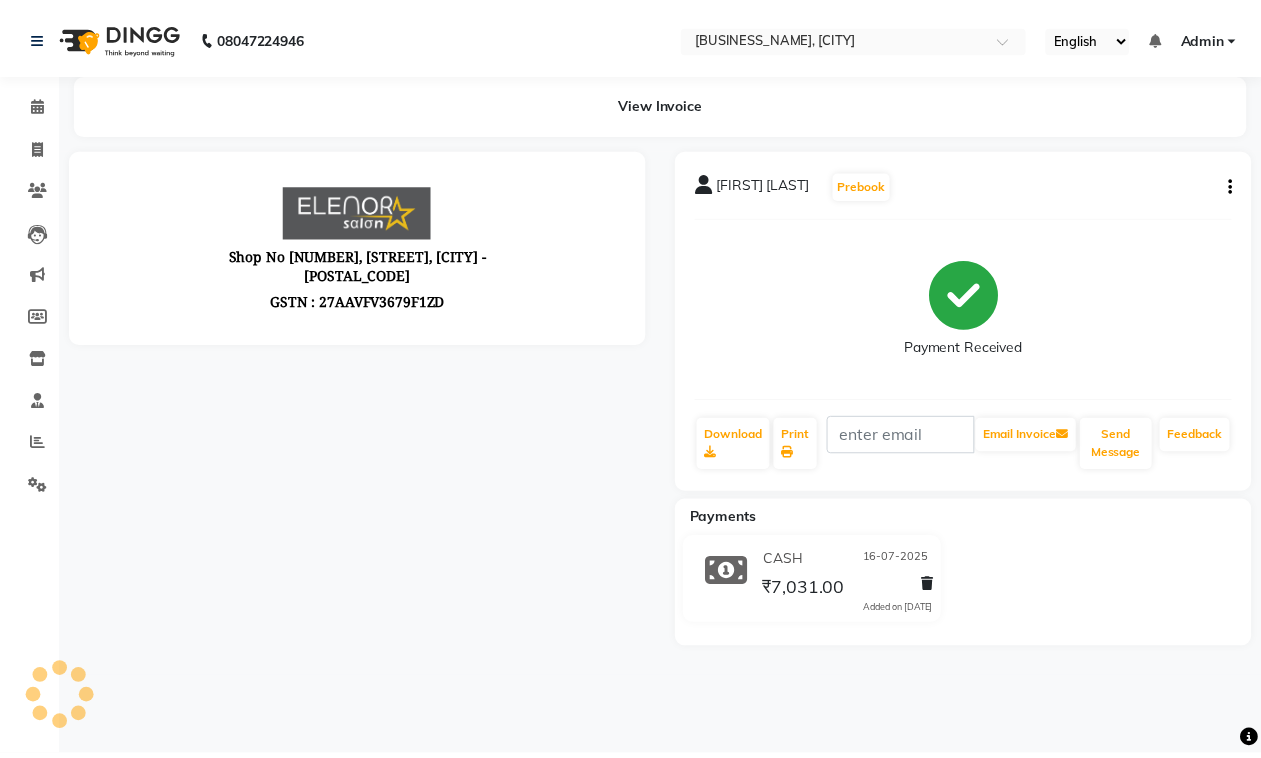 scroll, scrollTop: 0, scrollLeft: 0, axis: both 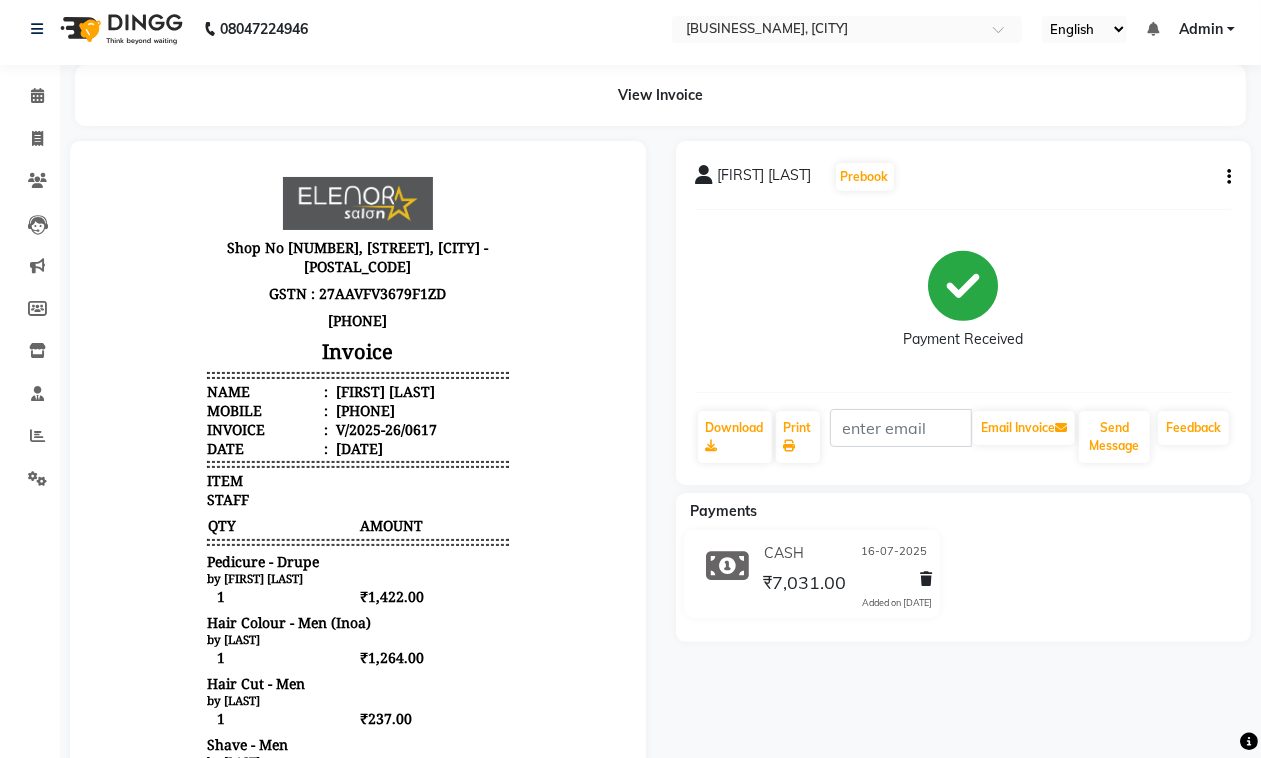 click 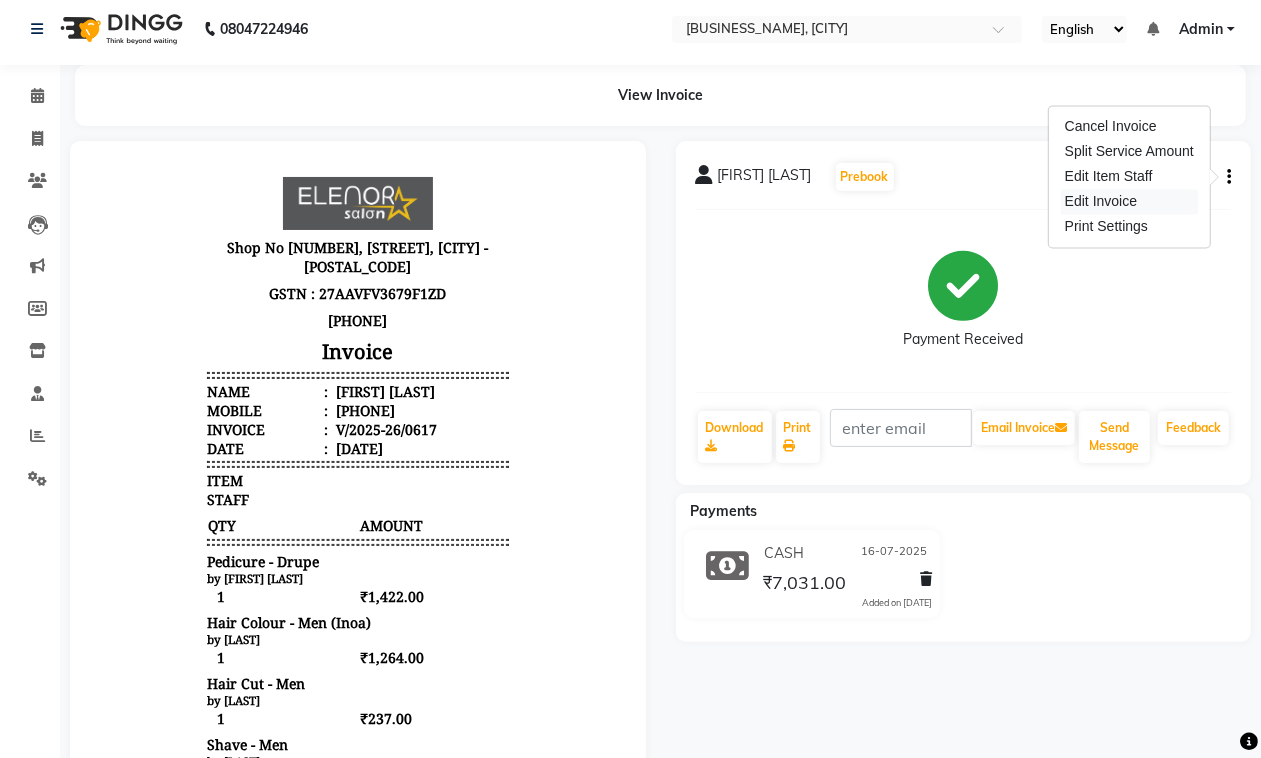 click on "Edit Invoice" at bounding box center (1129, 202) 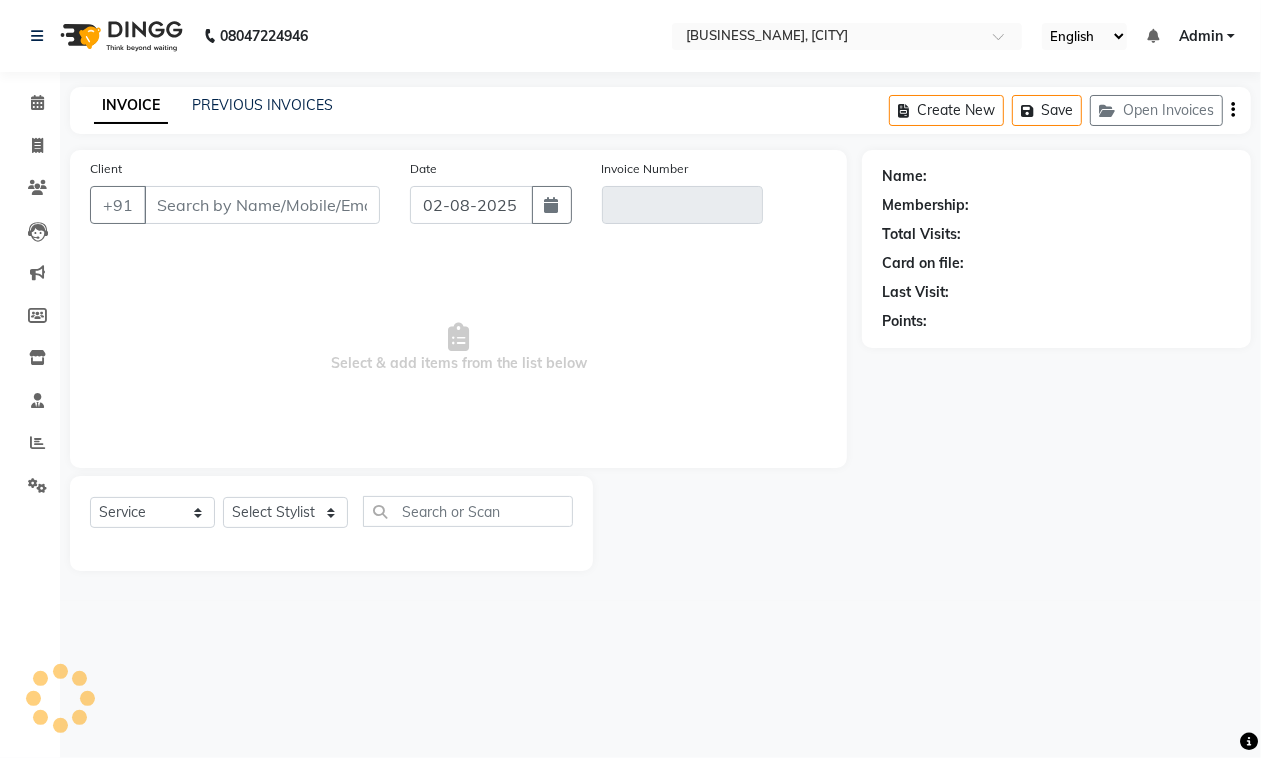 scroll, scrollTop: 0, scrollLeft: 0, axis: both 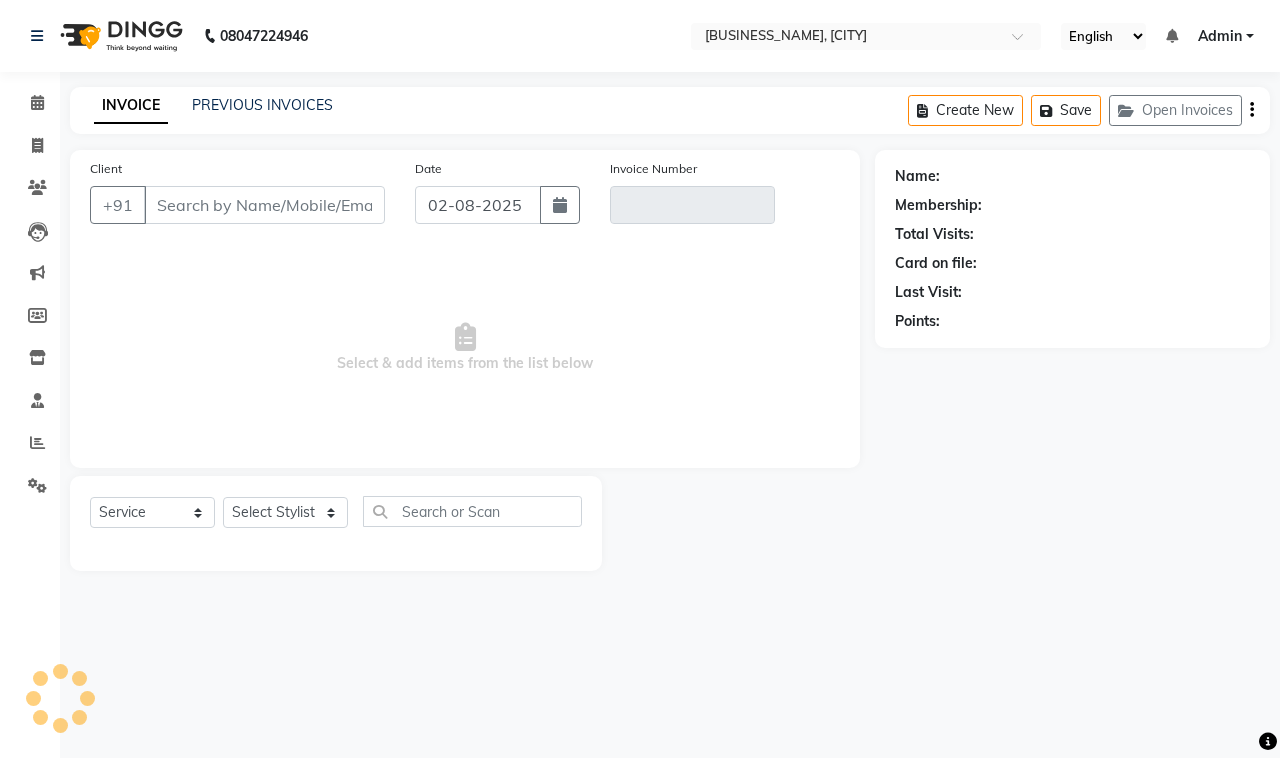 type on "7021149201" 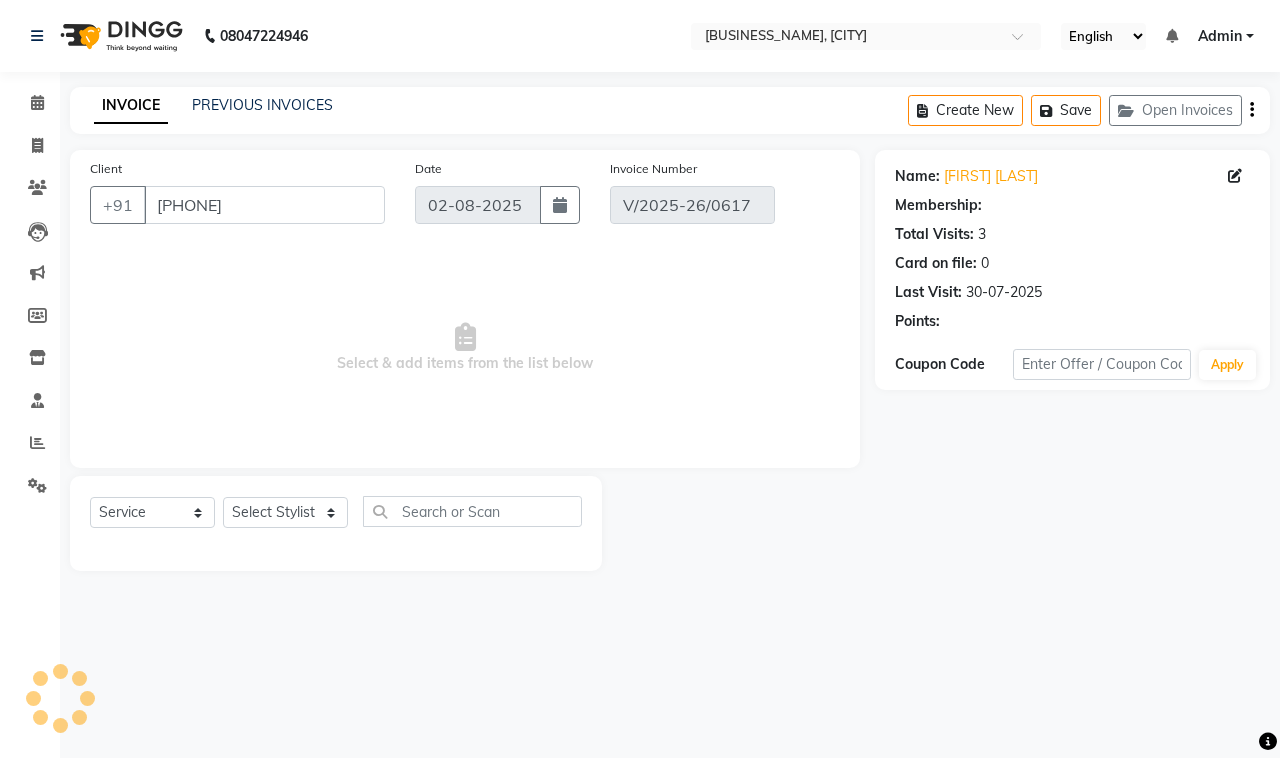type on "16-07-2025" 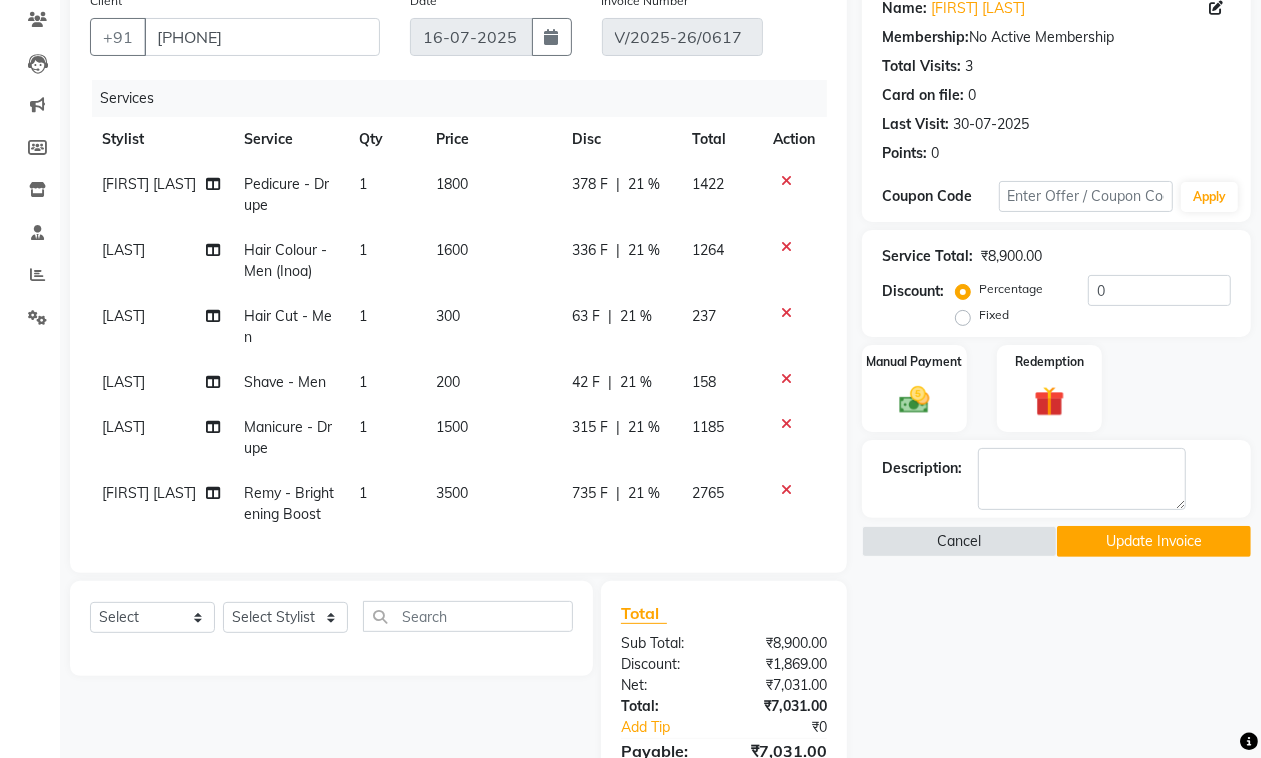 scroll, scrollTop: 167, scrollLeft: 0, axis: vertical 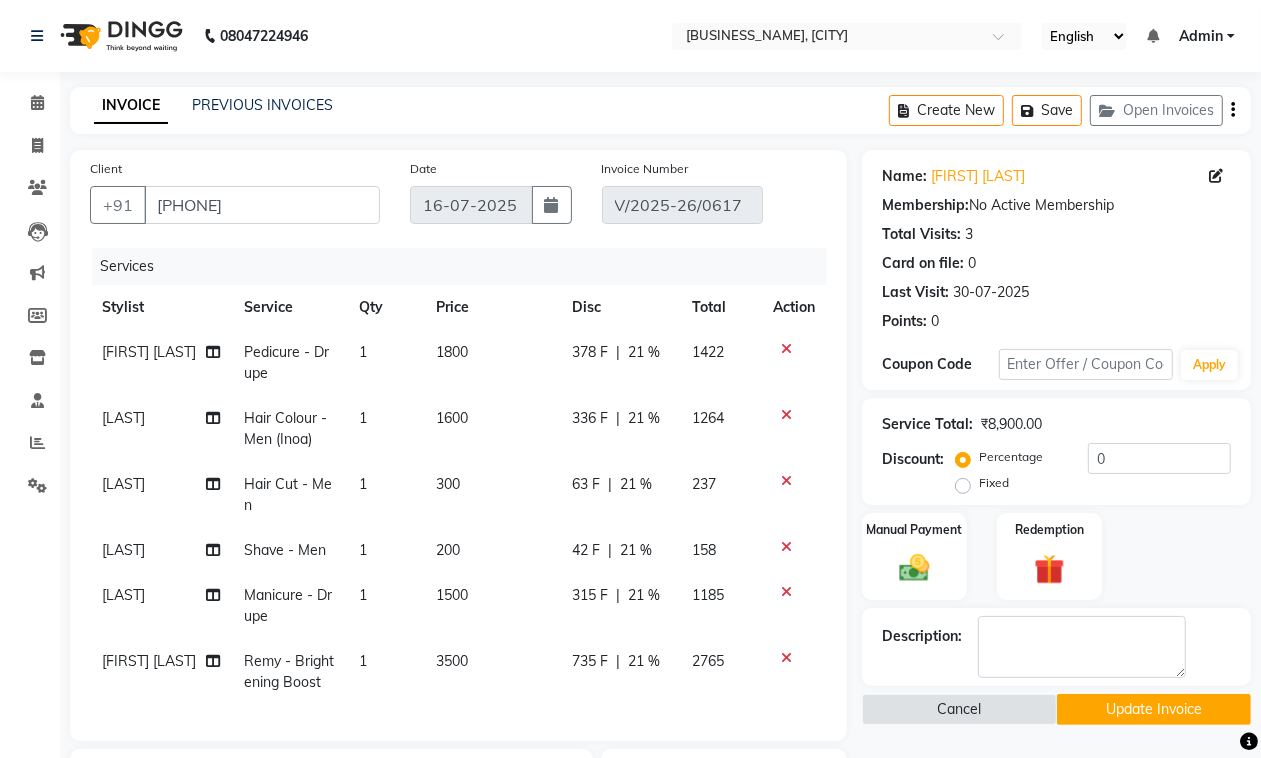 click on "Invoice" 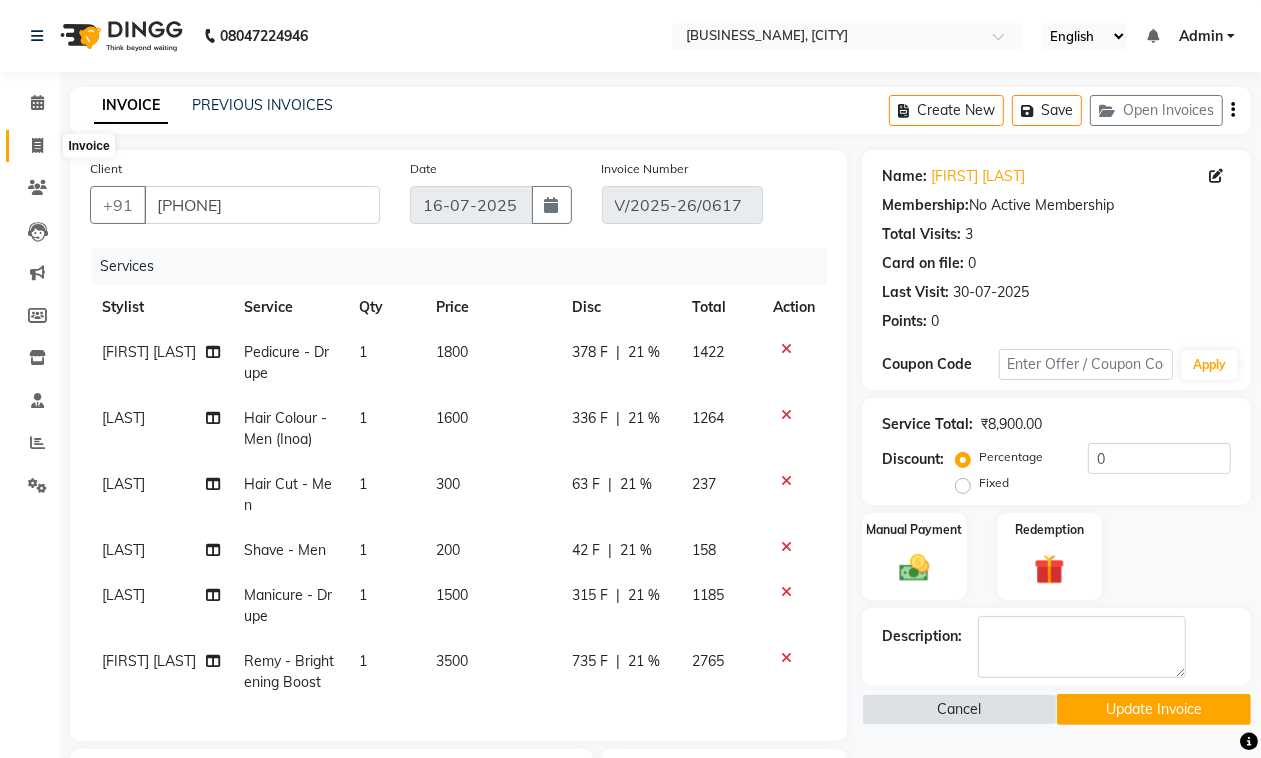 drag, startPoint x: 32, startPoint y: 135, endPoint x: 90, endPoint y: 146, distance: 59.03389 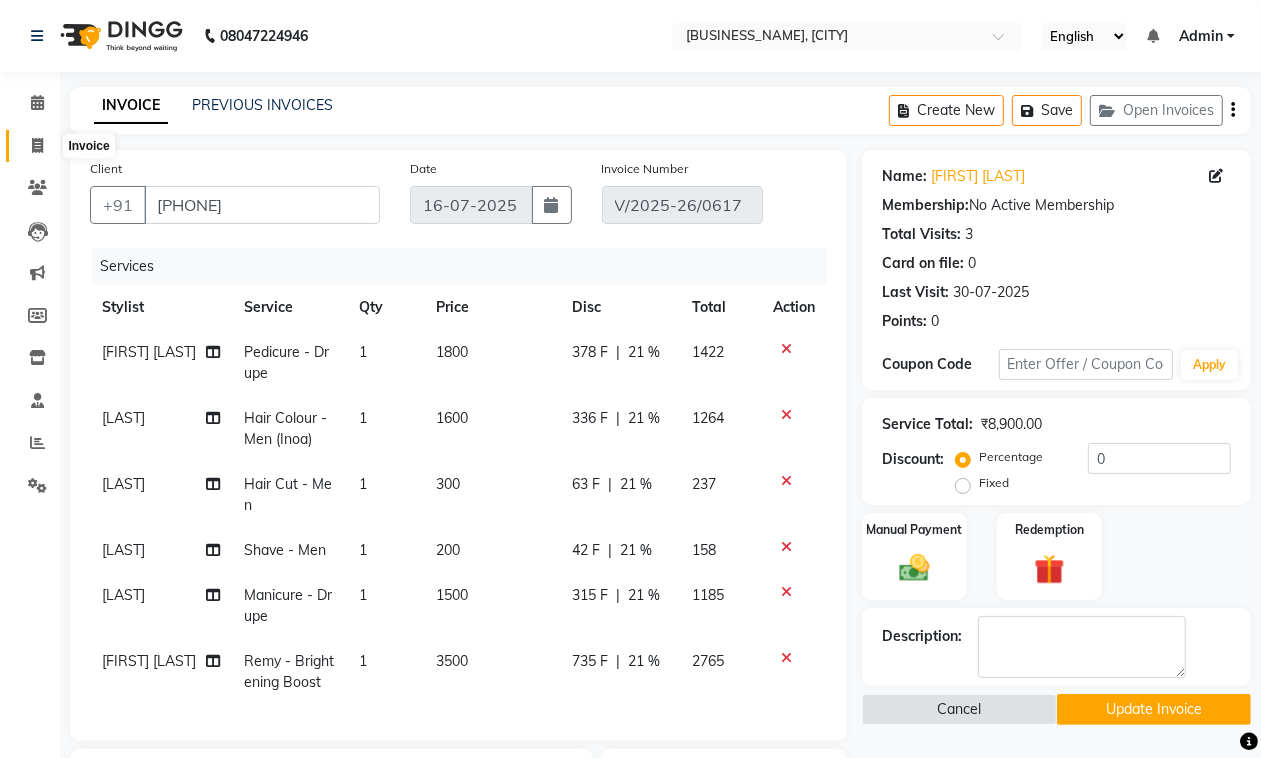 click 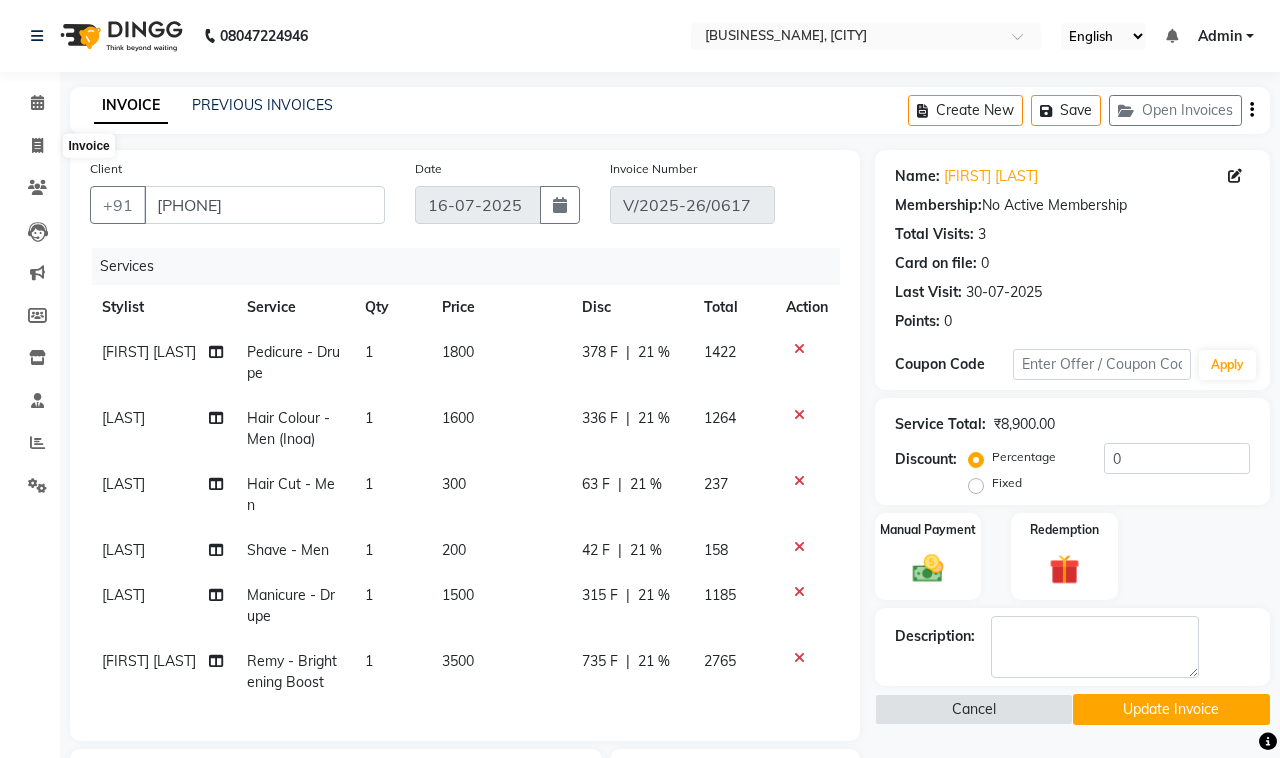 select on "service" 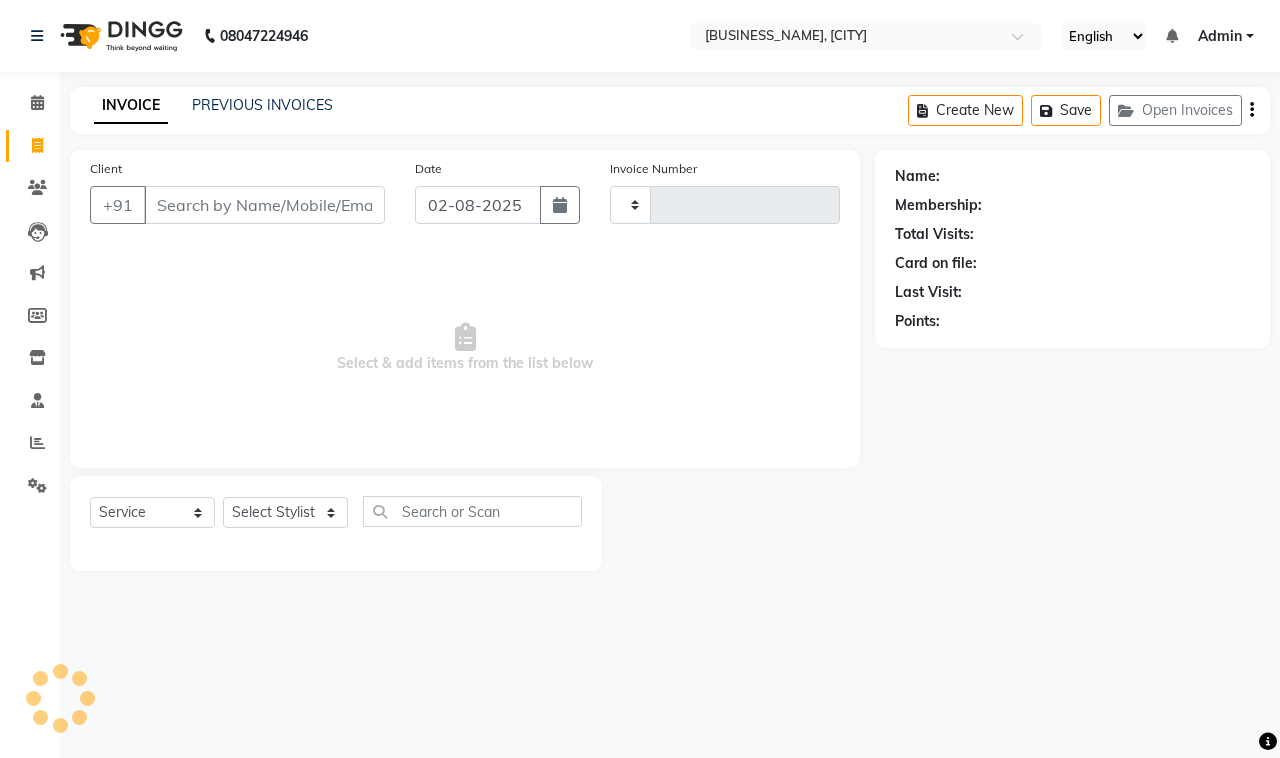 type on "0711" 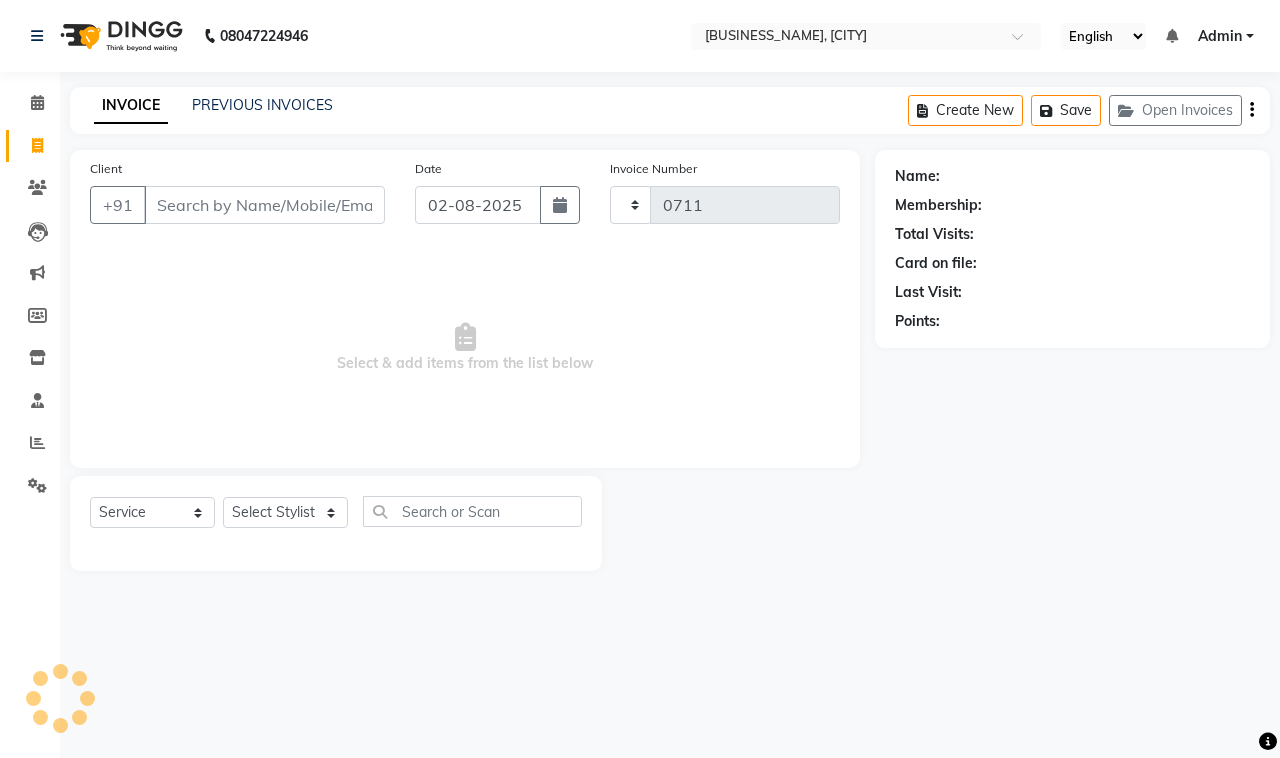 select on "695" 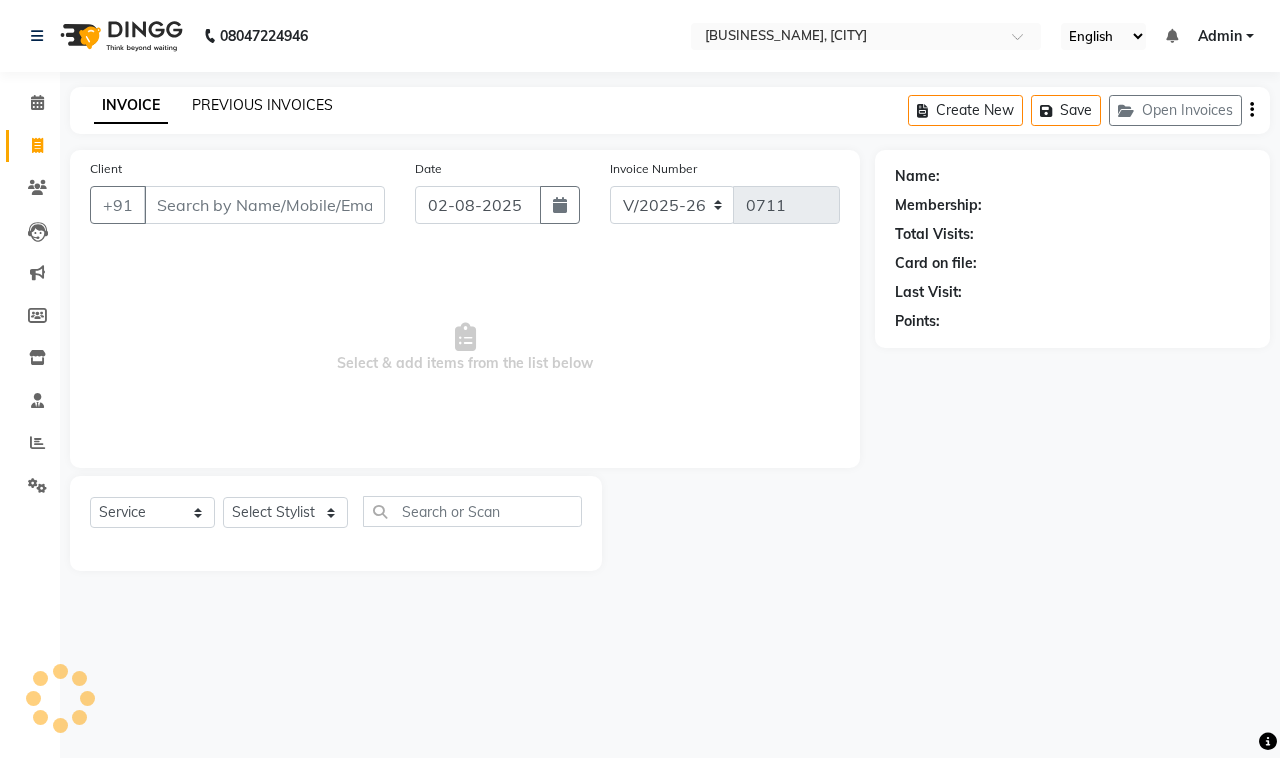 click on "PREVIOUS INVOICES" 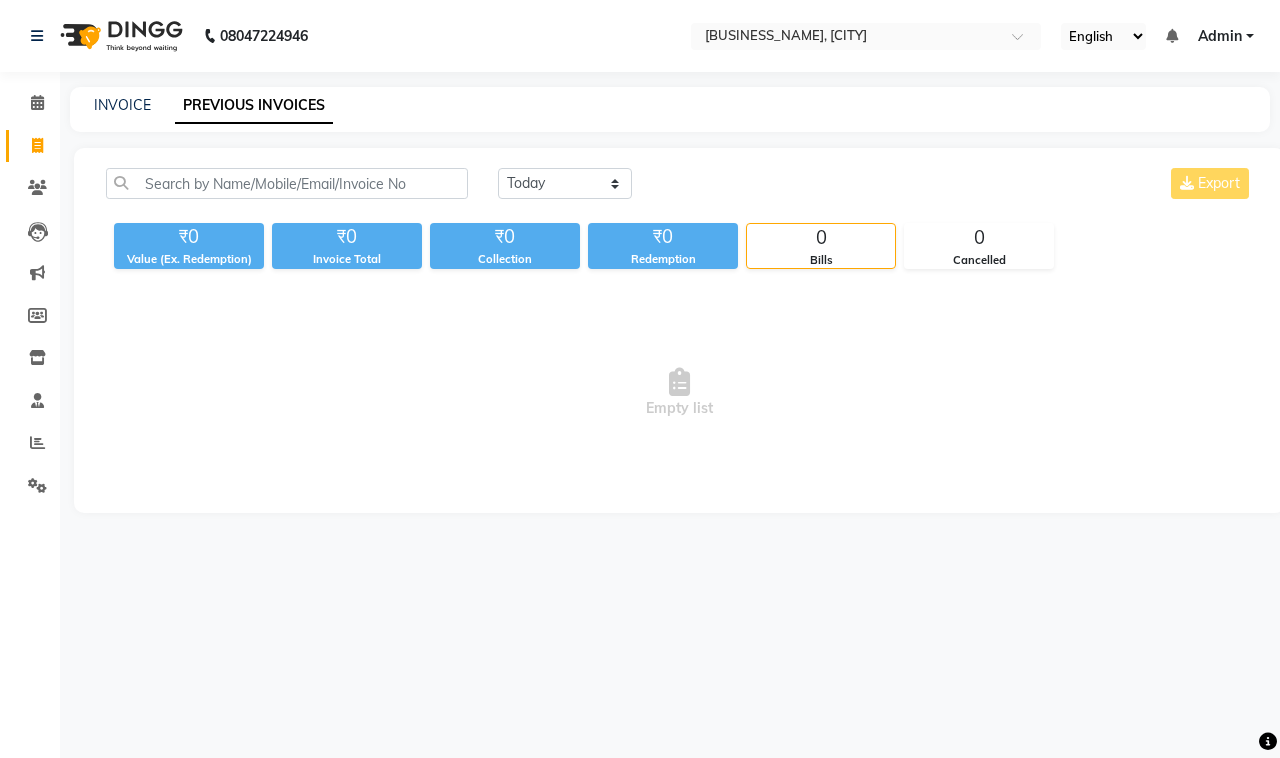 click on "Today Yesterday Custom Range Export ₹0 Value (Ex. Redemption) ₹0 Invoice Total  ₹0 Collection ₹0 Redemption 0 Bills 0 Cancelled  Empty list" 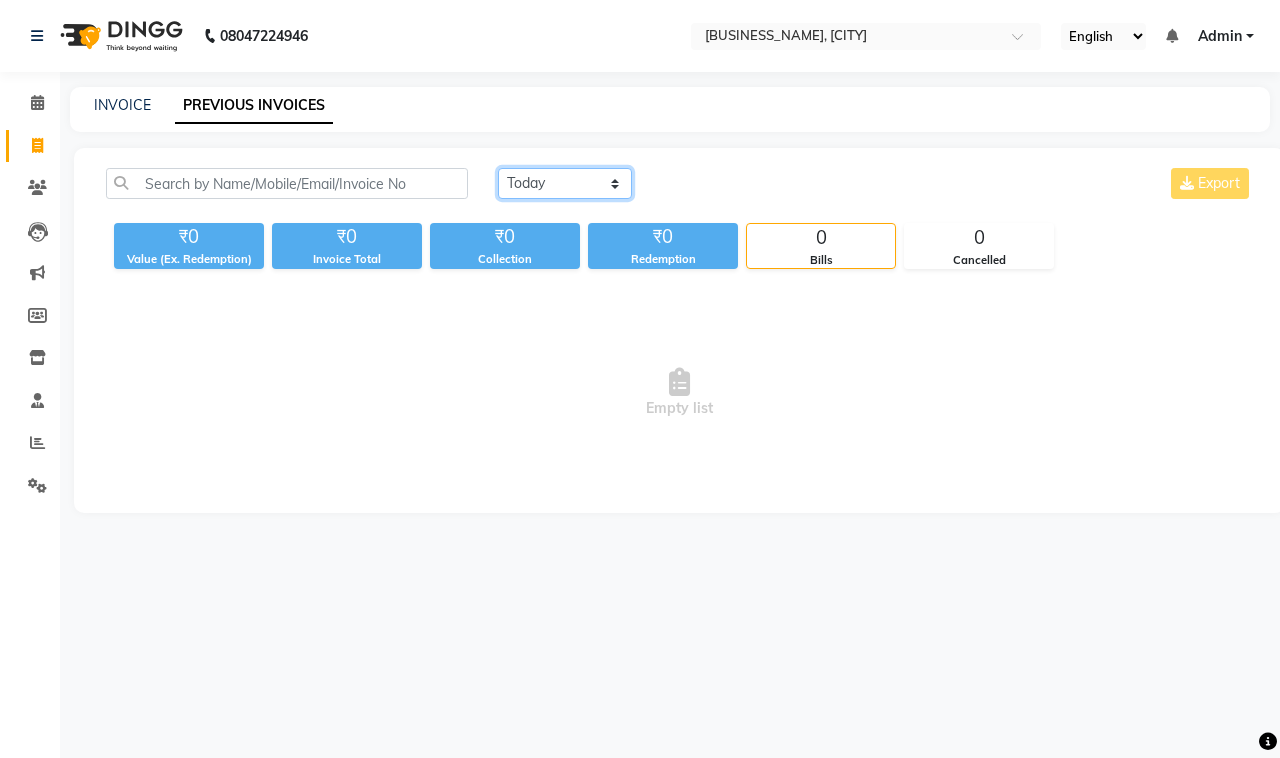 click on "Today Yesterday Custom Range" 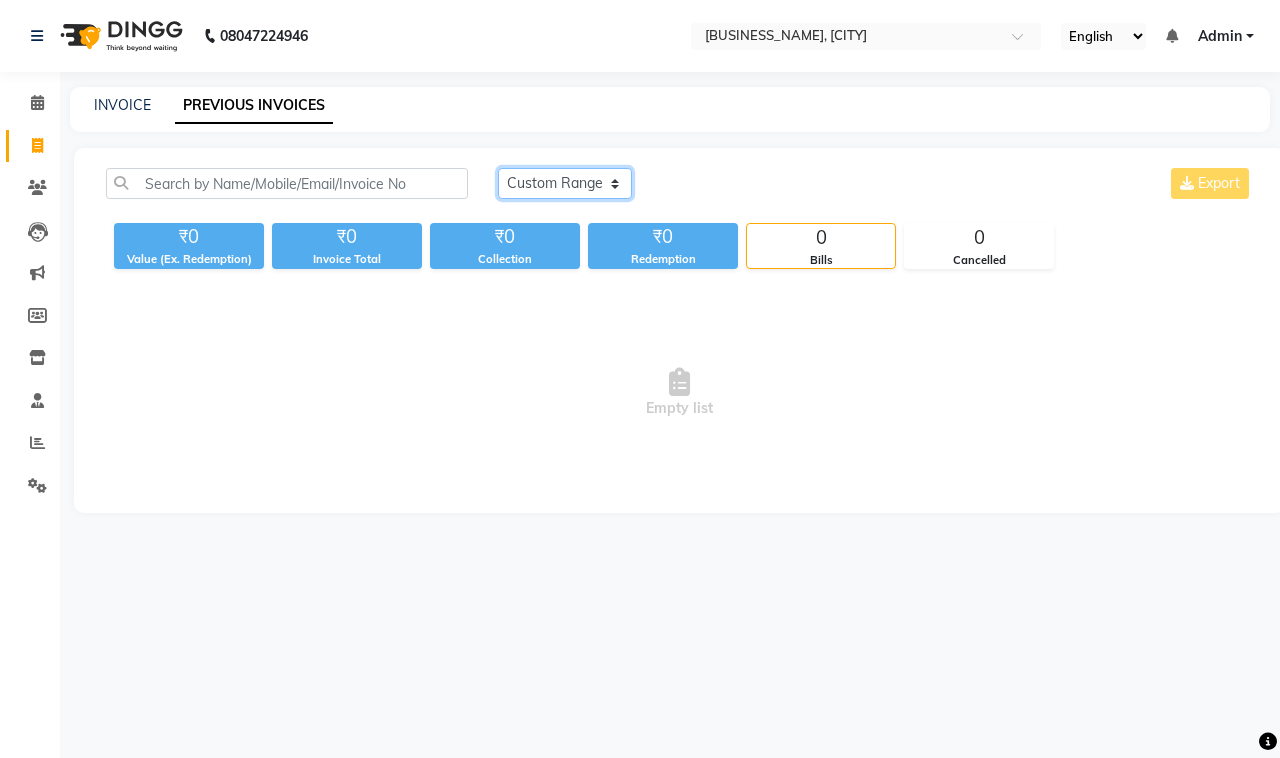 click on "Today Yesterday Custom Range" 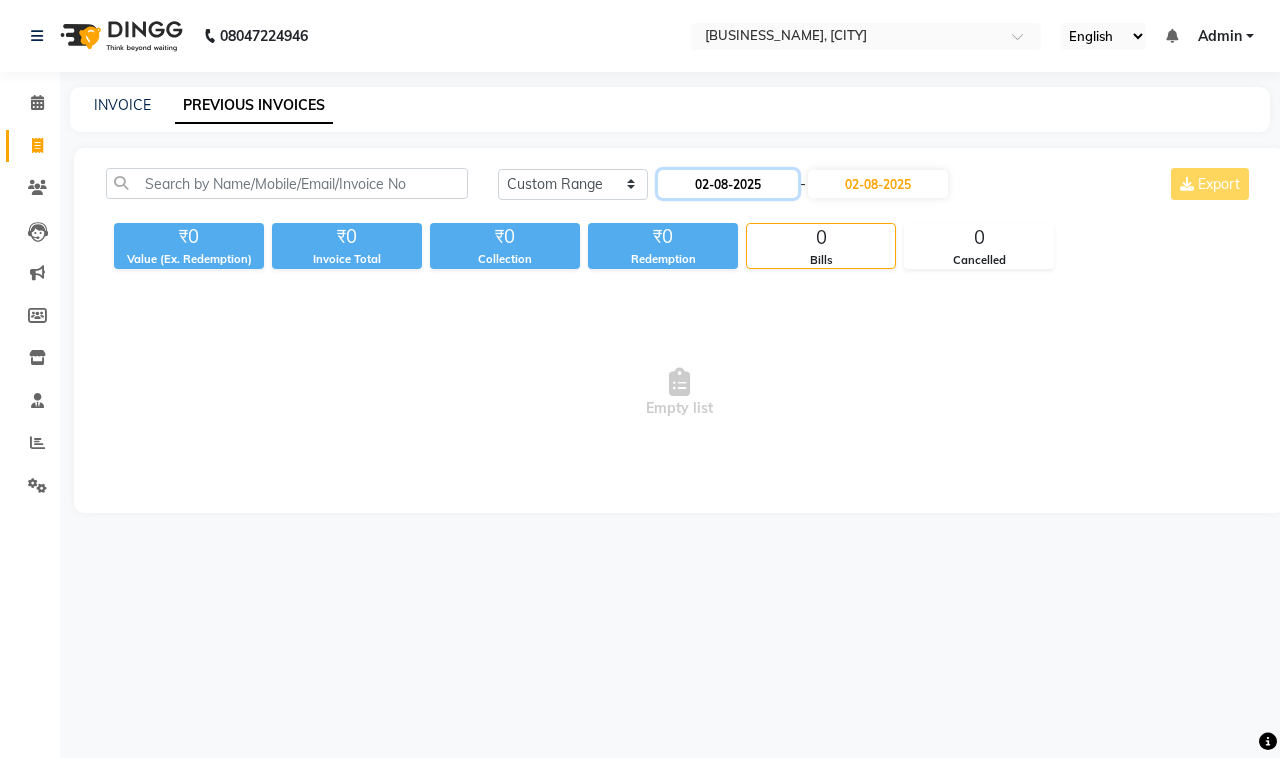 click on "02-08-2025" 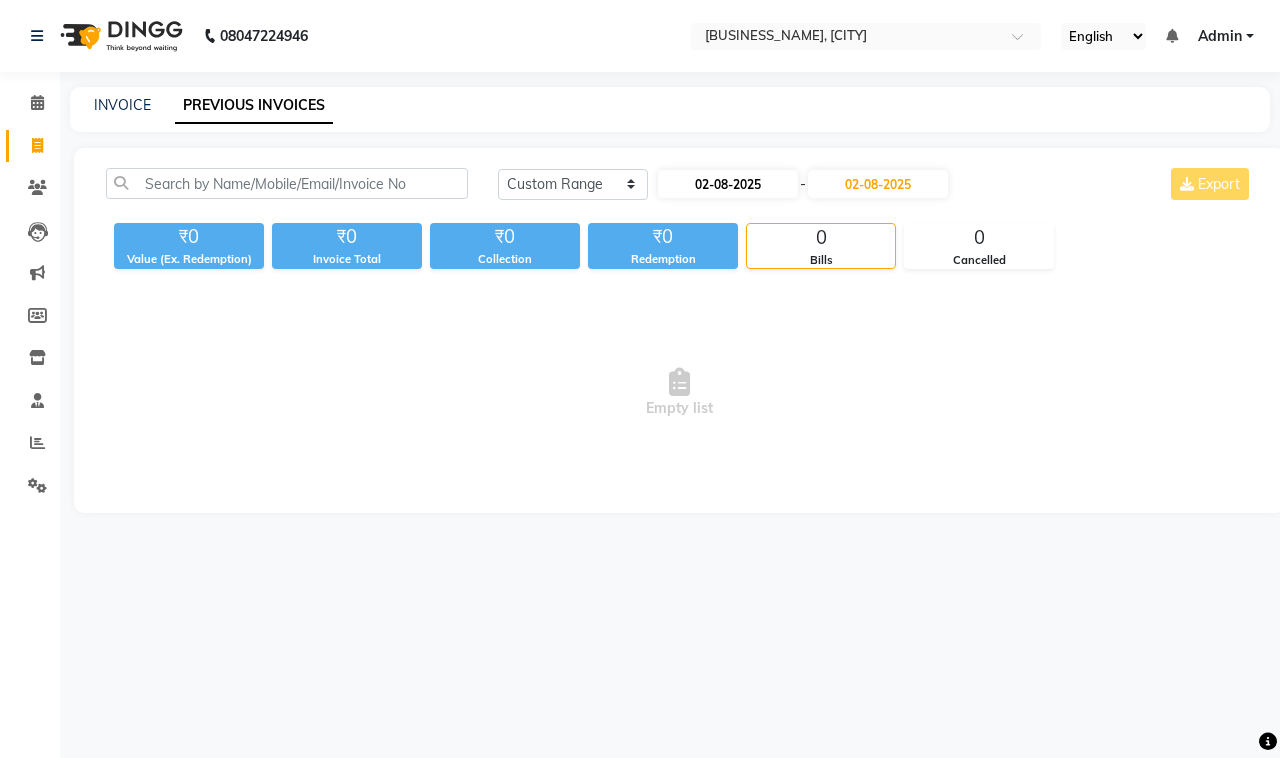 select on "8" 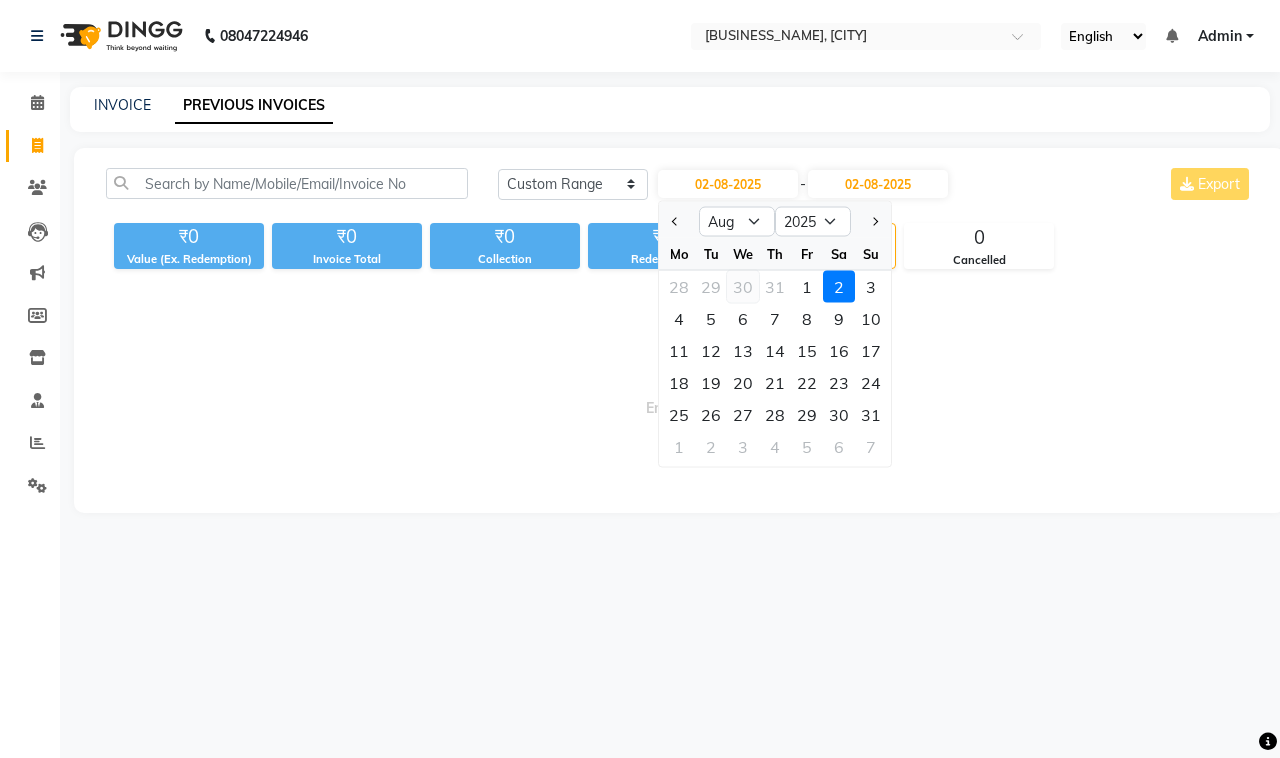 click on "30" 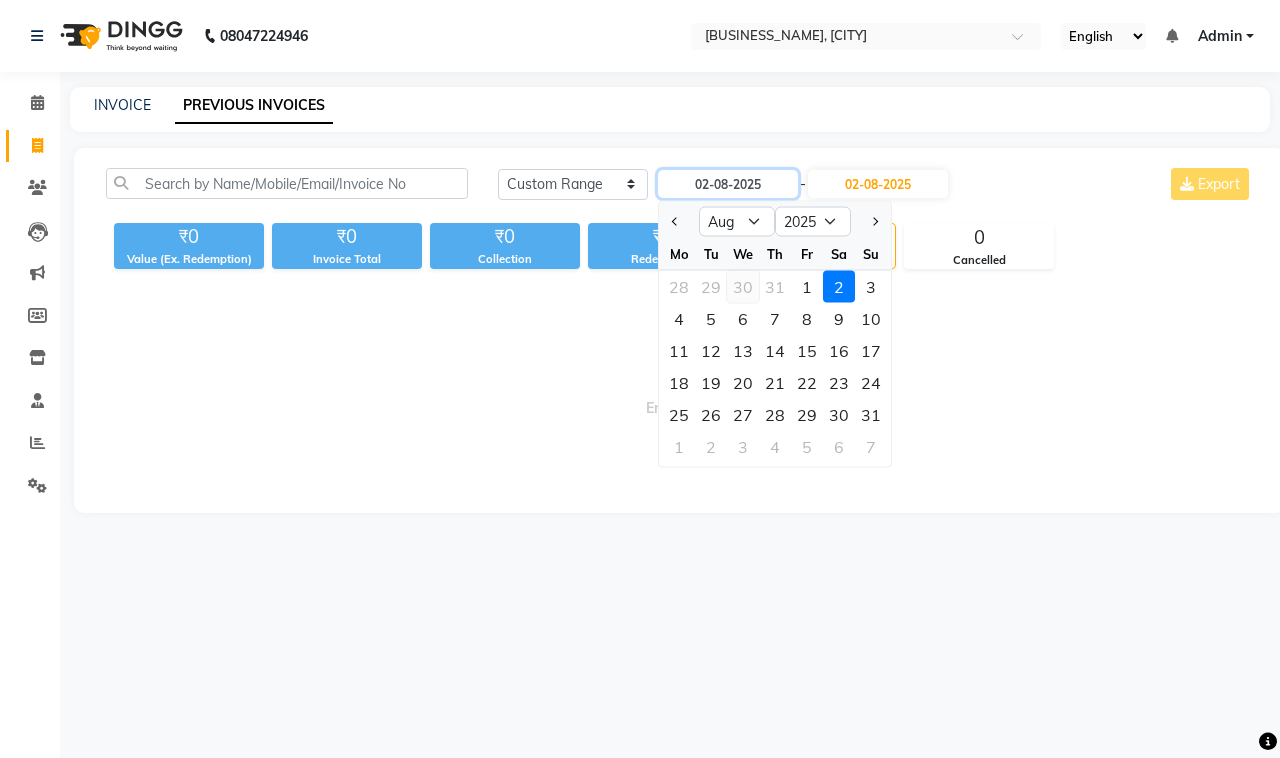 type on "30-07-2025" 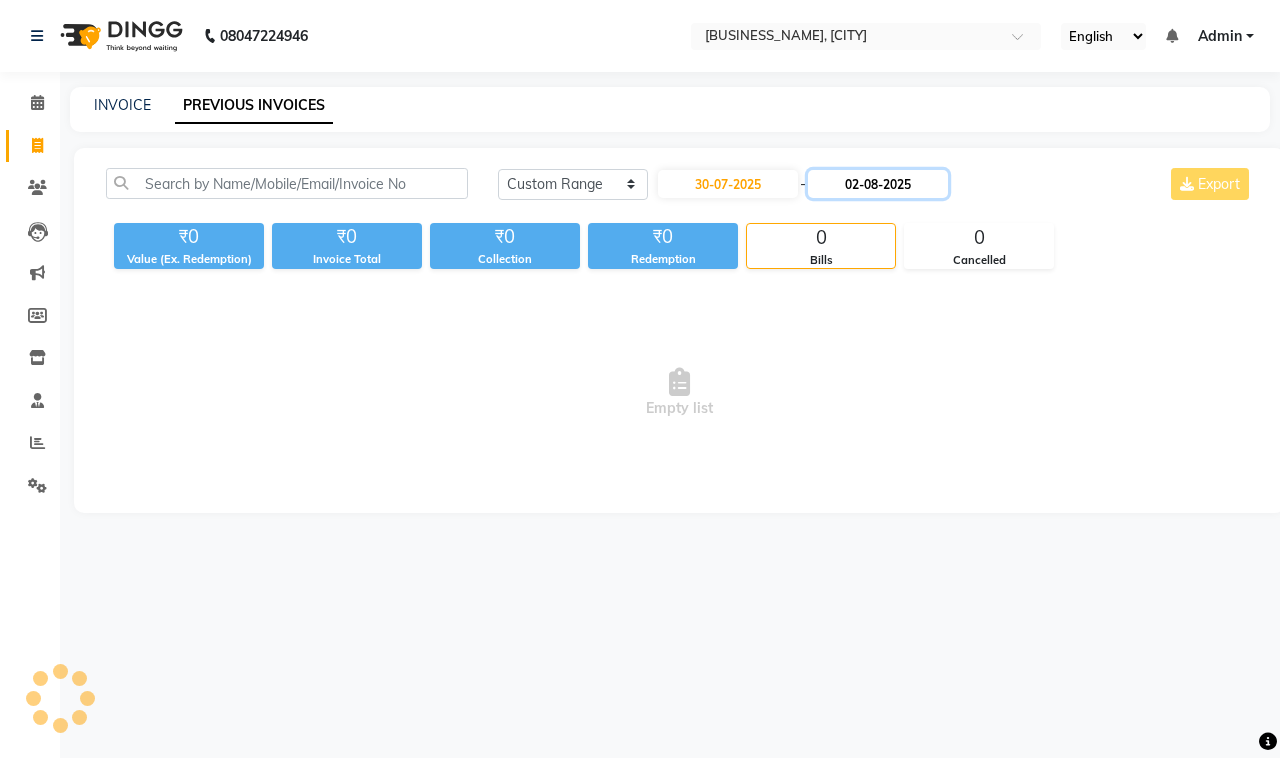 click on "02-08-2025" 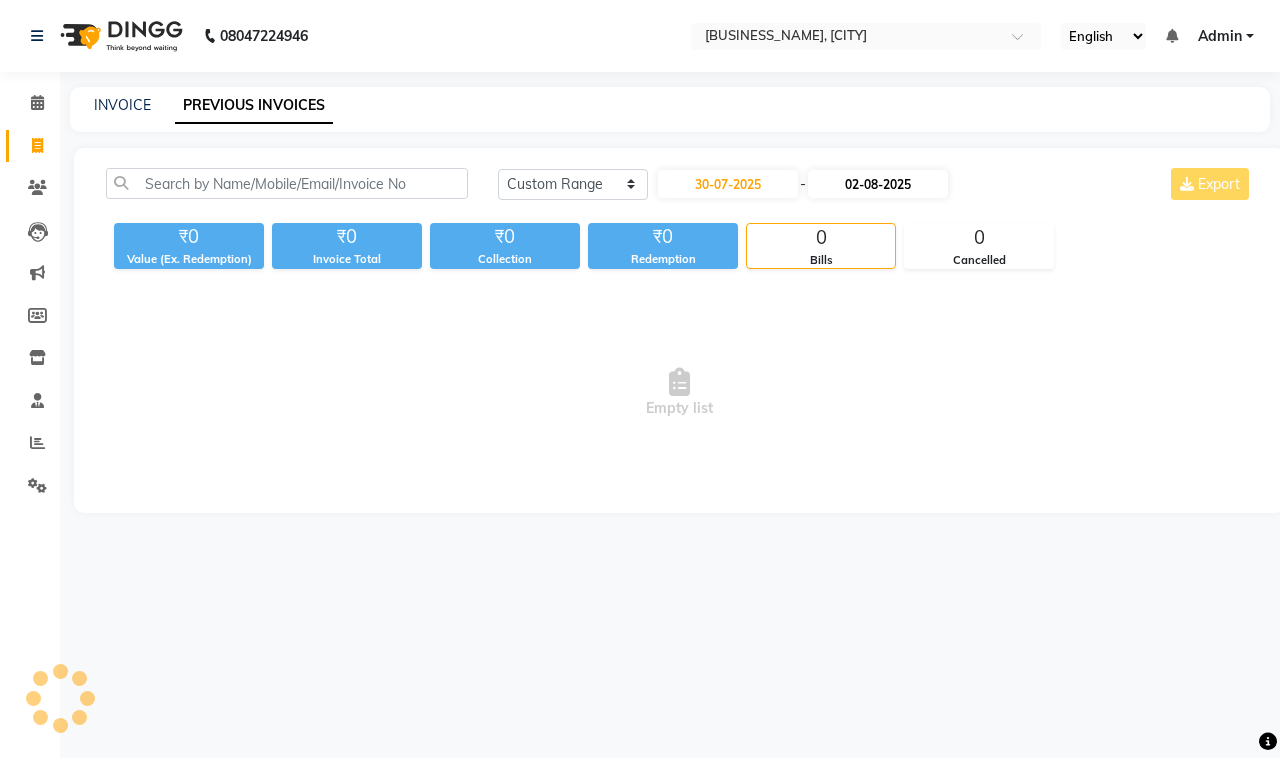 select on "8" 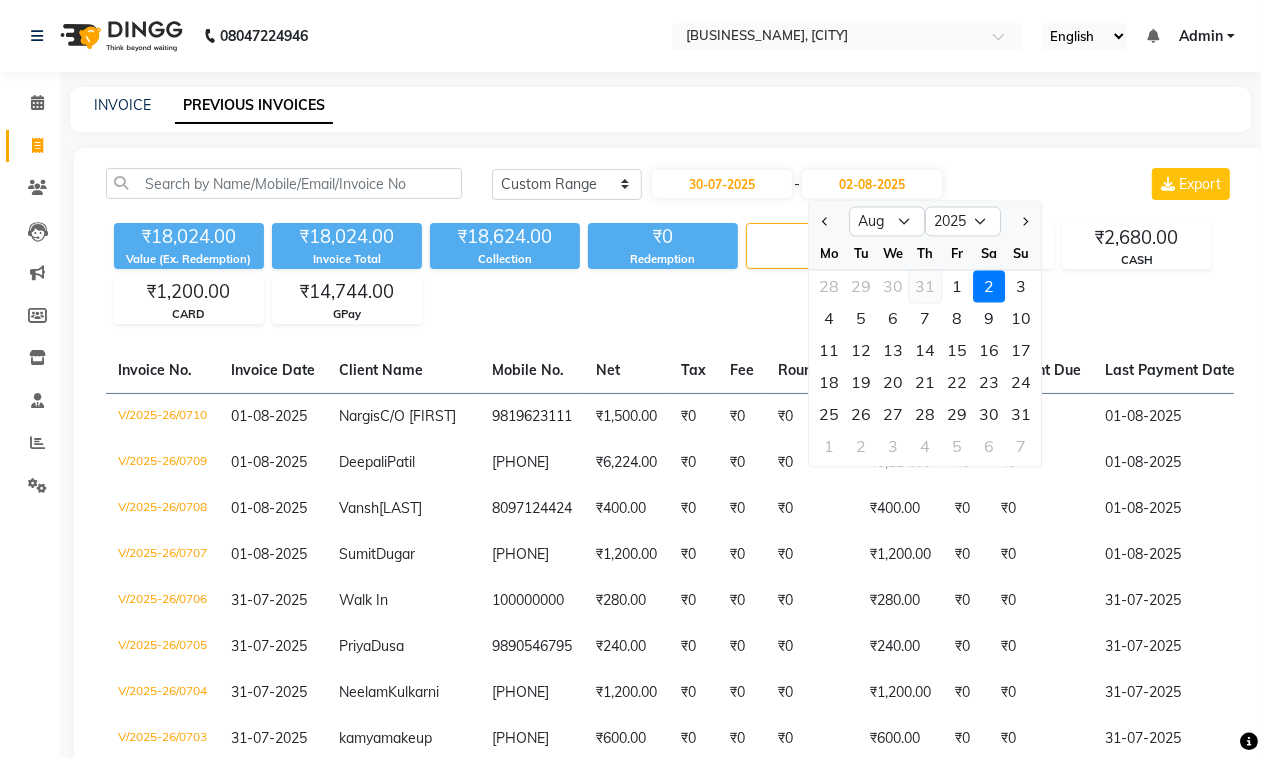 click on "31" 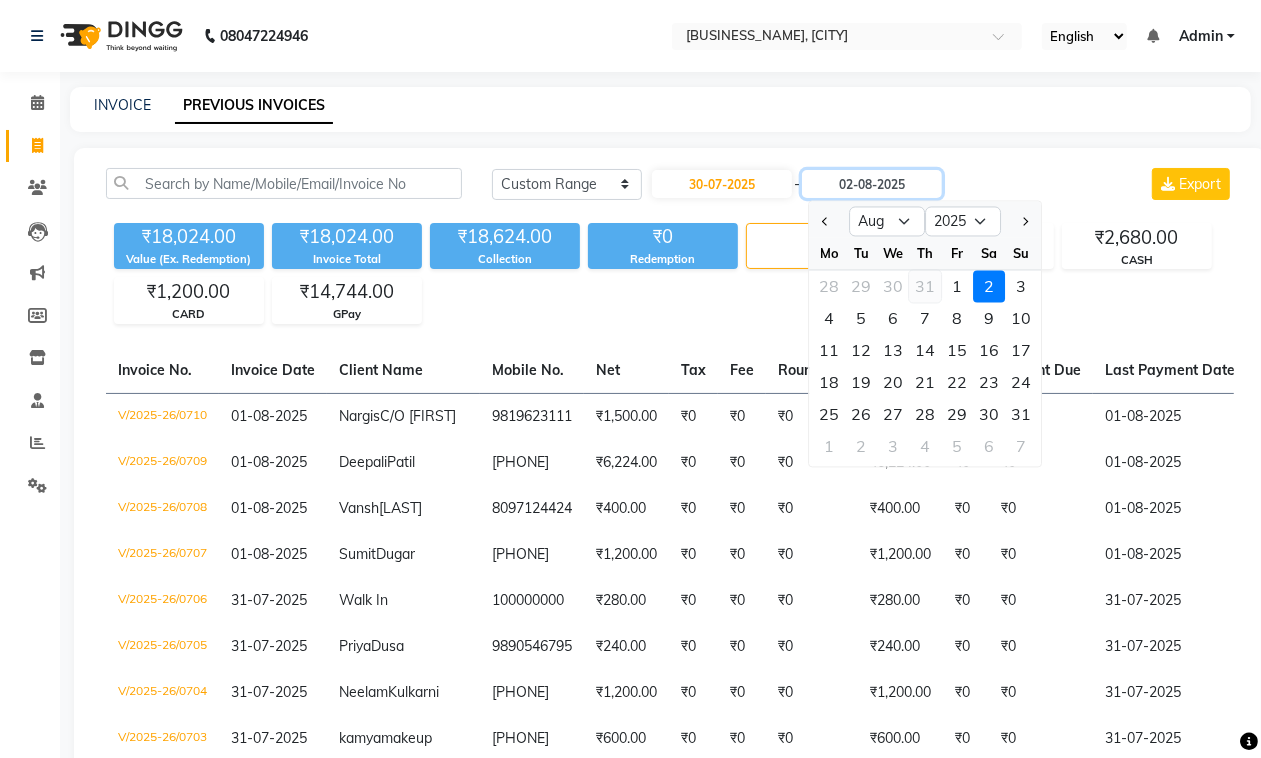 type on "31-07-2025" 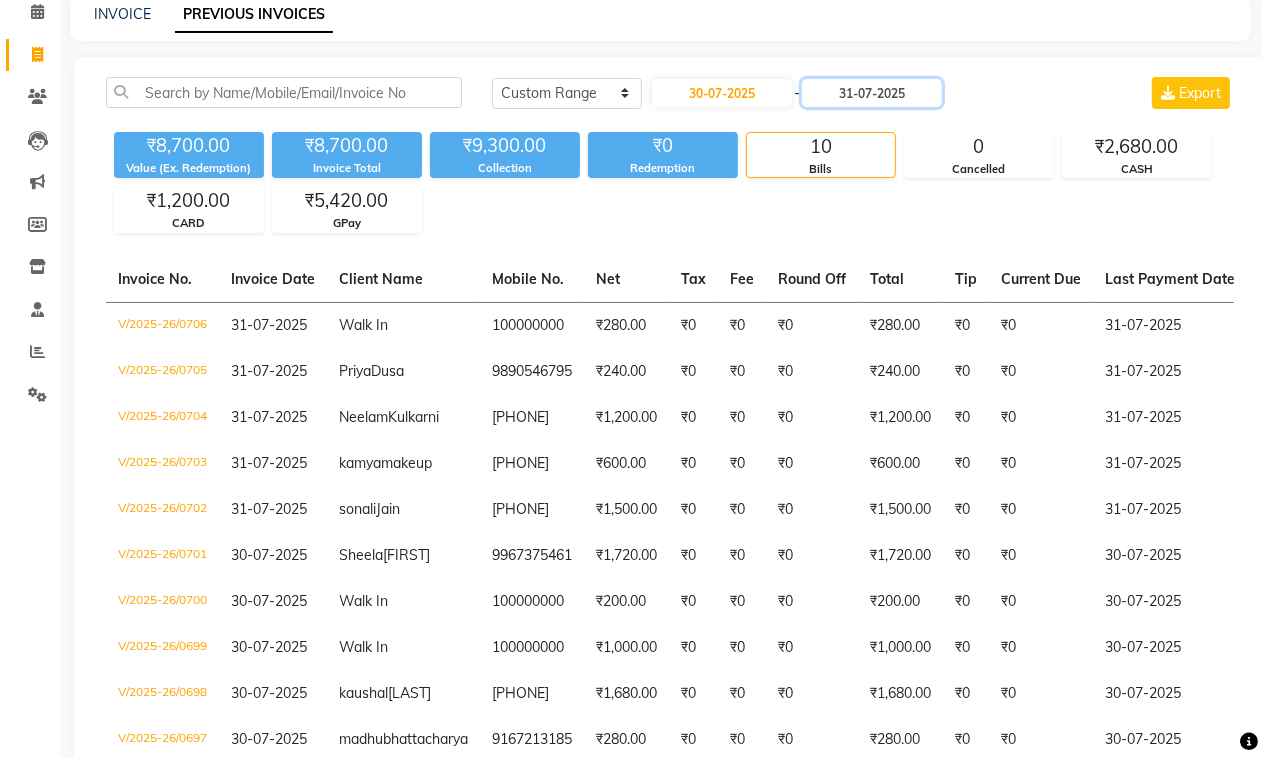 scroll, scrollTop: 88, scrollLeft: 0, axis: vertical 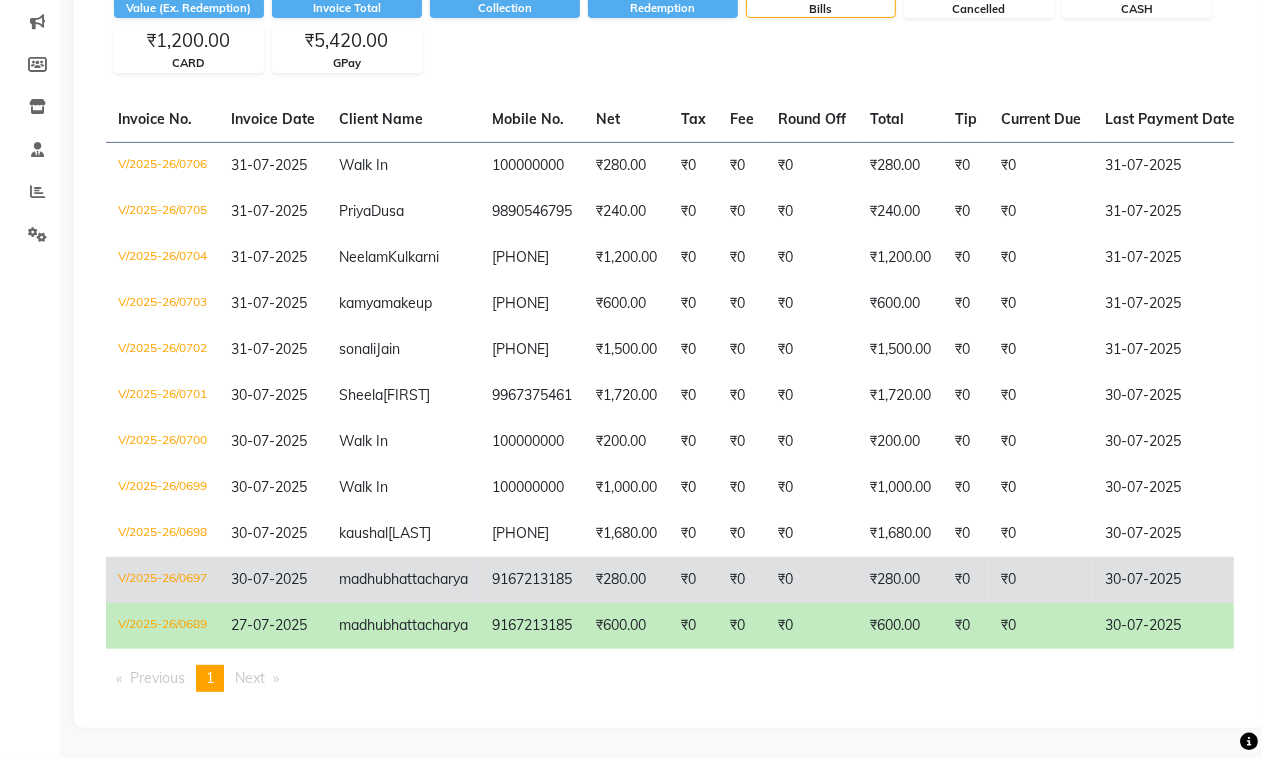click on "₹280.00" 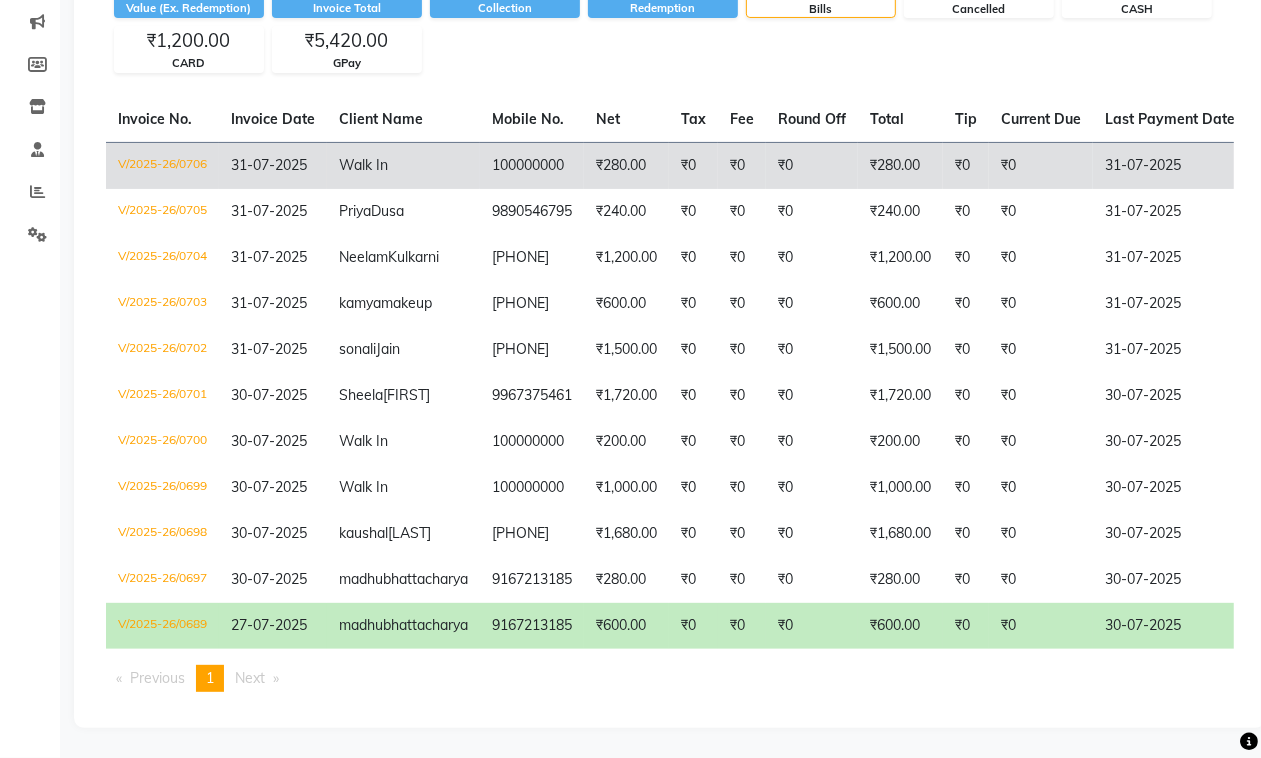 click on "₹280.00" 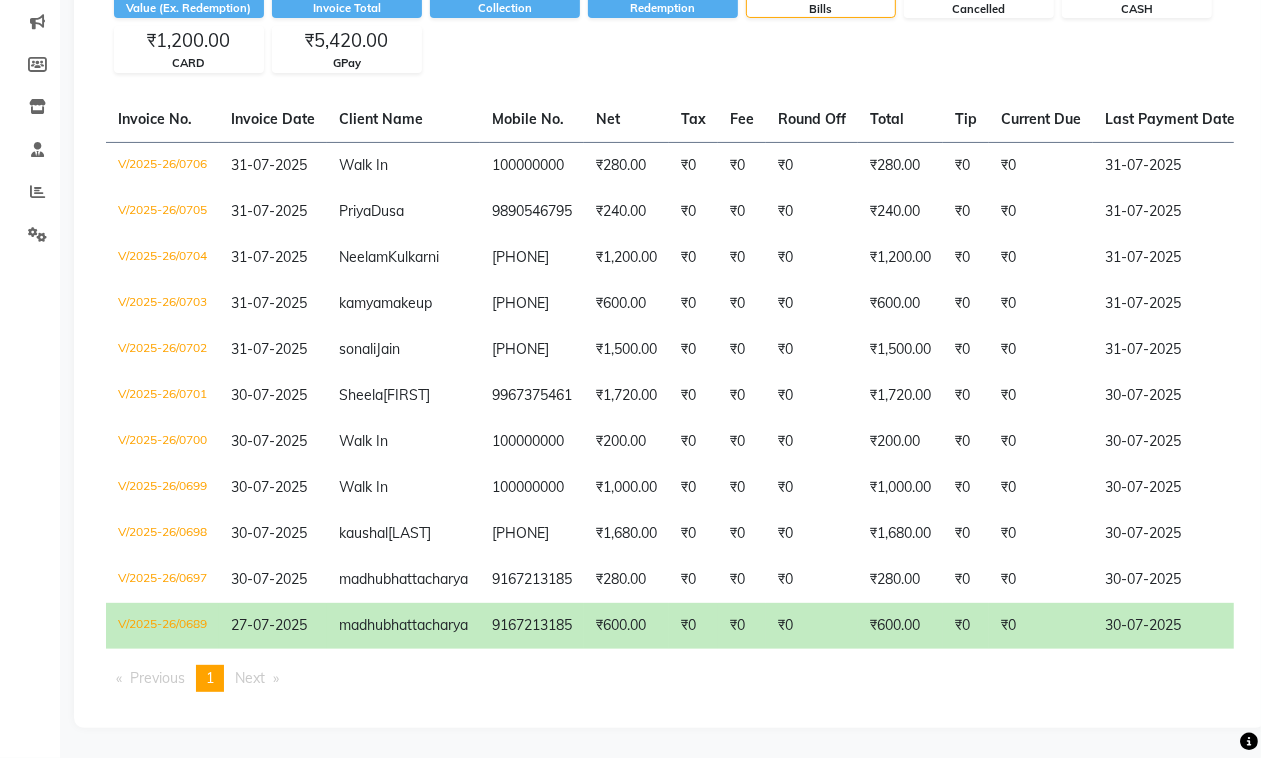 scroll, scrollTop: 73, scrollLeft: 0, axis: vertical 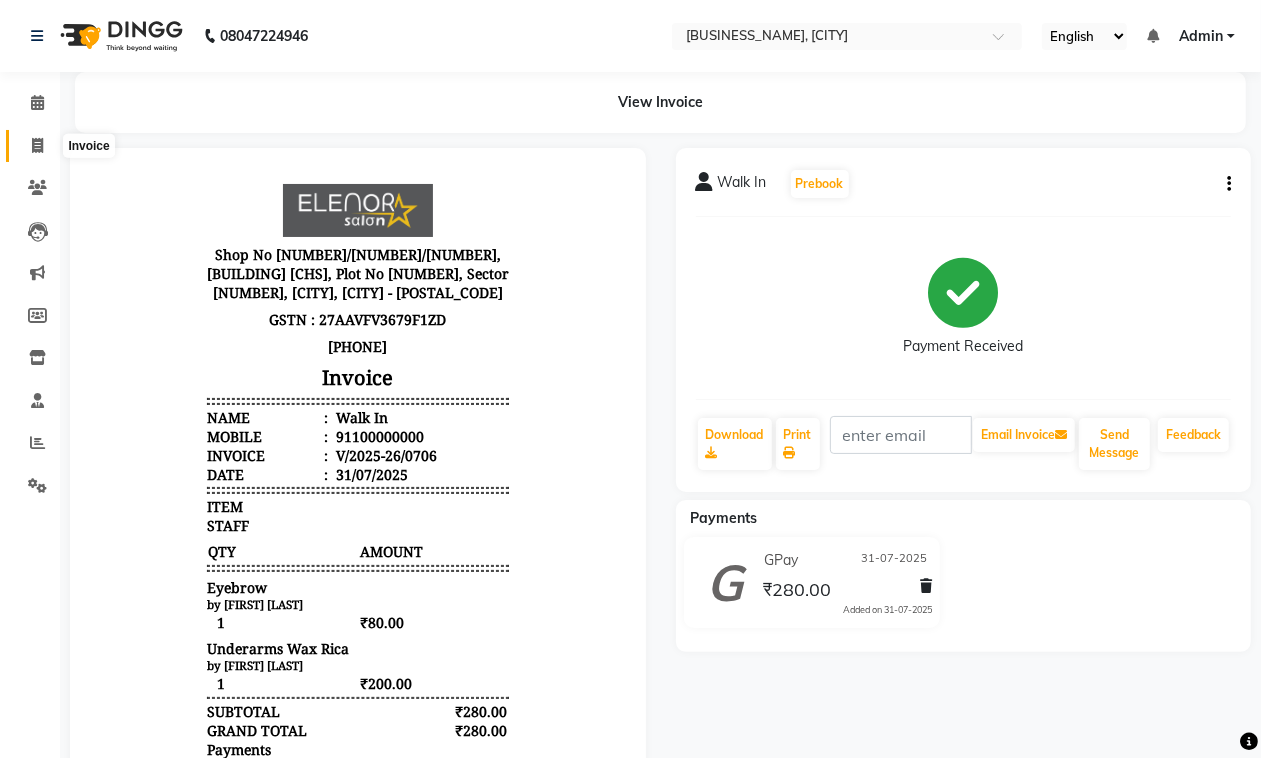 click 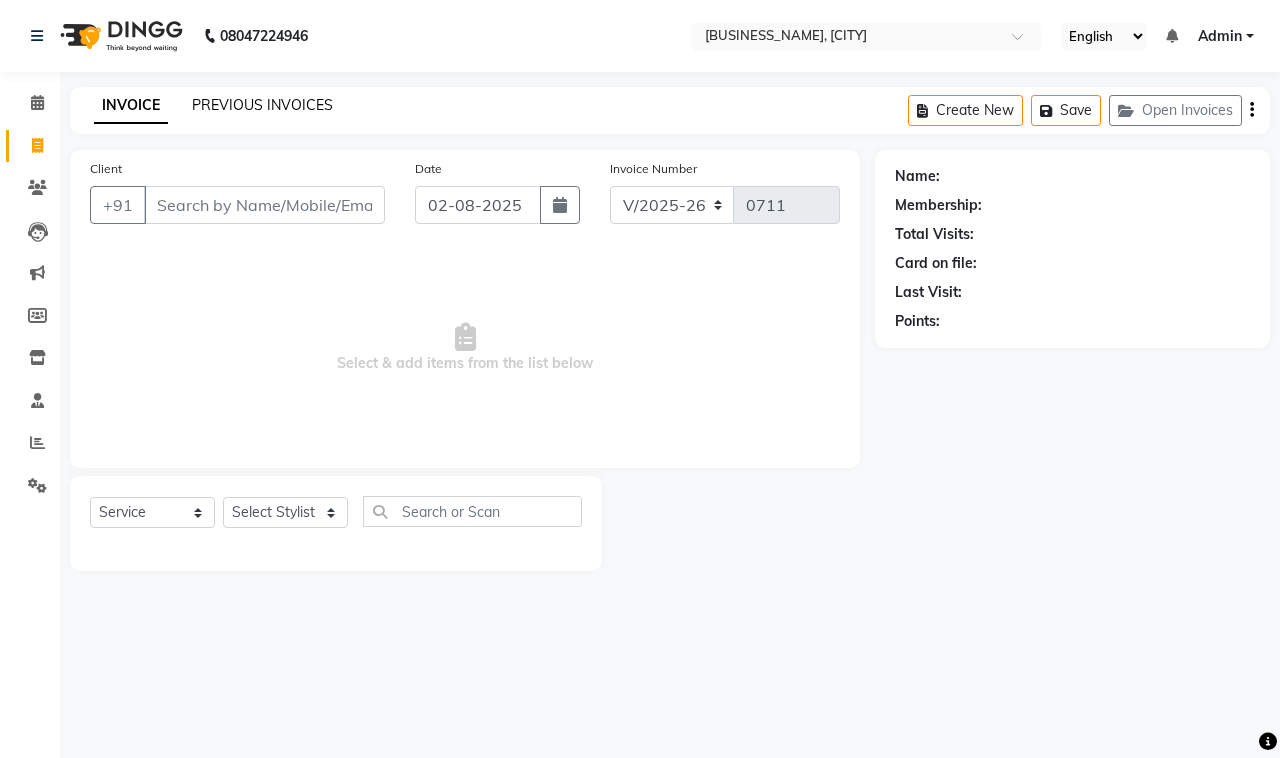 click on "PREVIOUS INVOICES" 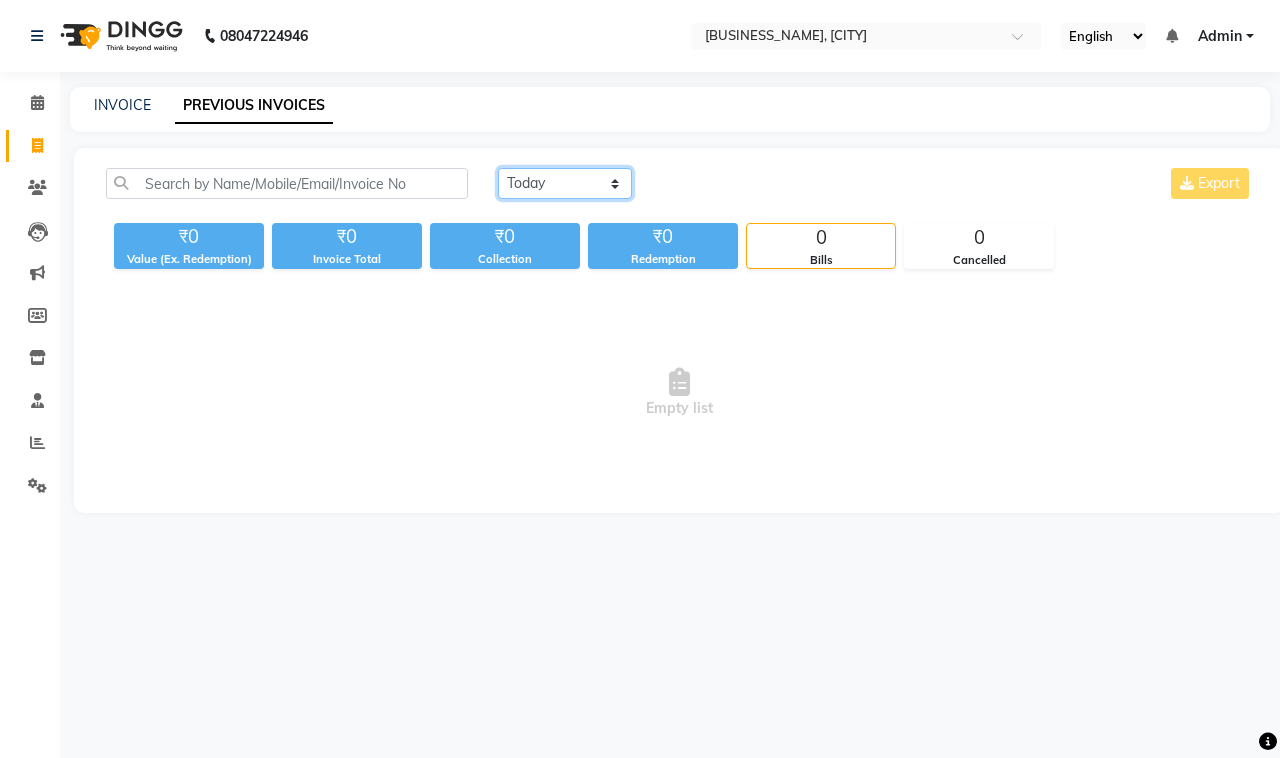 click on "Today Yesterday Custom Range" 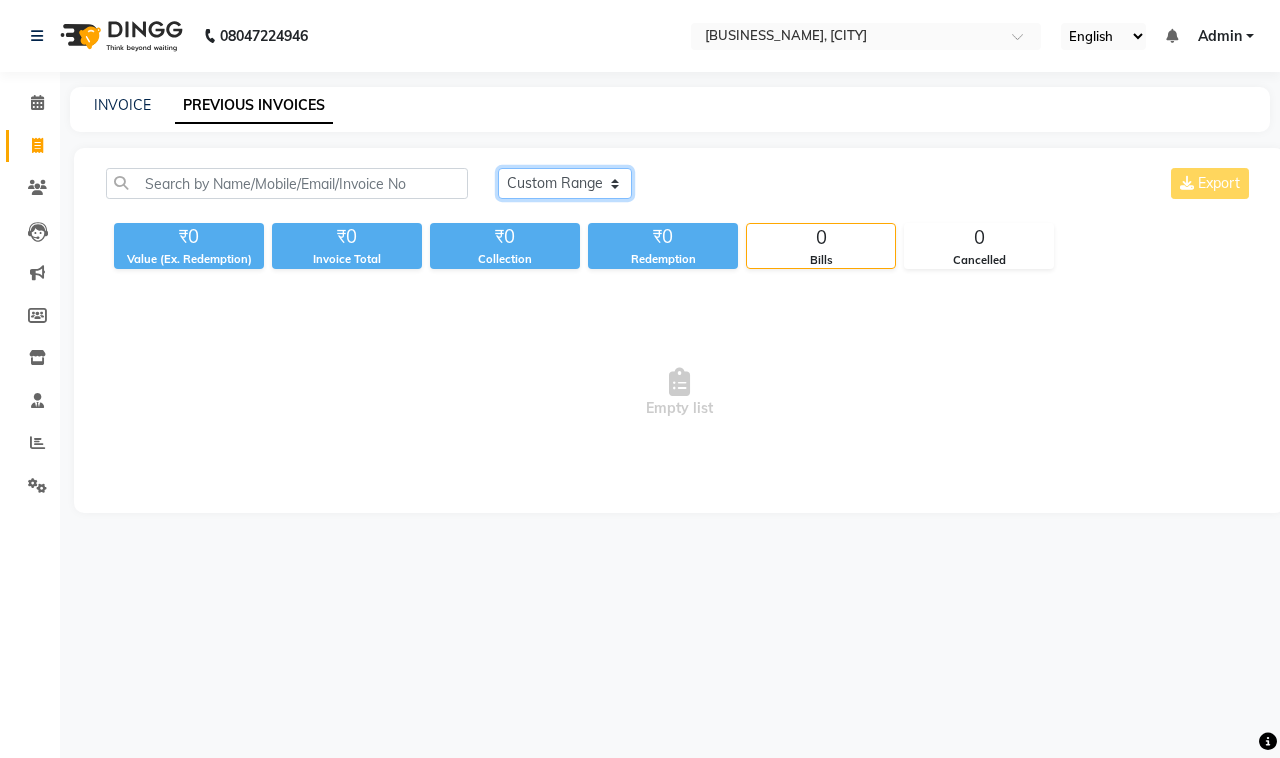 click on "Today Yesterday Custom Range" 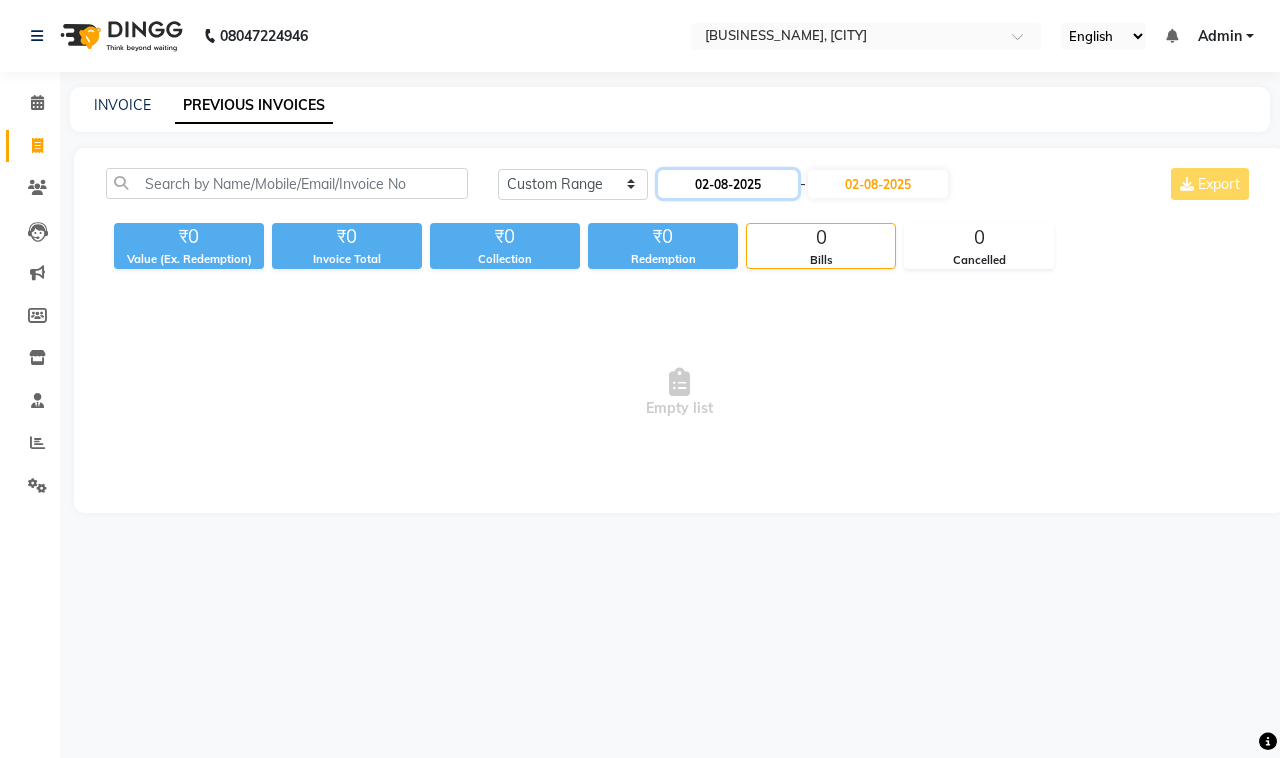 click on "02-08-2025" 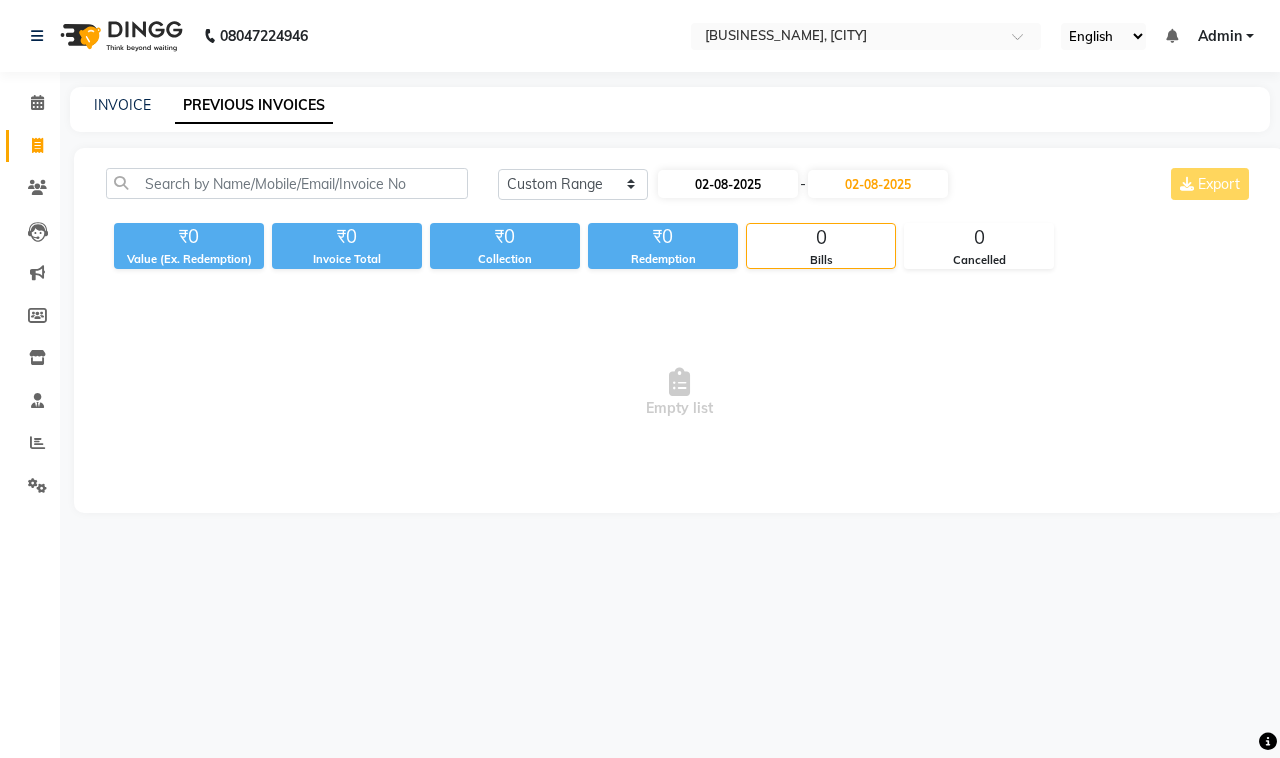 select on "8" 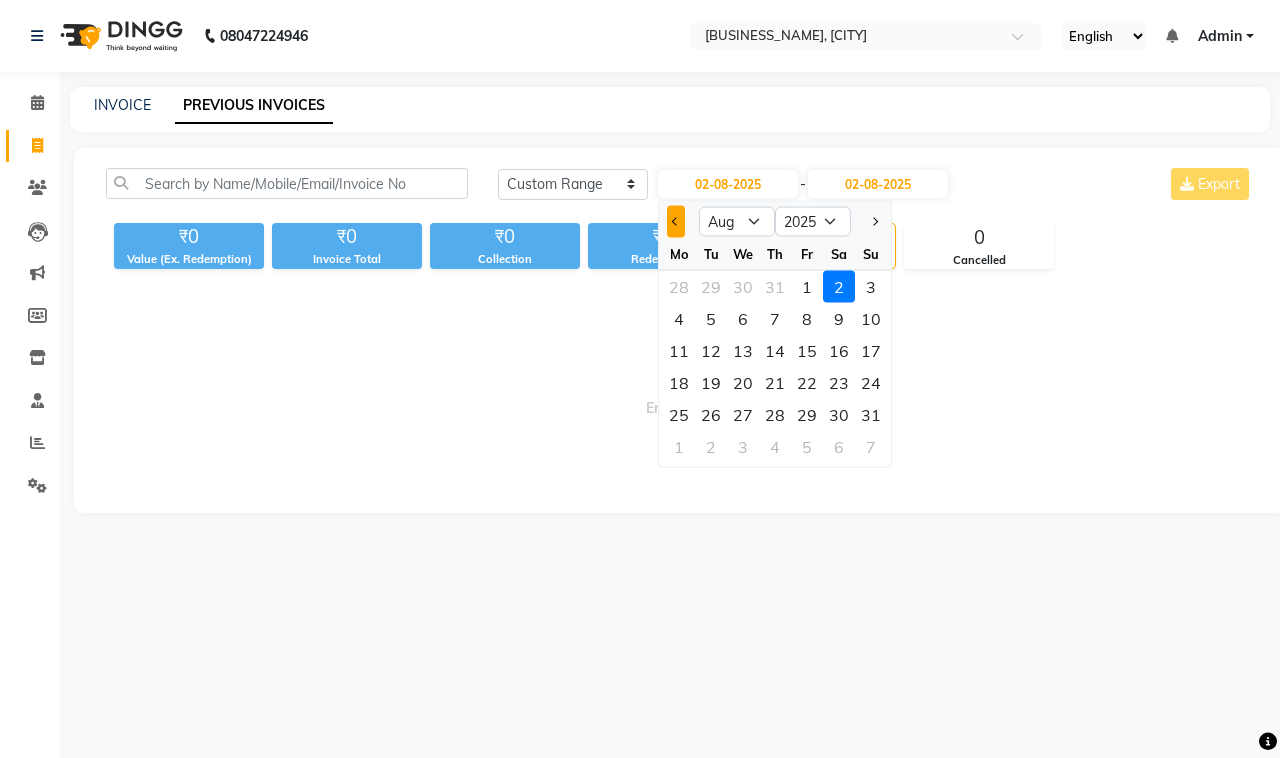 click 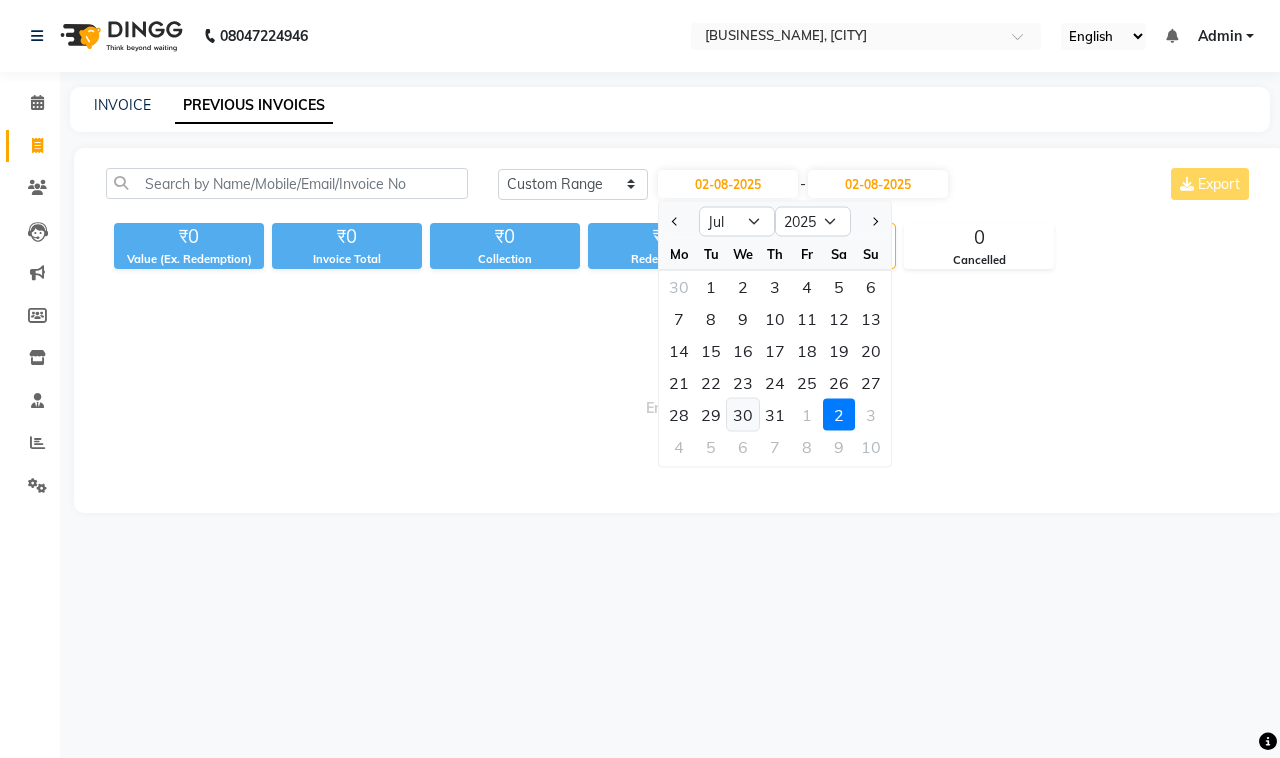 click on "30" 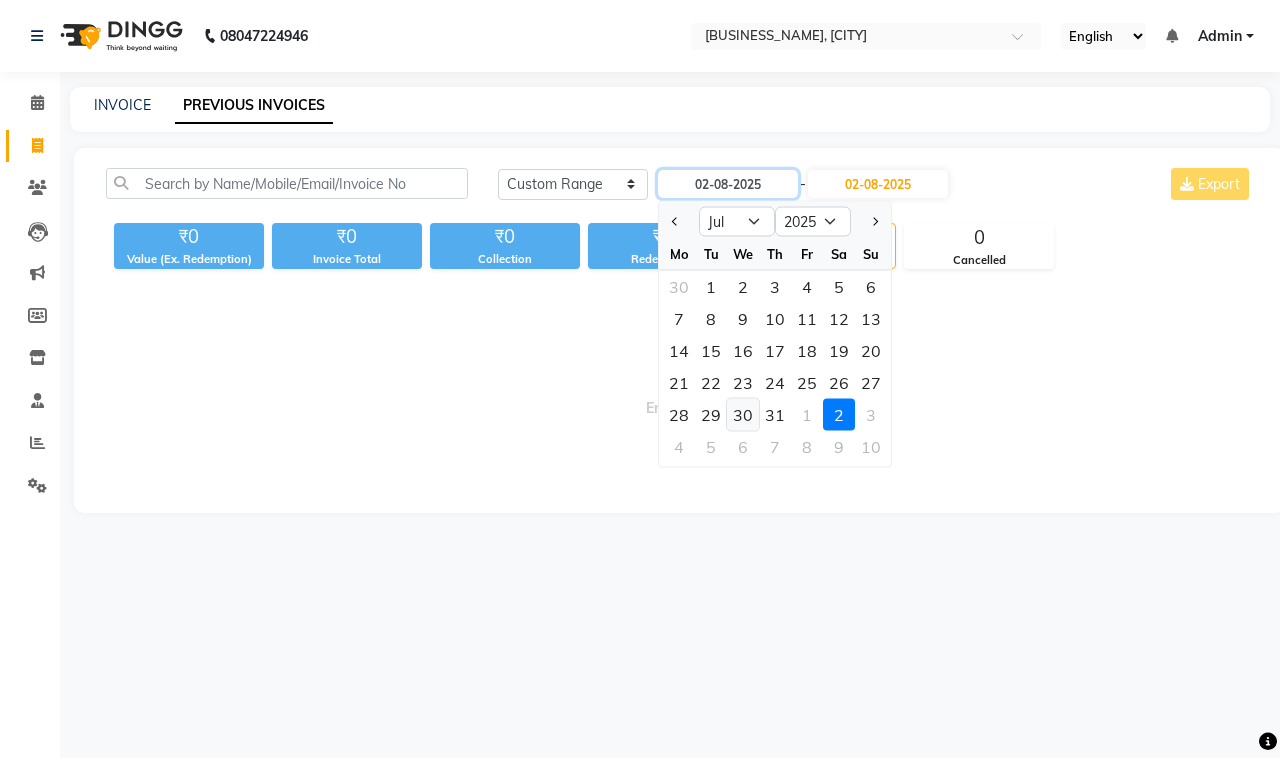 type on "30-07-2025" 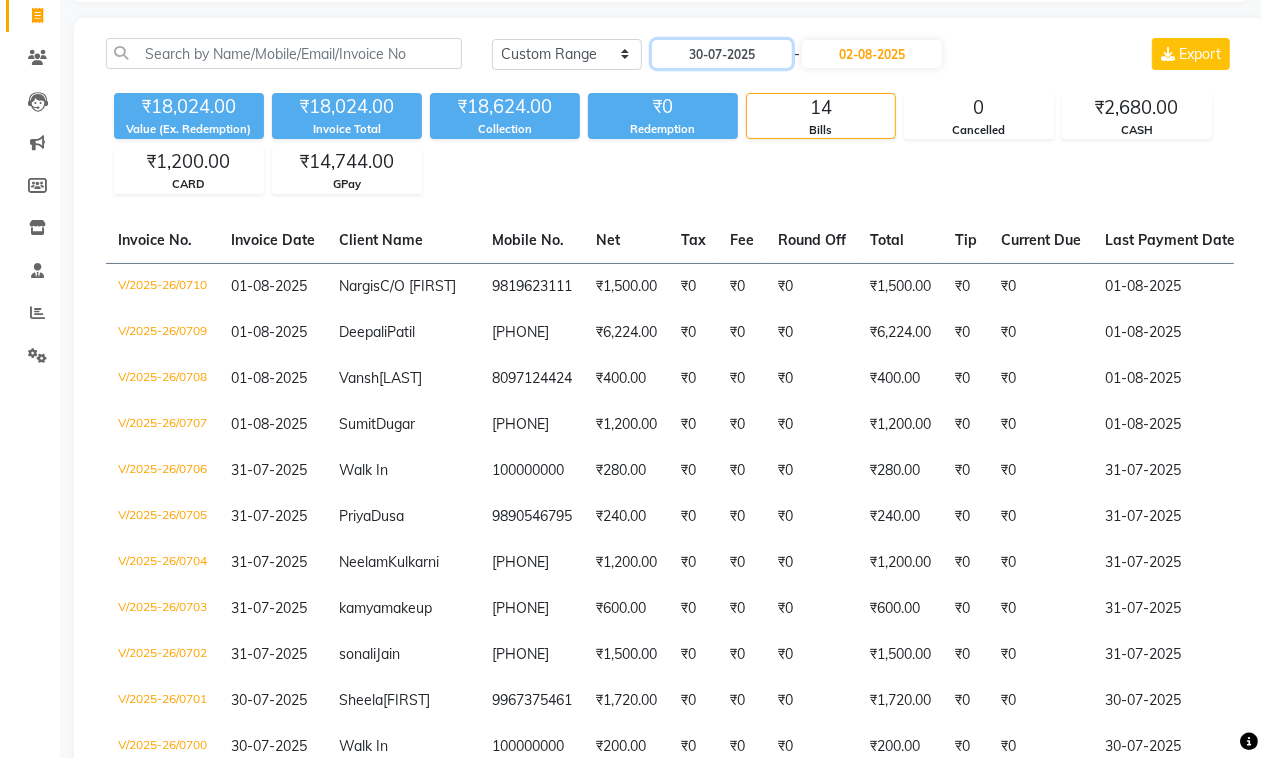 scroll, scrollTop: 178, scrollLeft: 0, axis: vertical 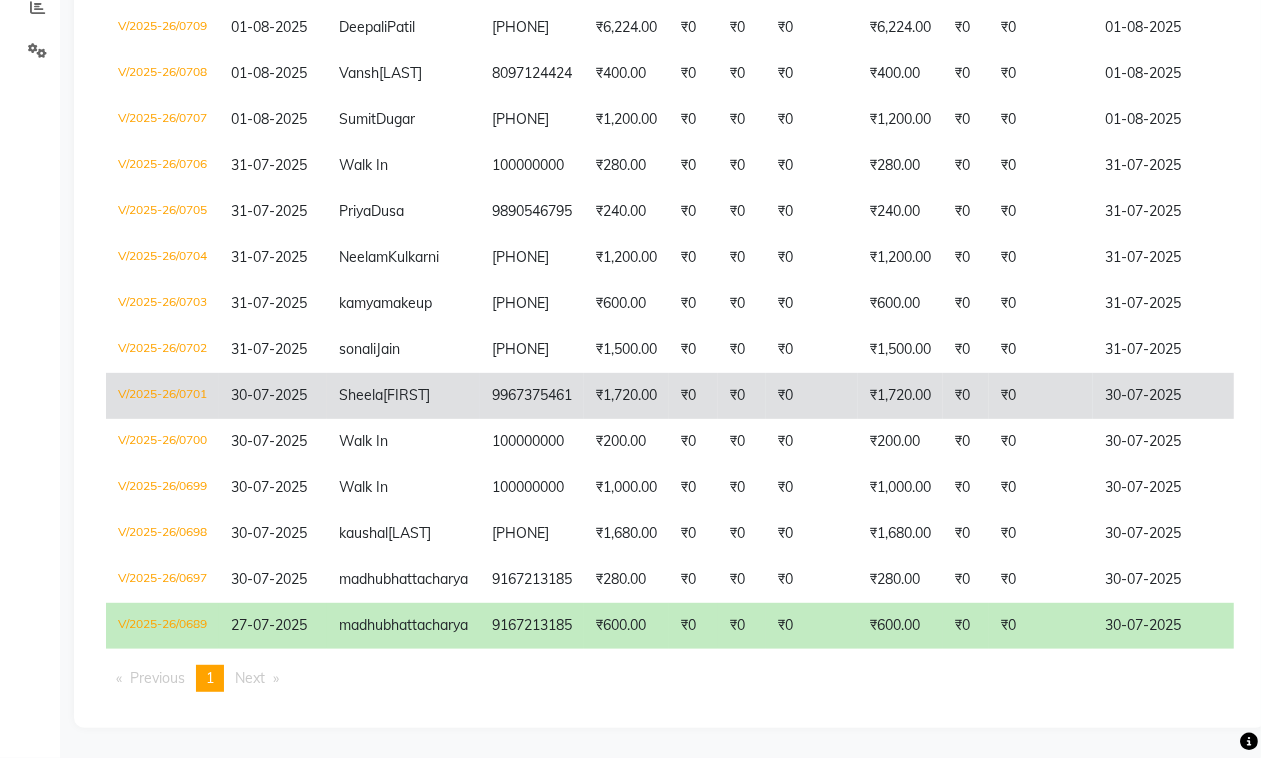 drag, startPoint x: 388, startPoint y: 476, endPoint x: 401, endPoint y: 476, distance: 13 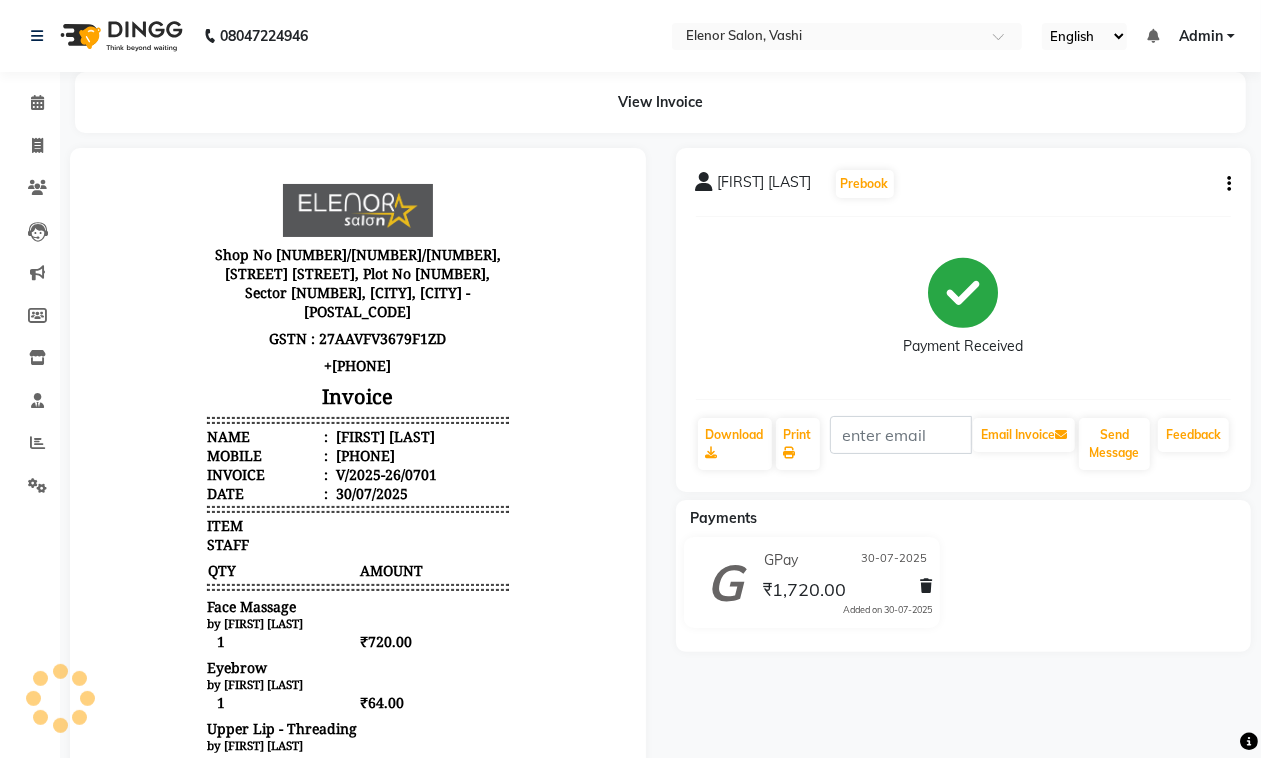 scroll, scrollTop: 0, scrollLeft: 0, axis: both 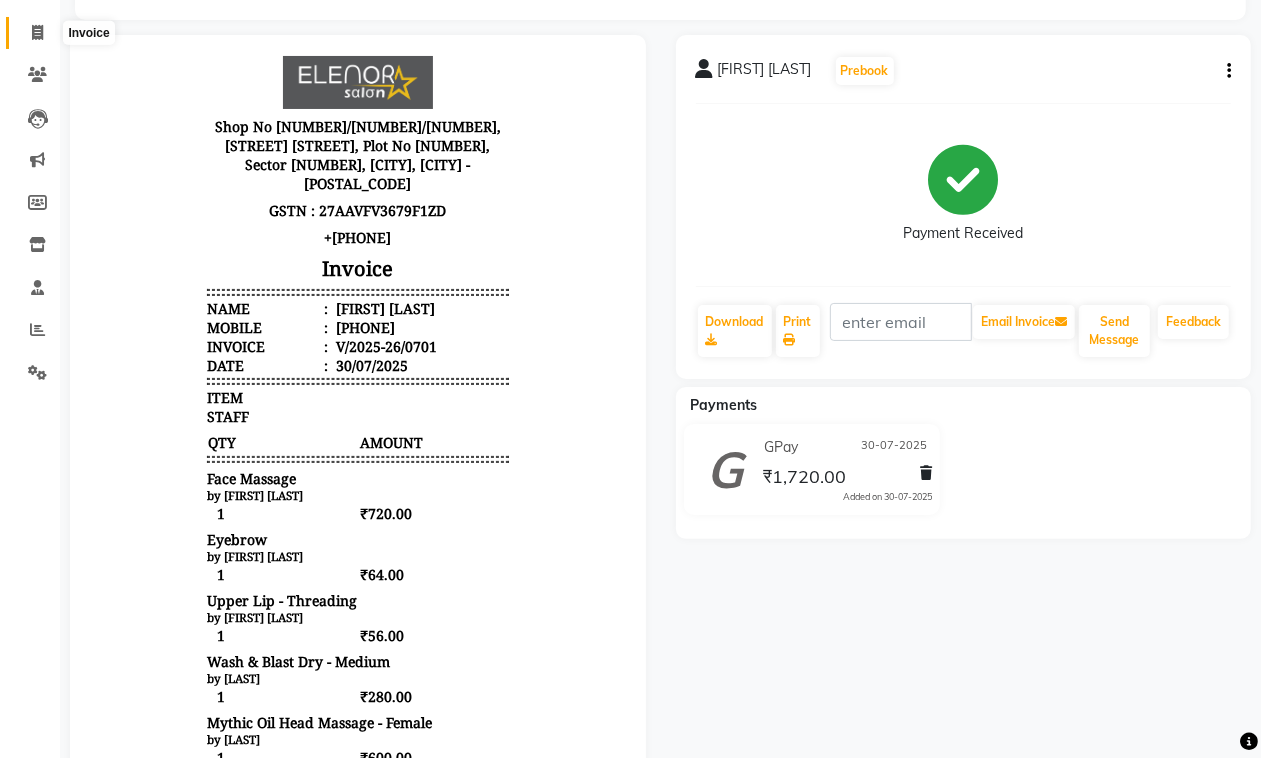 click 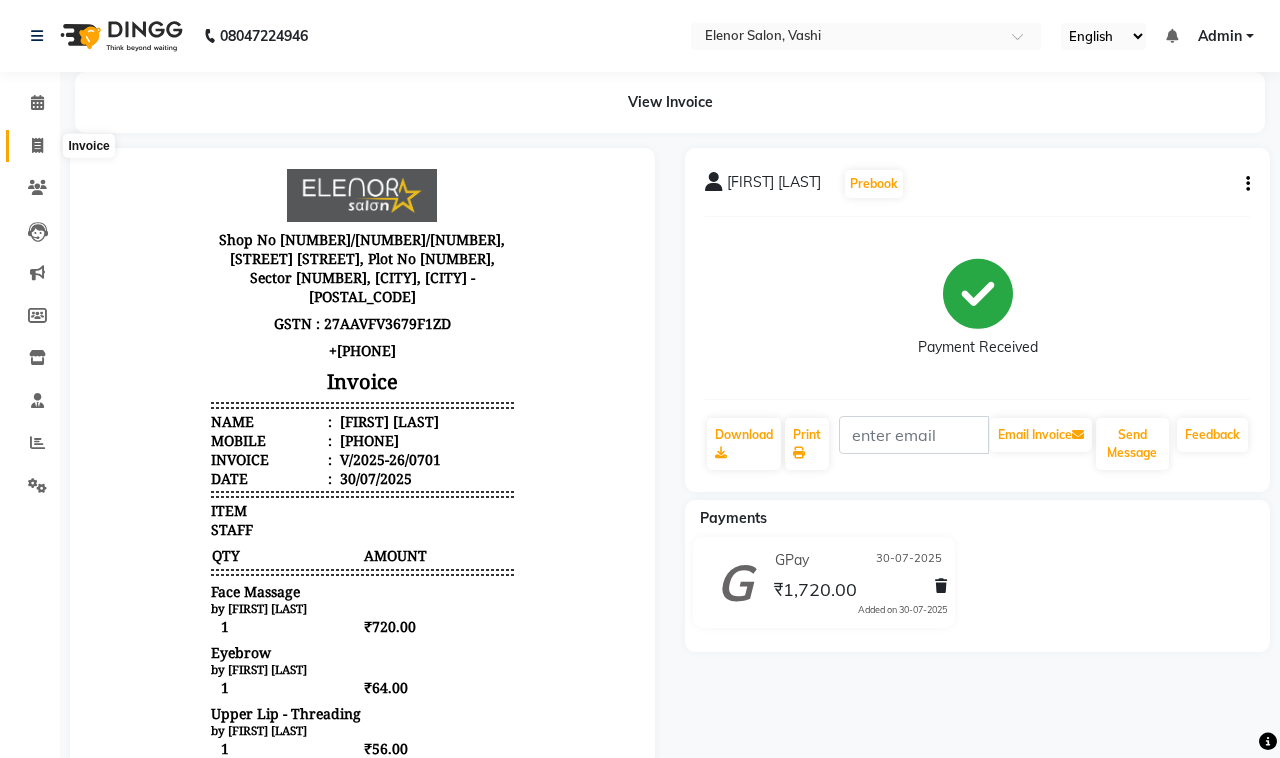 select on "695" 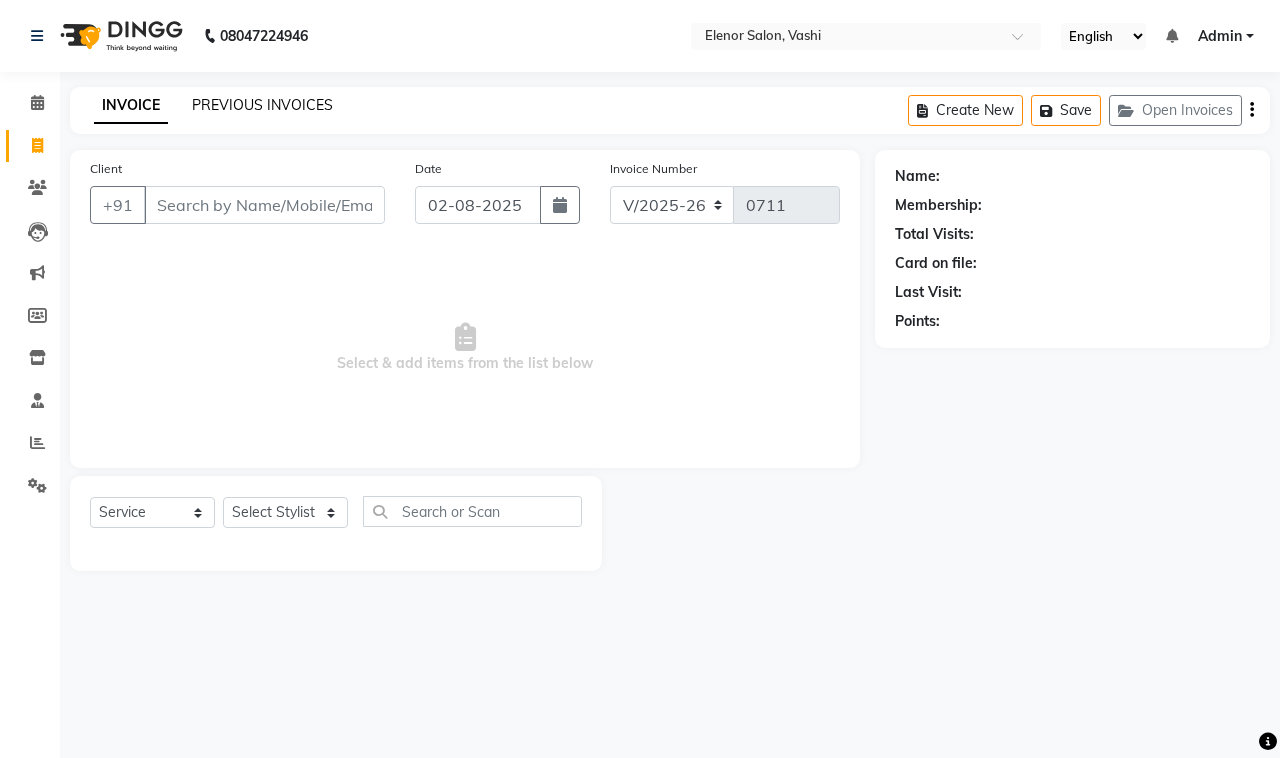 click on "PREVIOUS INVOICES" 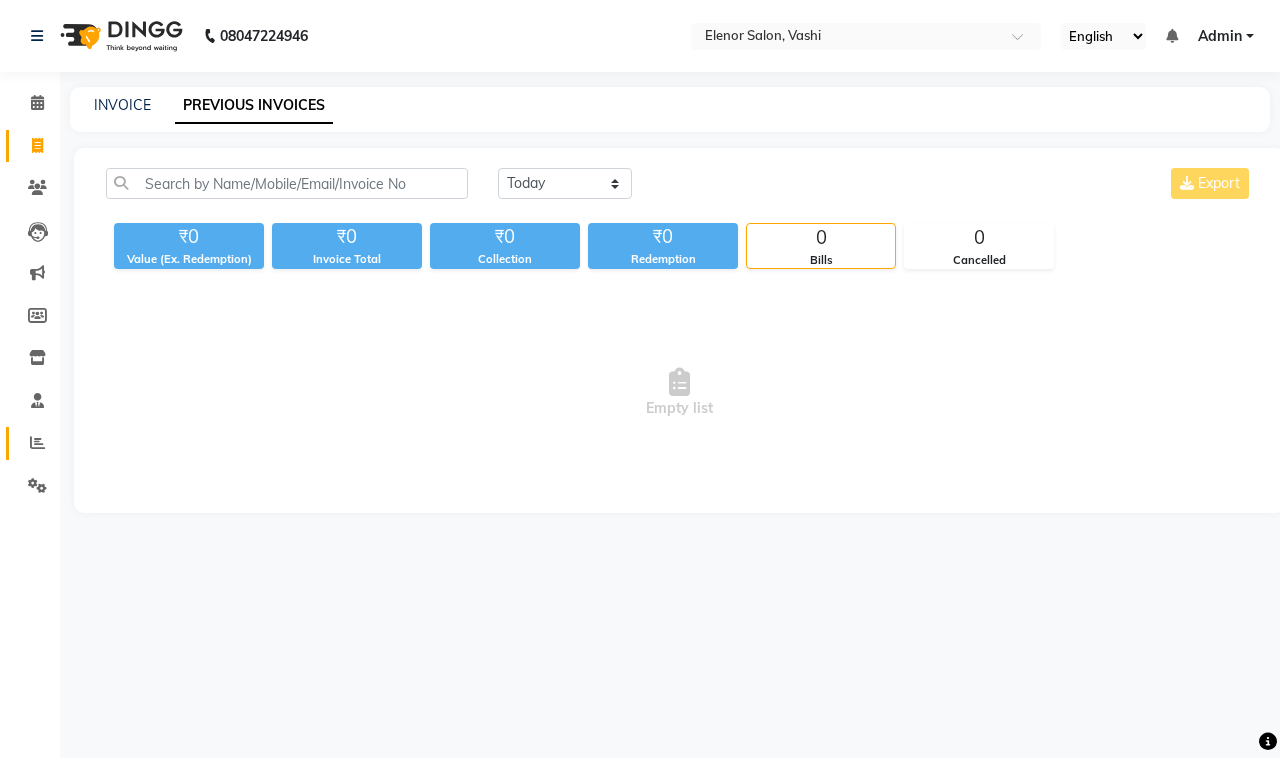 click on "Reports" 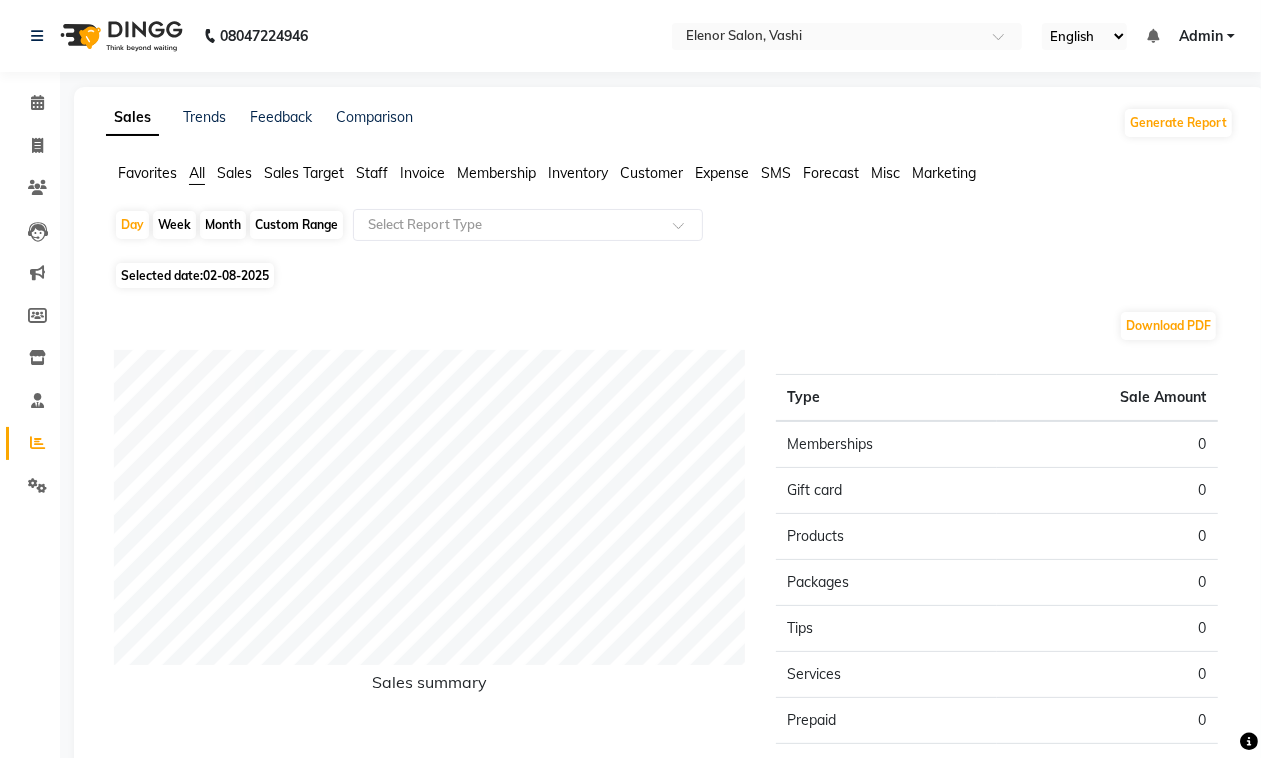 click on "Staff" 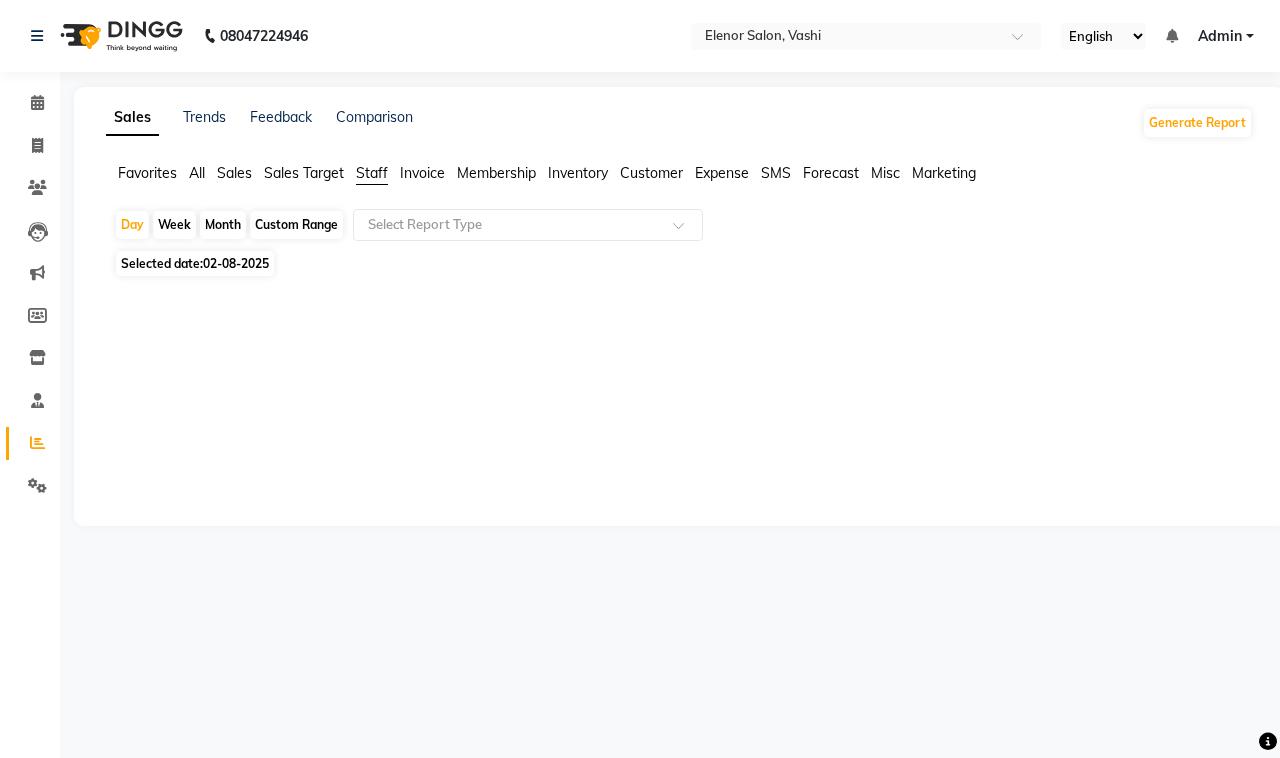 click on "Month" 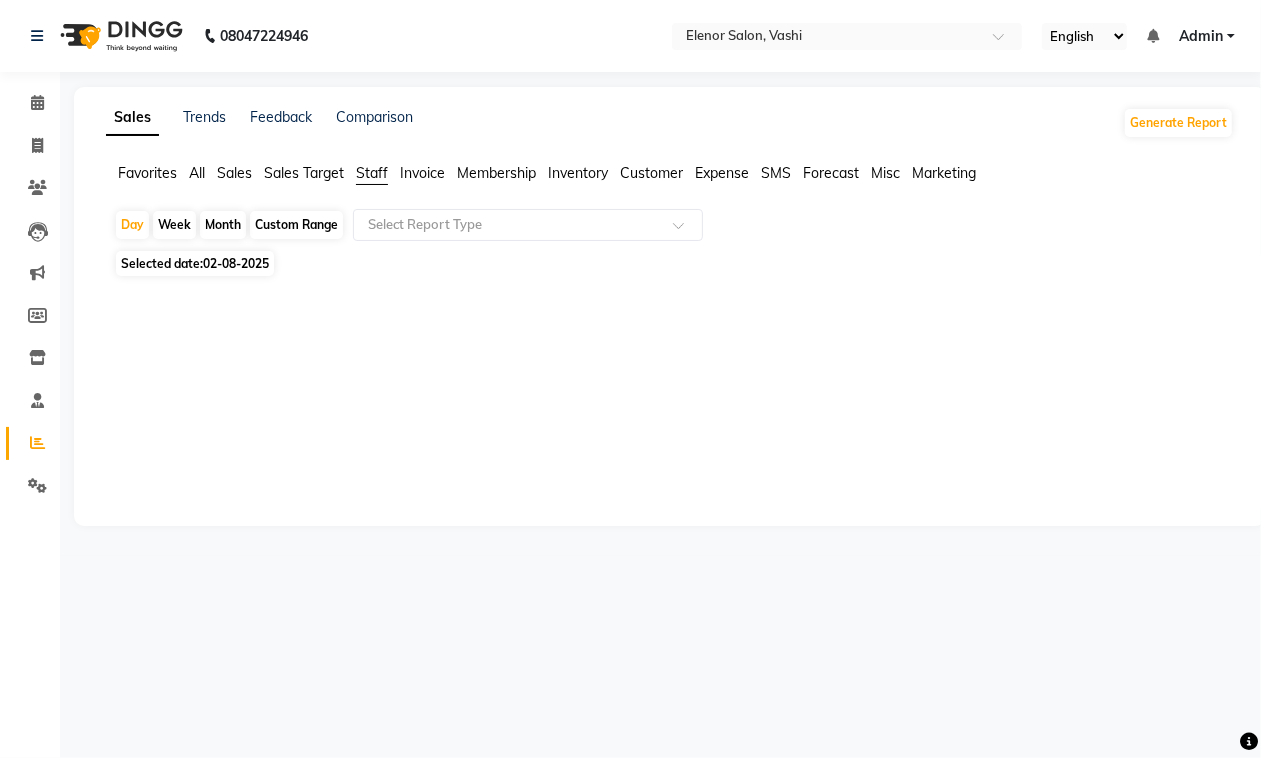 select on "8" 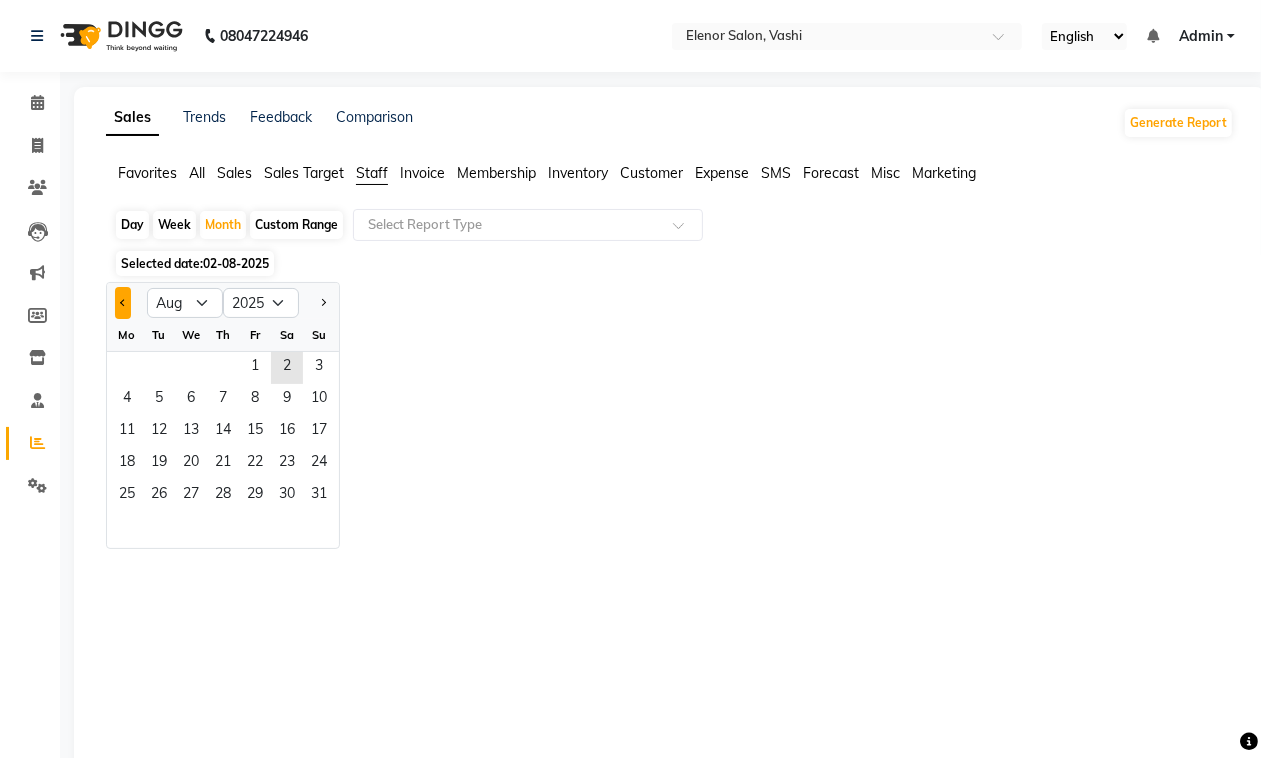 click 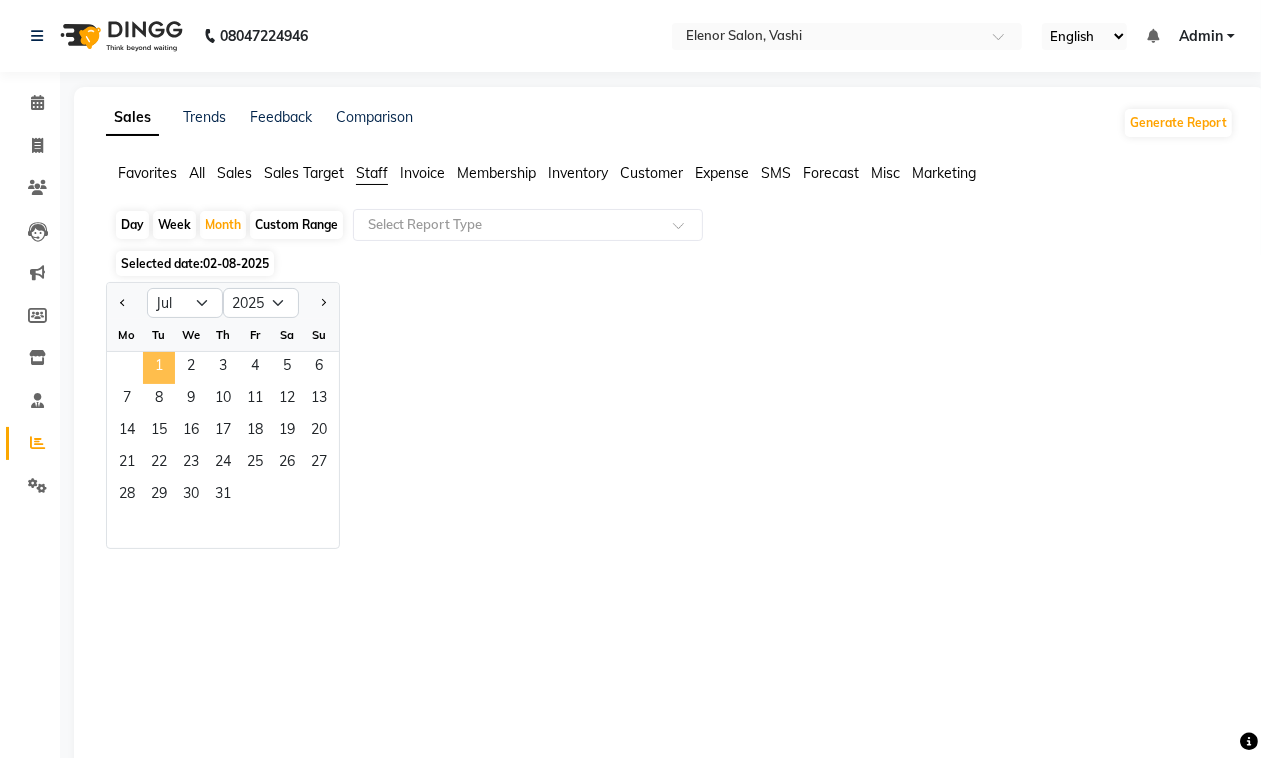 click on "1" 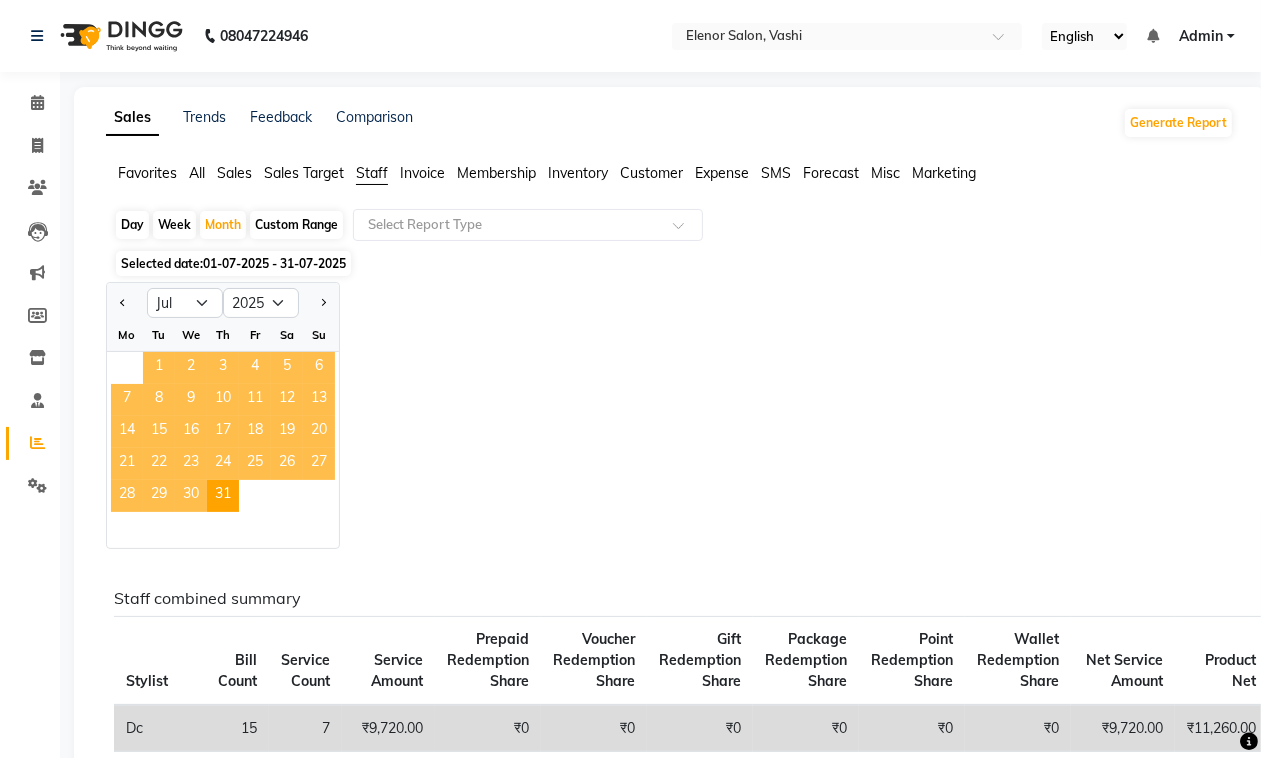 click on "1" 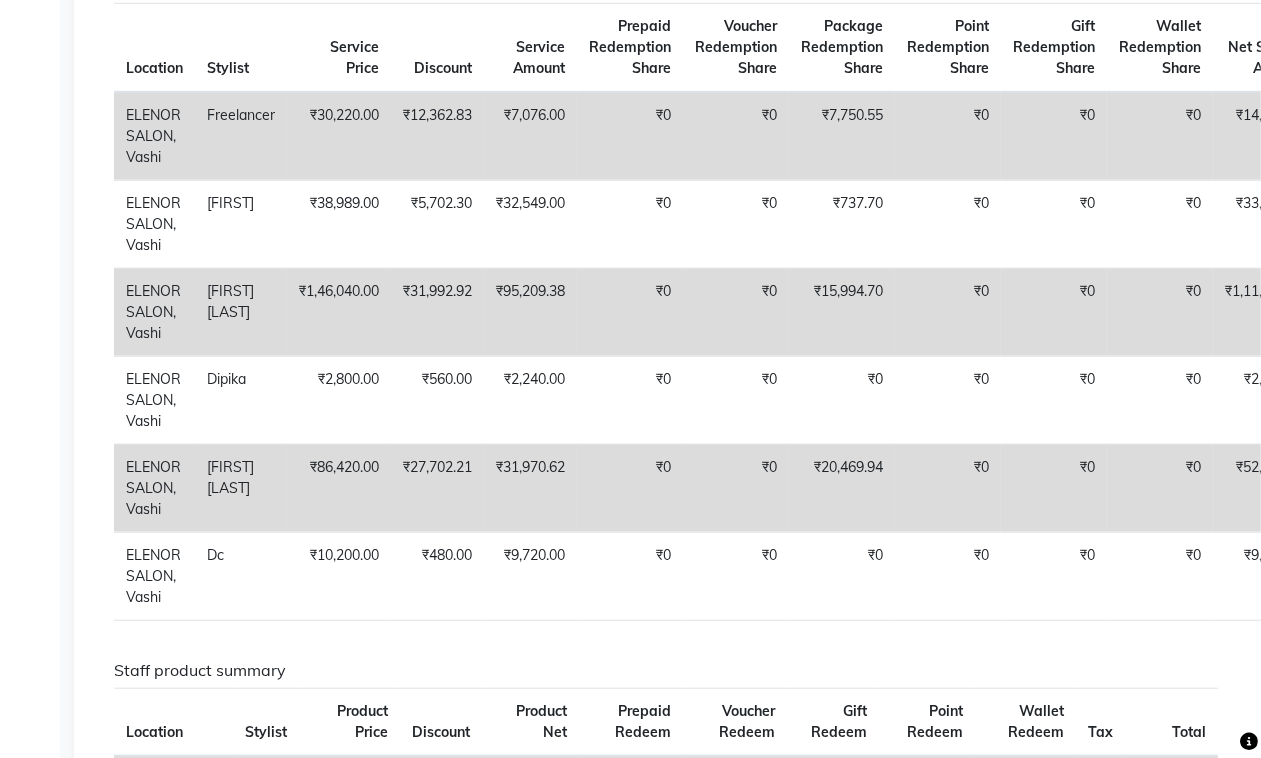 scroll, scrollTop: 817, scrollLeft: 0, axis: vertical 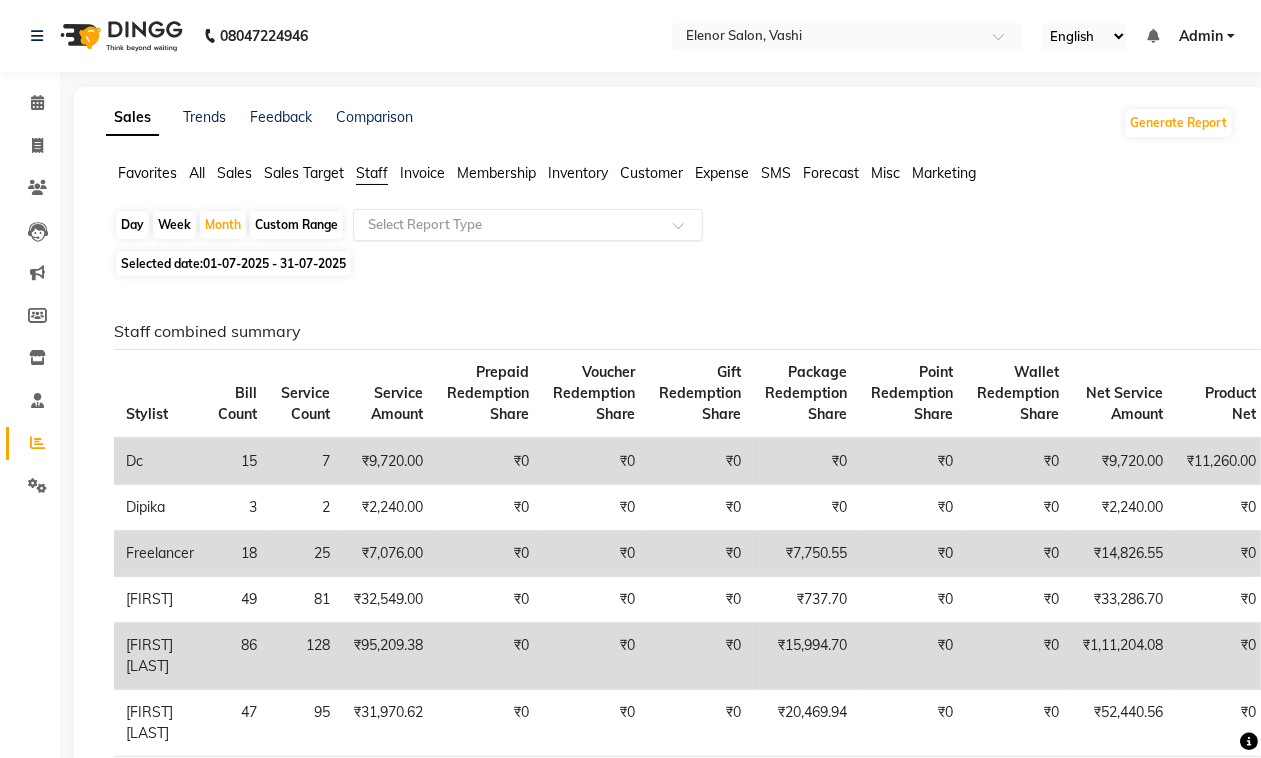 click 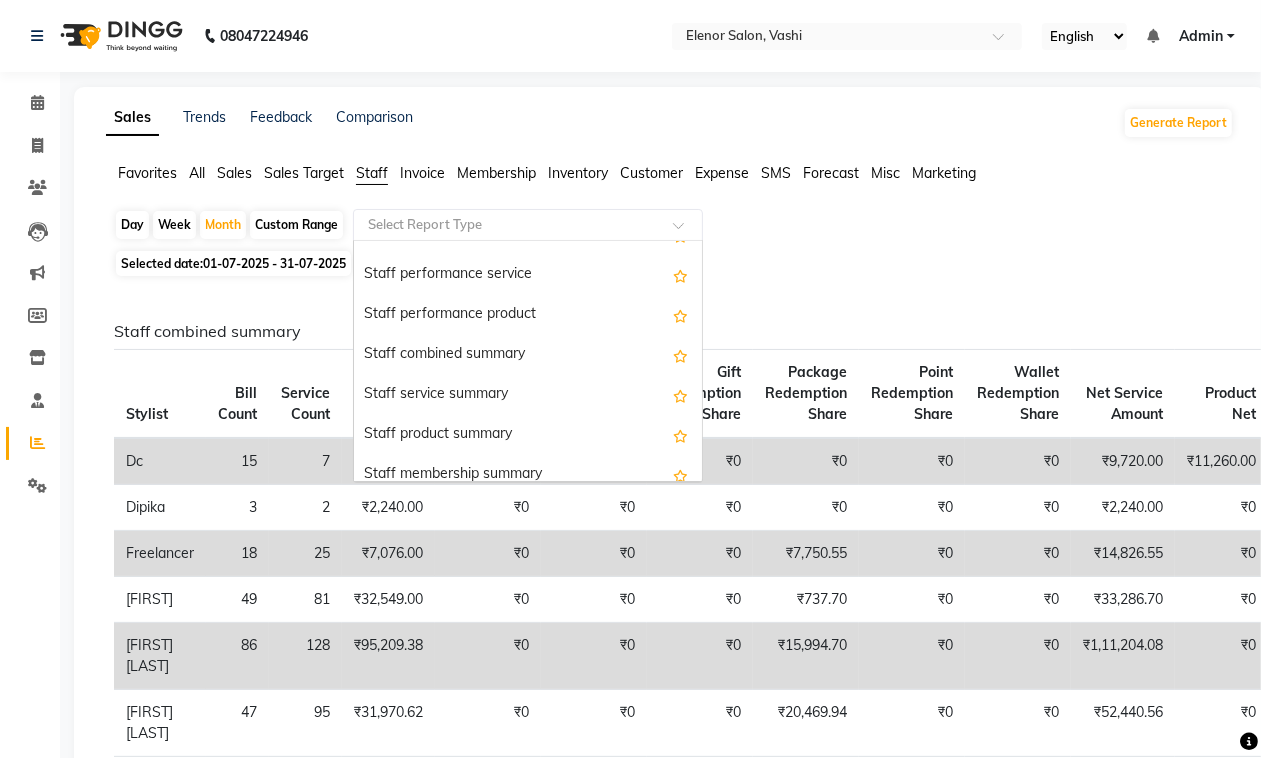 scroll, scrollTop: 350, scrollLeft: 0, axis: vertical 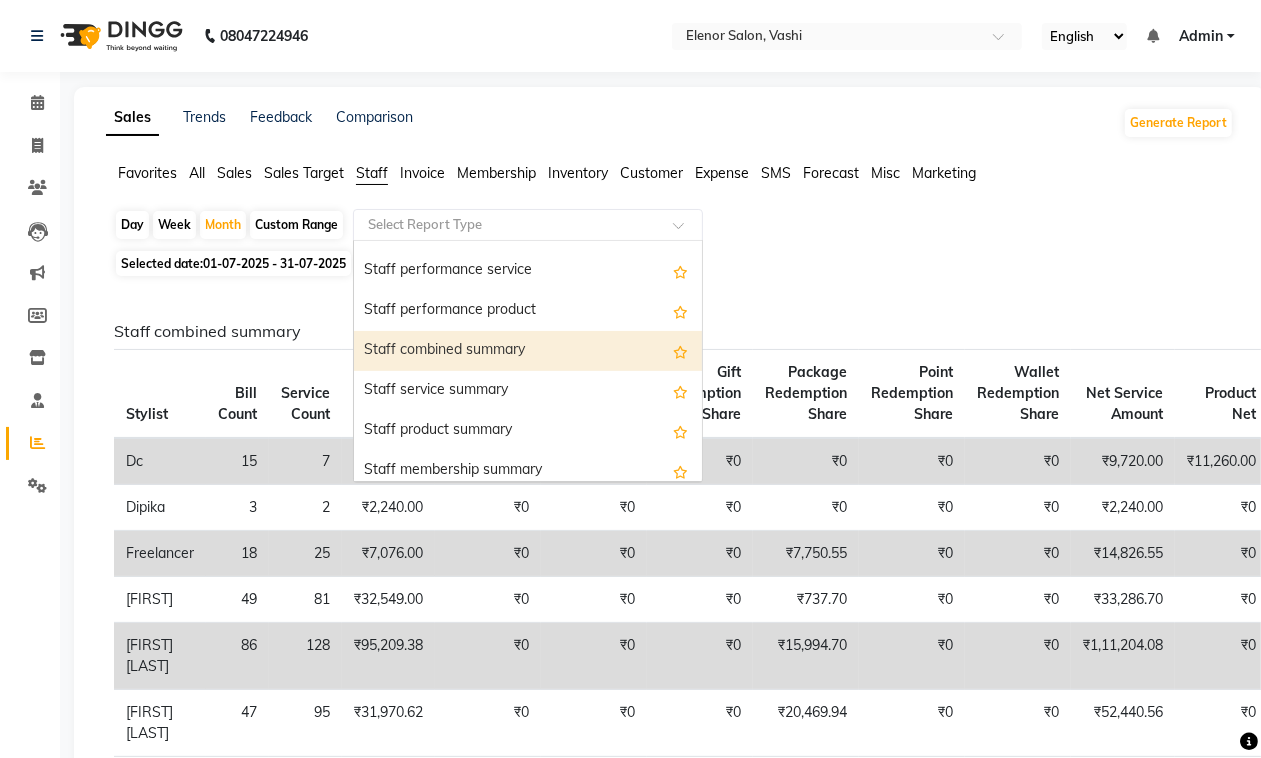 click on "Staff combined summary" at bounding box center (528, 351) 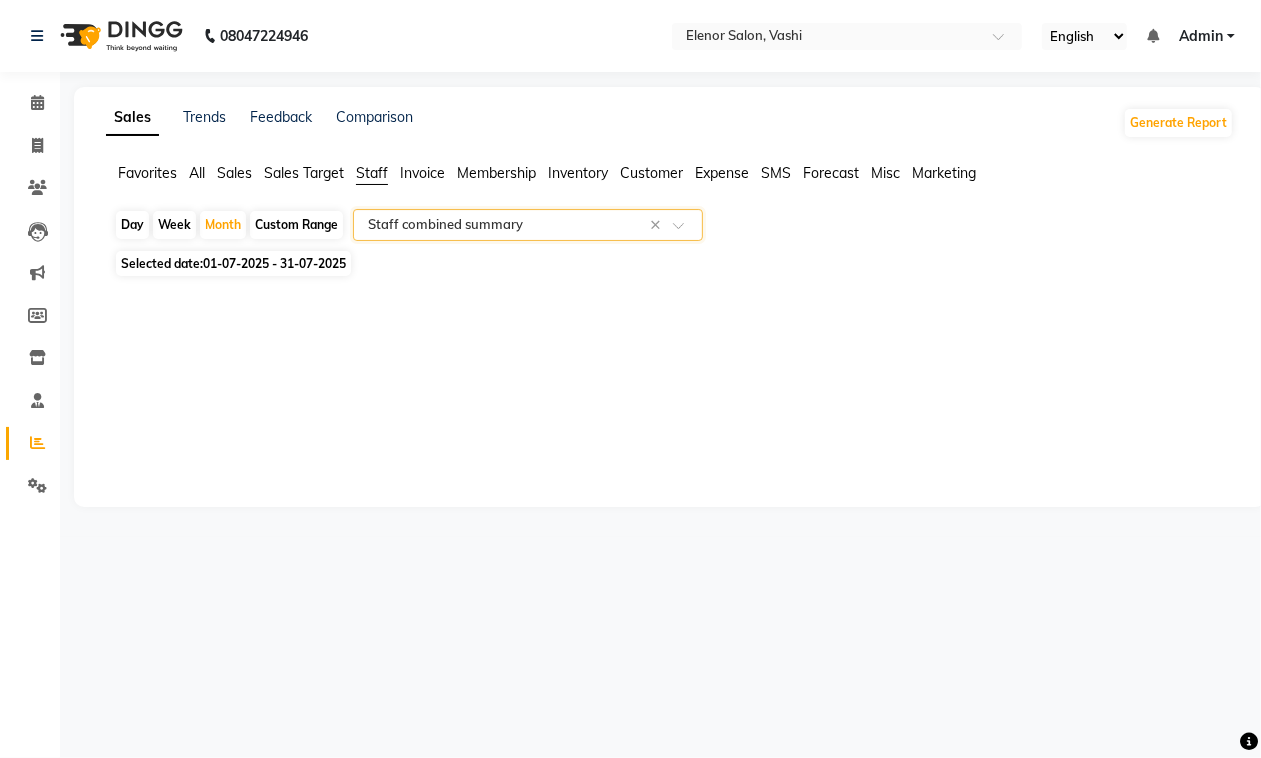 select on "filtered_report" 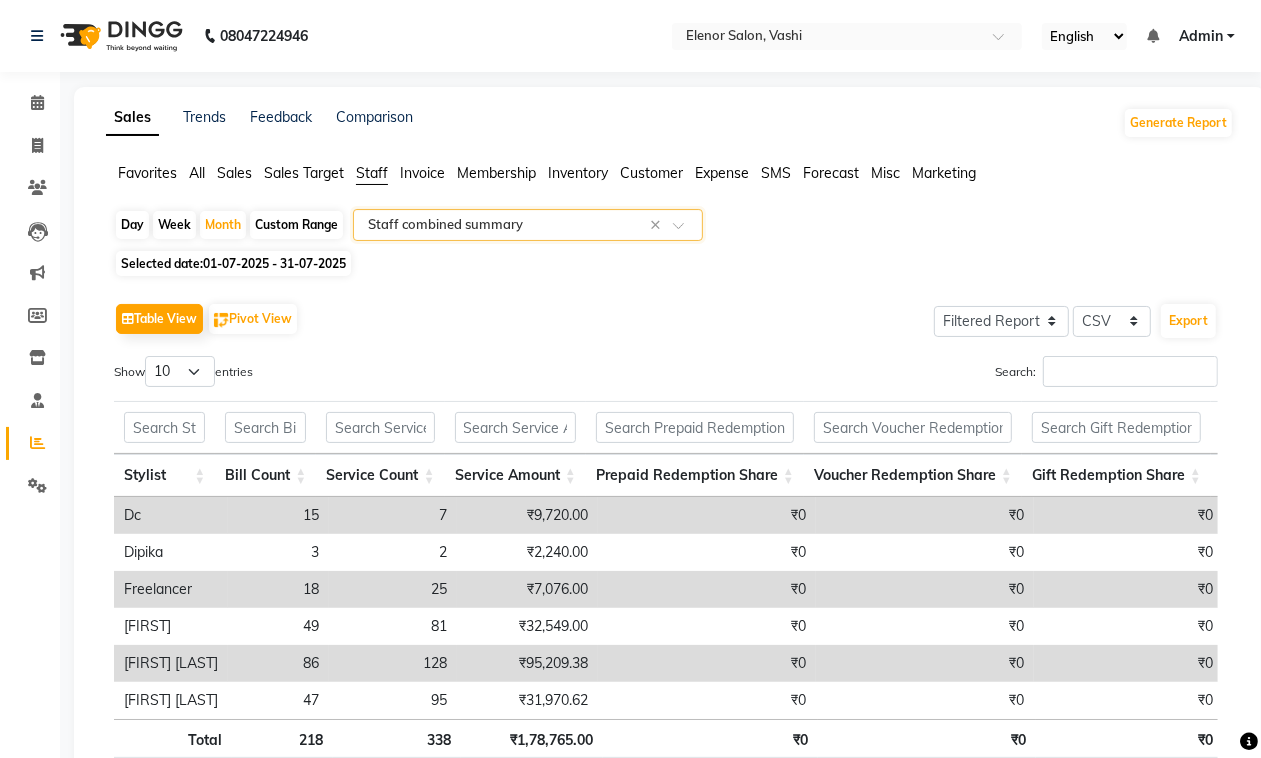 scroll, scrollTop: 152, scrollLeft: 0, axis: vertical 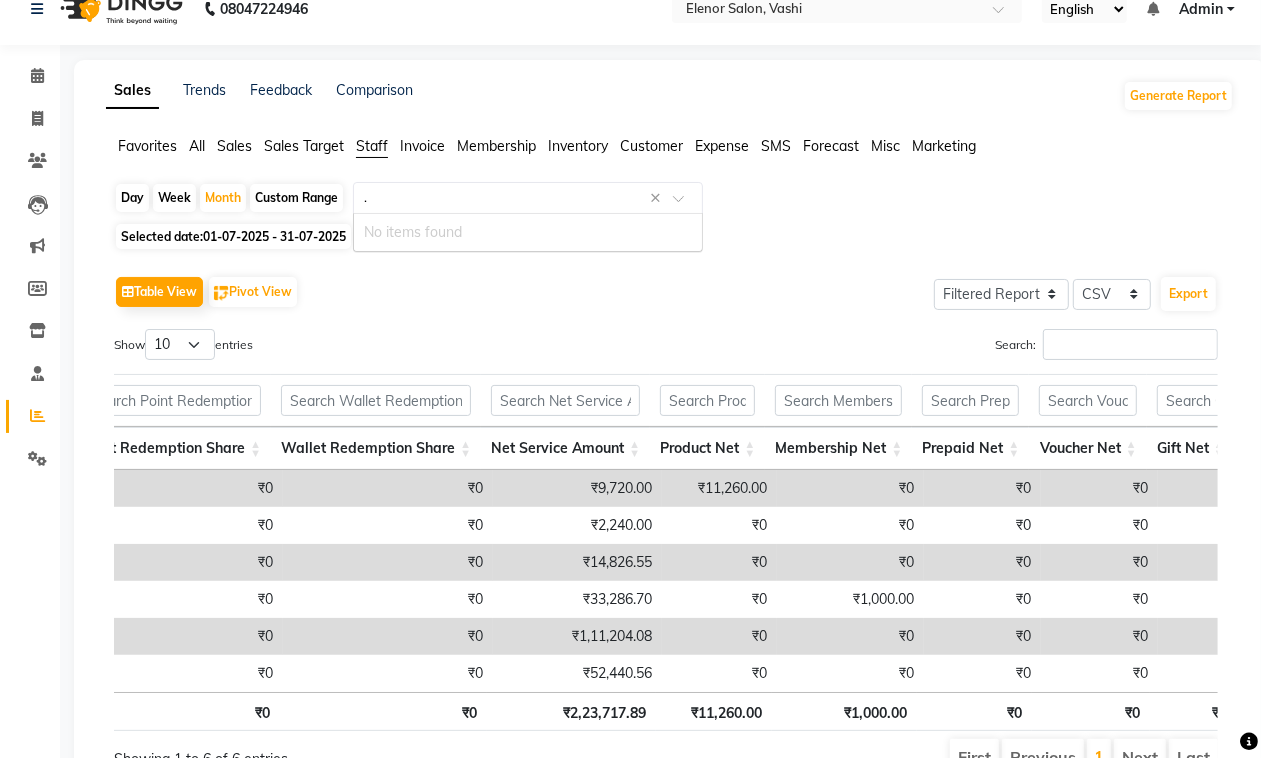 type on ".+" 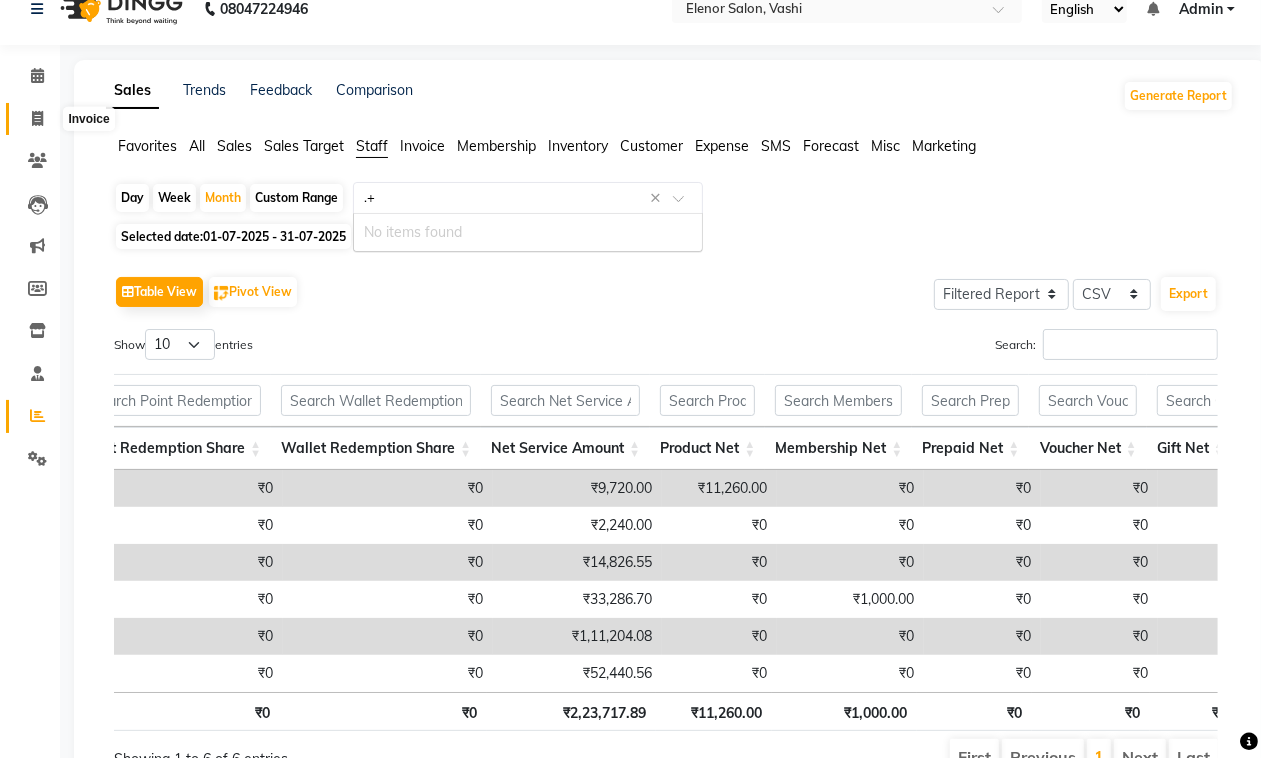 type 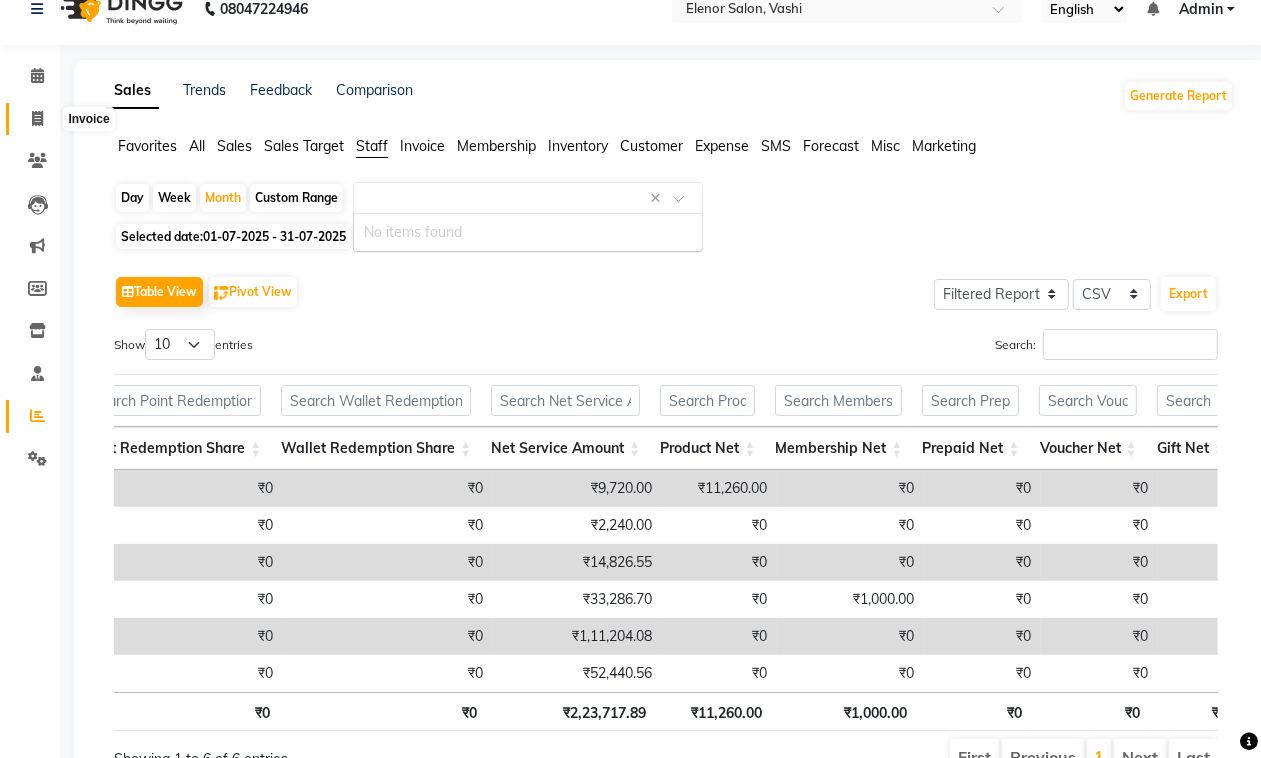 click 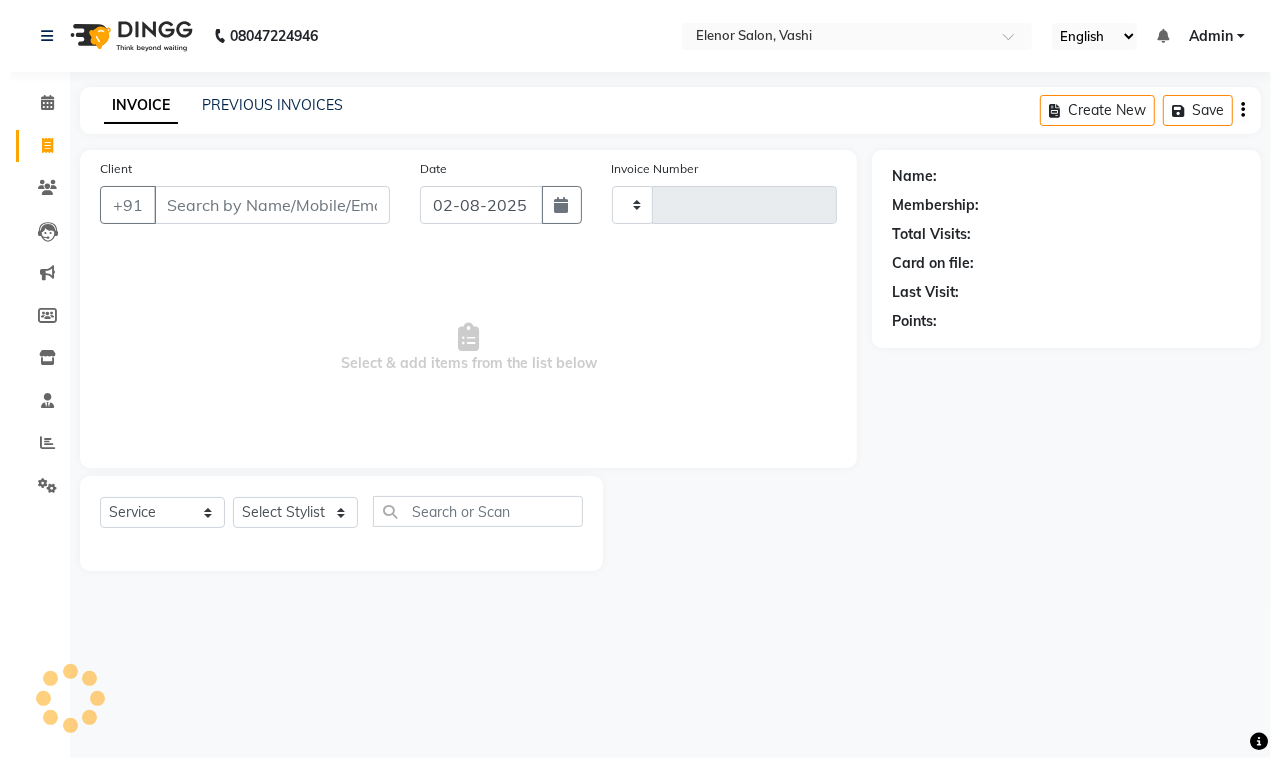 scroll, scrollTop: 0, scrollLeft: 0, axis: both 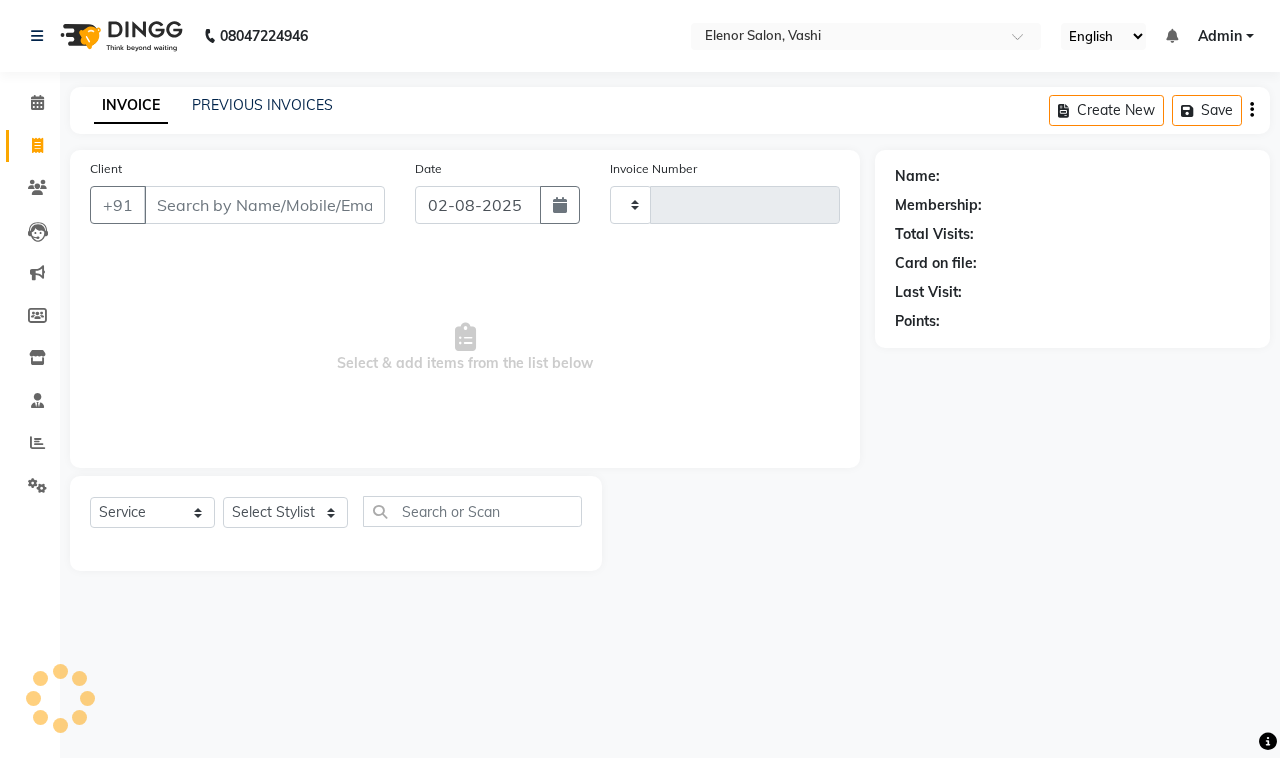 type on "0711" 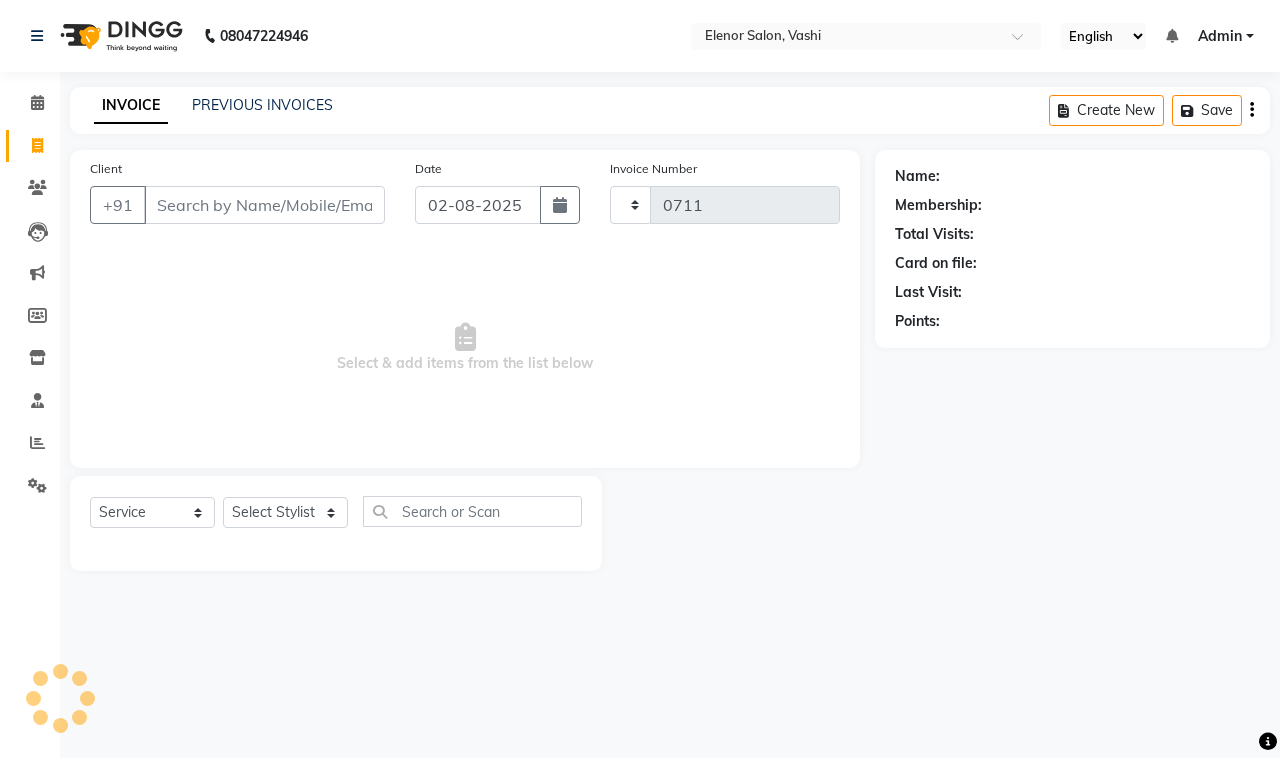 select on "695" 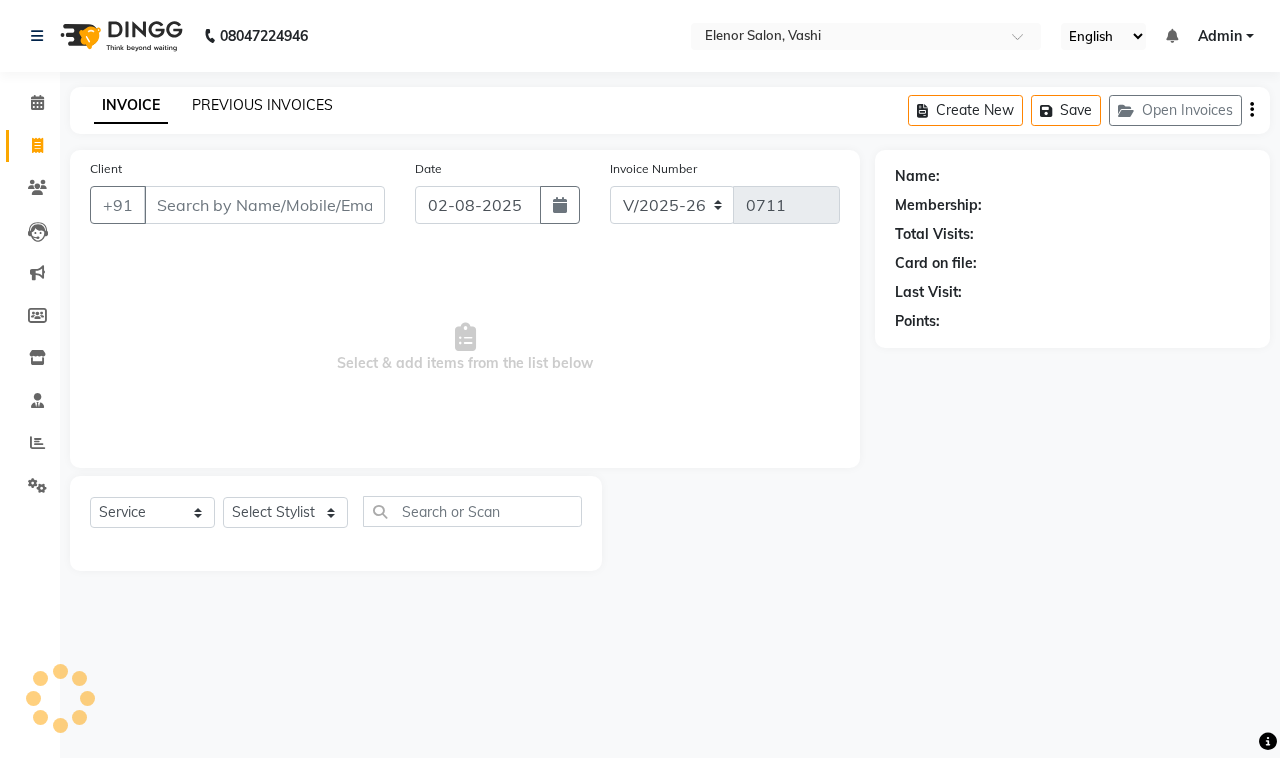 click on "PREVIOUS INVOICES" 